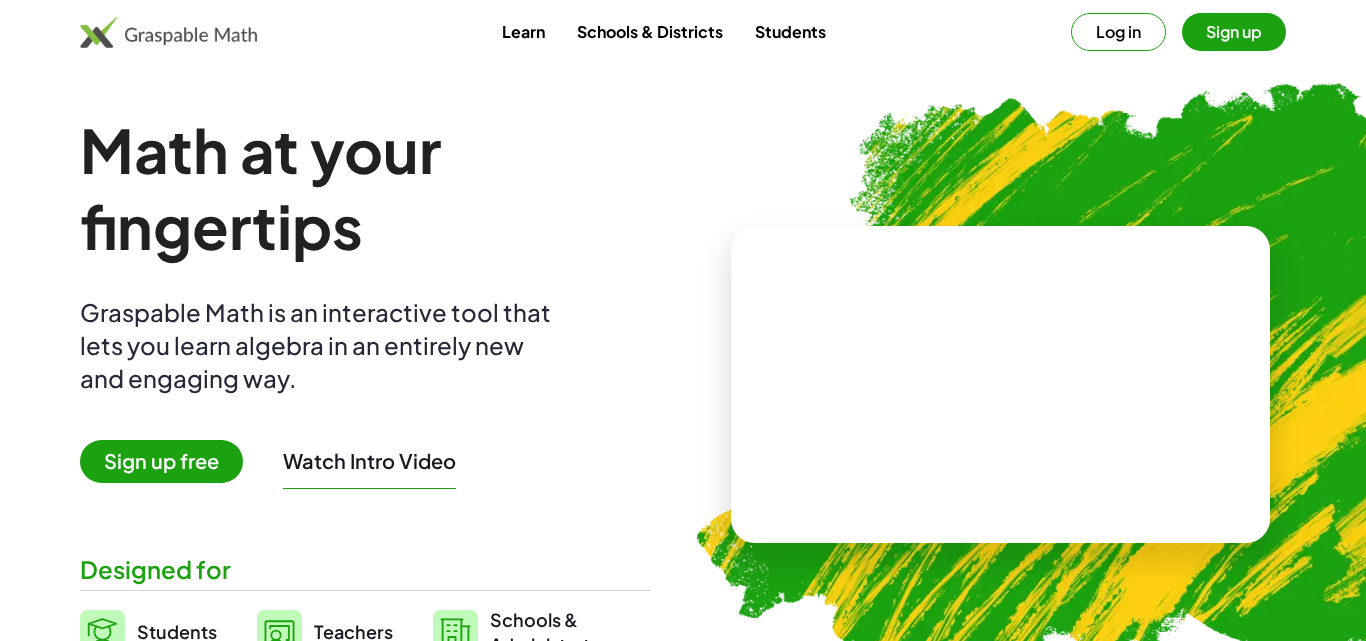 scroll, scrollTop: 0, scrollLeft: 0, axis: both 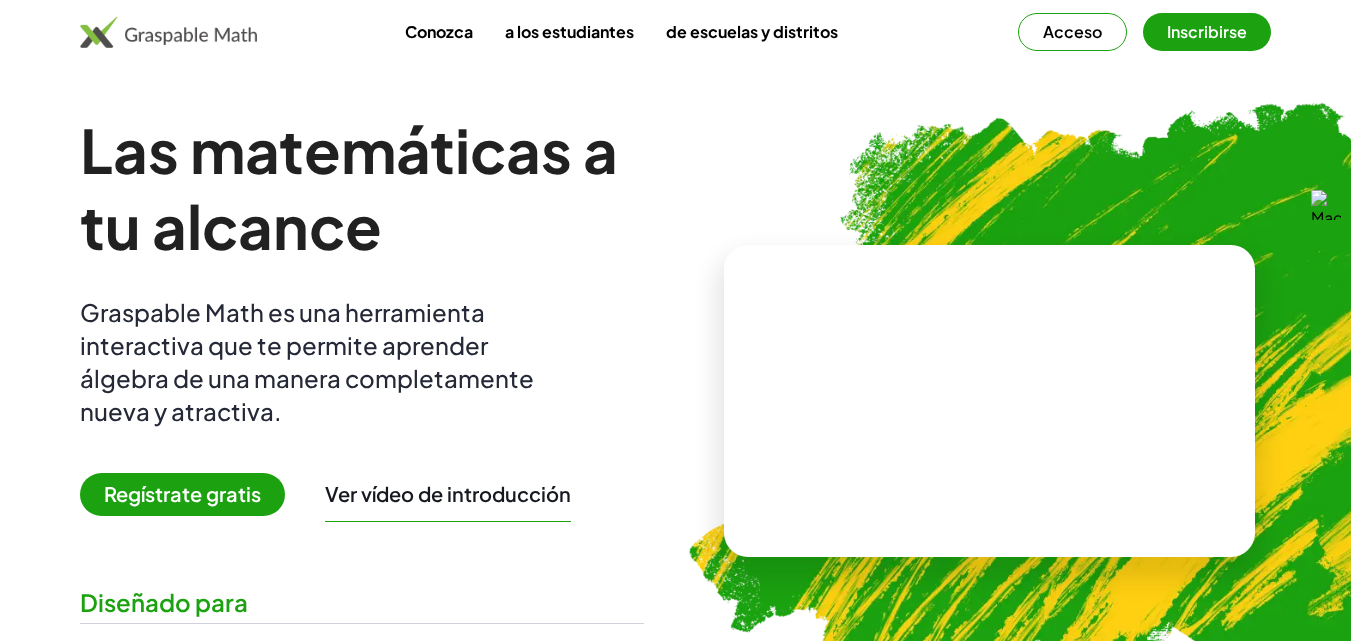 click on "Regístrate gratis" at bounding box center (182, 493) 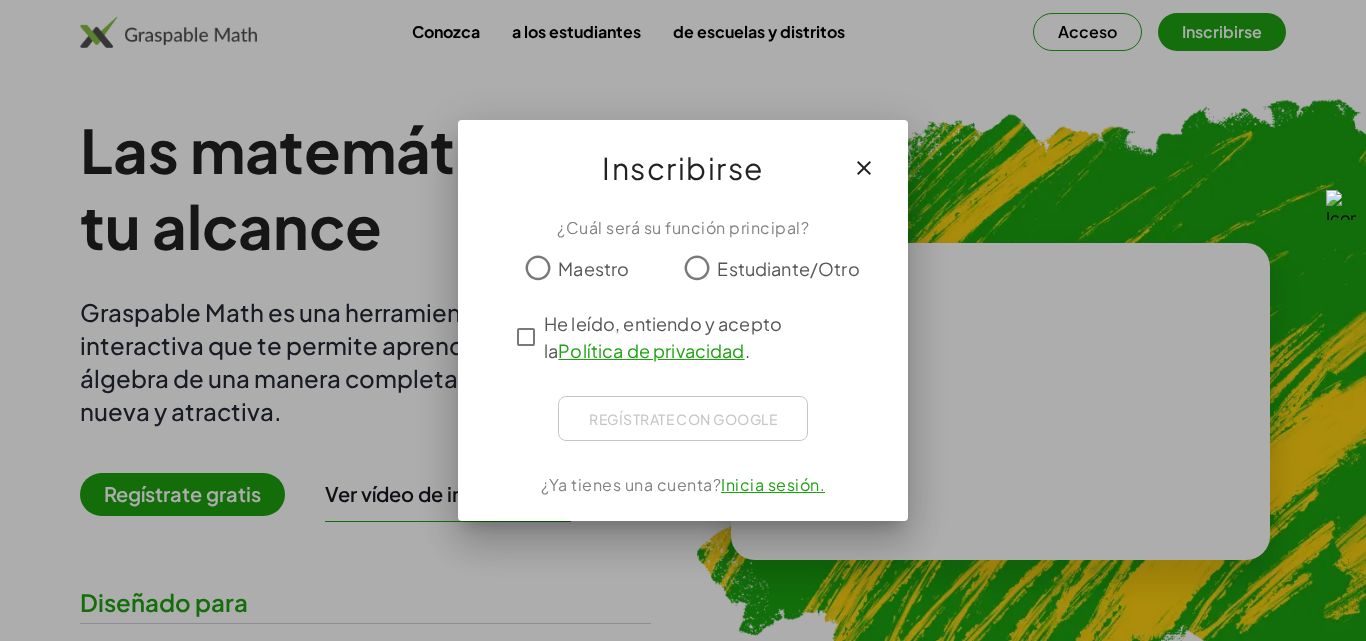 click on "Maestro Estudiante/Otro" 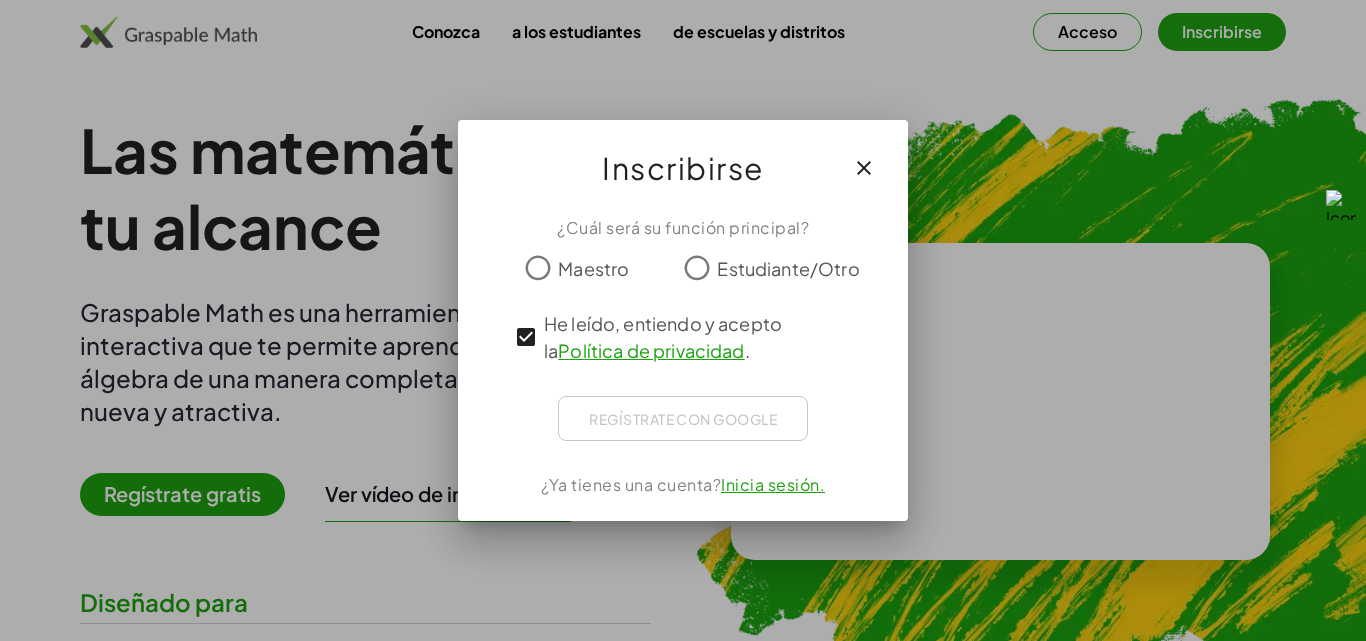 click on "Regístrate con Google Acceder con Google Acceder con Google. Se abre en una pestaña nueva" at bounding box center [683, 418] 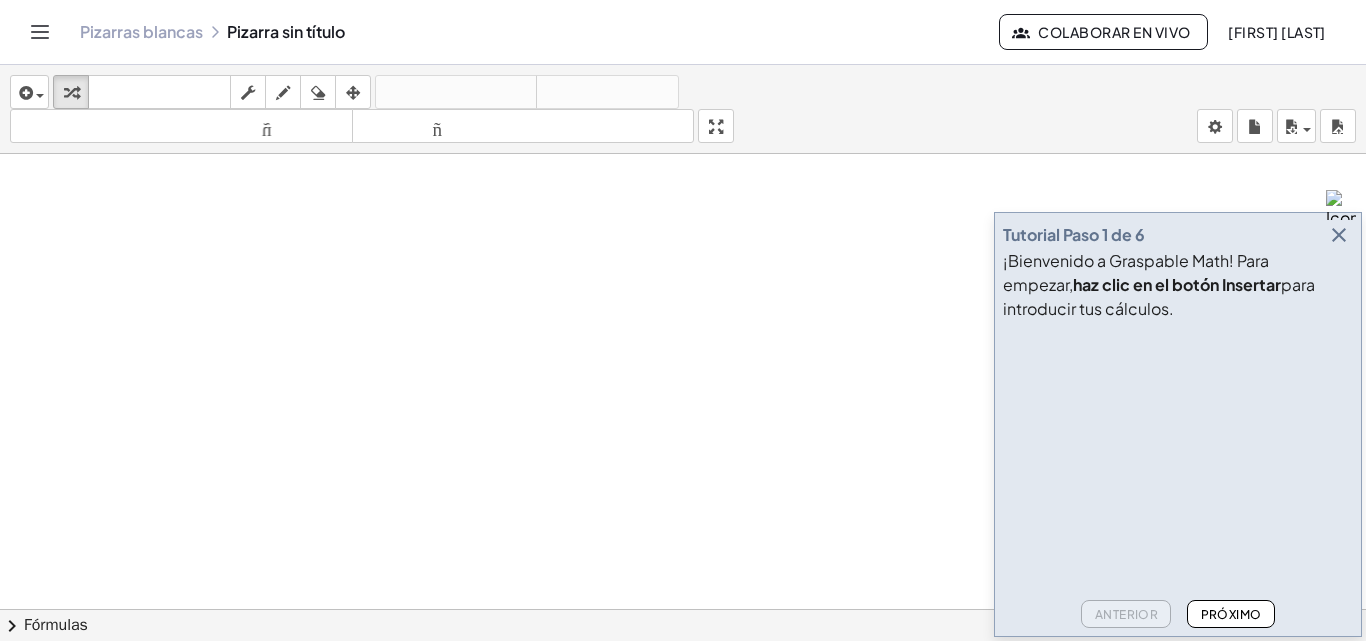 click at bounding box center (1339, 235) 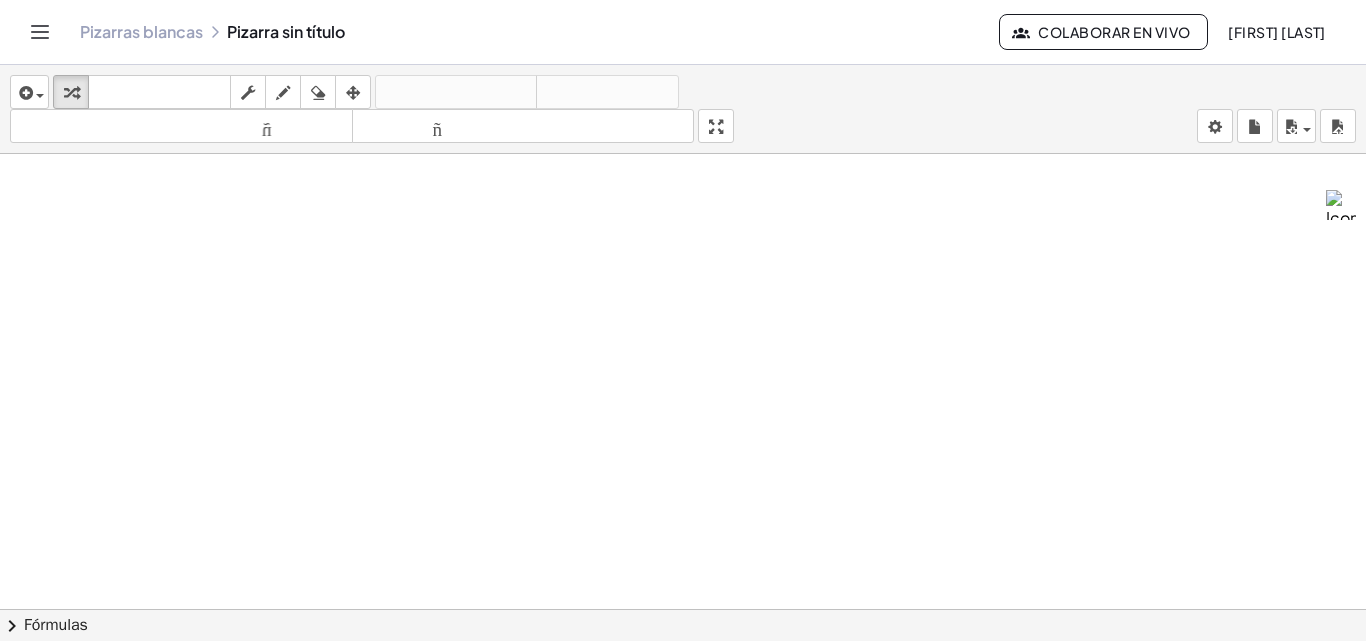 drag, startPoint x: 139, startPoint y: 218, endPoint x: 168, endPoint y: 228, distance: 30.675724 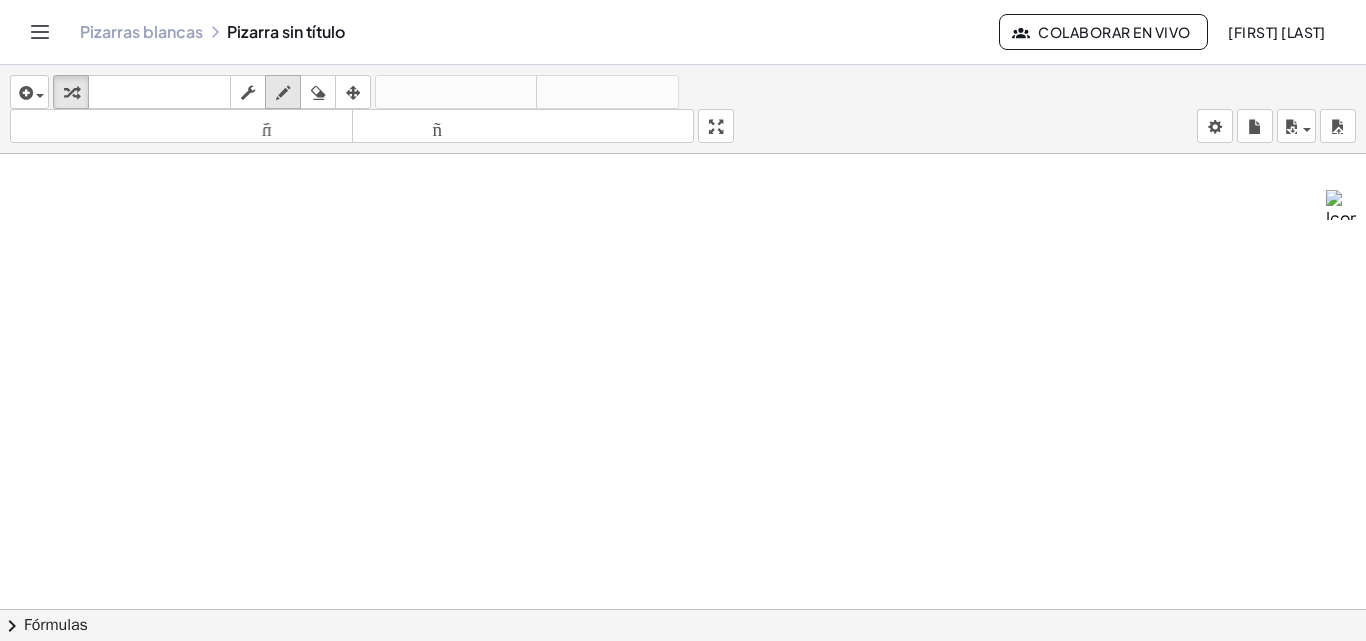 click at bounding box center [283, 93] 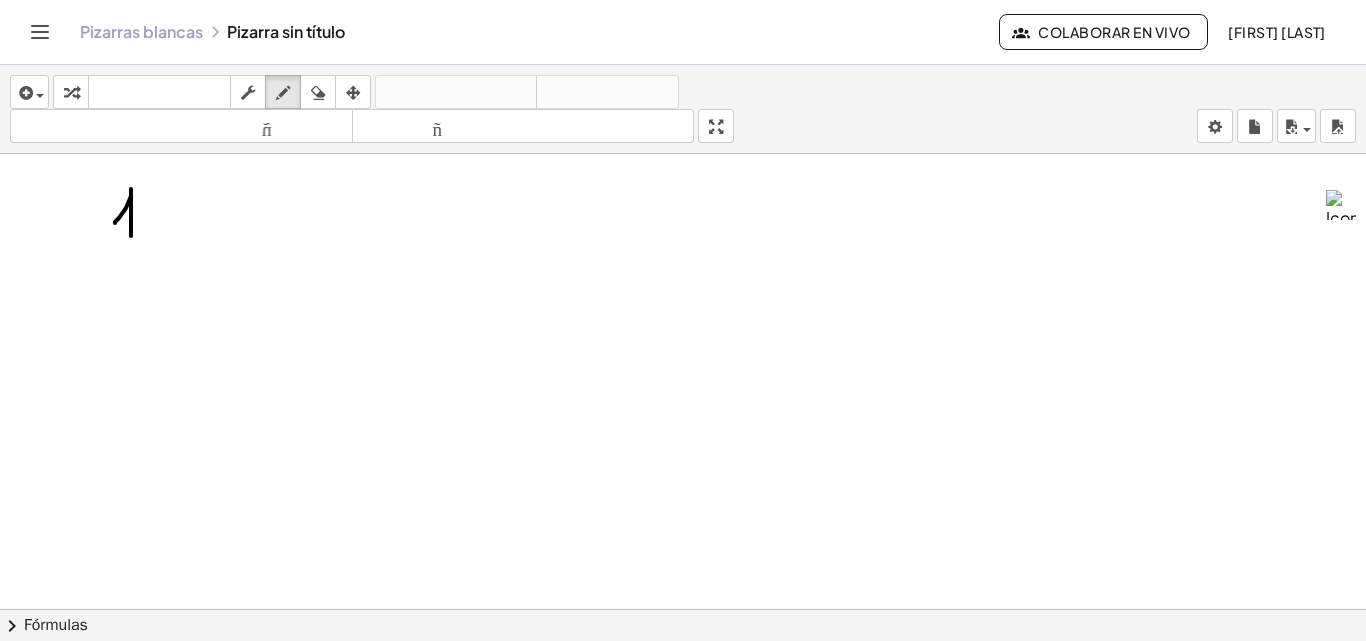 drag, startPoint x: 115, startPoint y: 223, endPoint x: 131, endPoint y: 236, distance: 20.615528 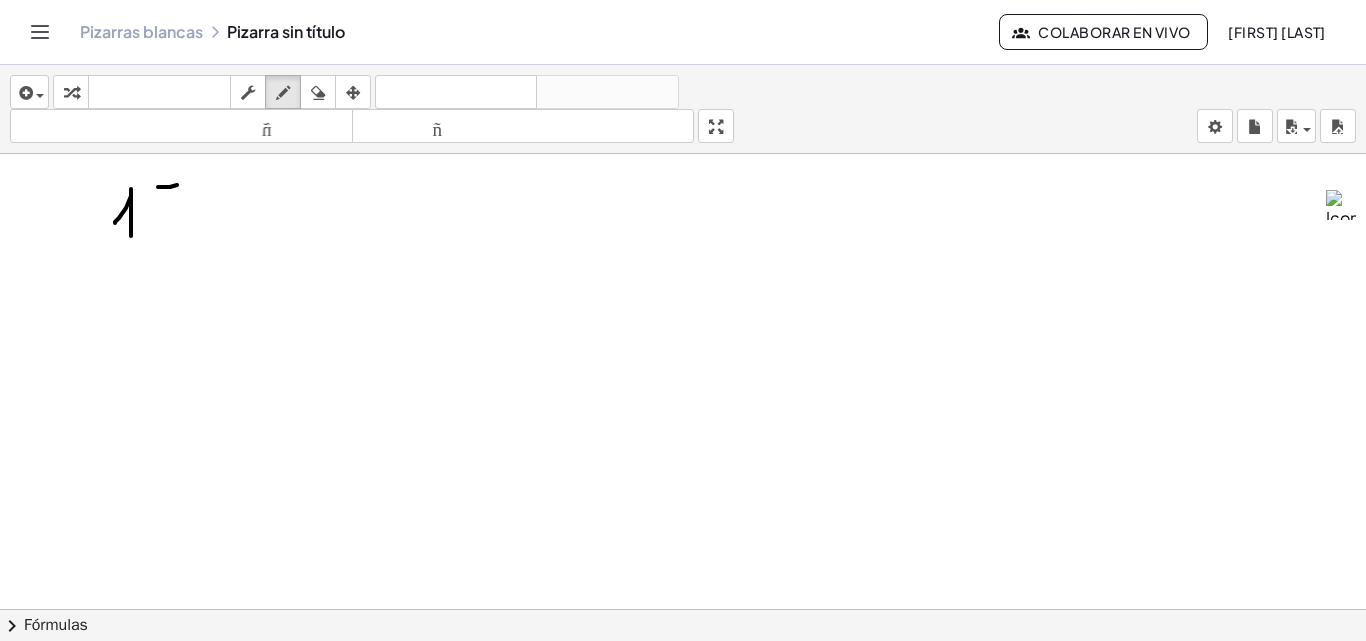 drag, startPoint x: 158, startPoint y: 187, endPoint x: 182, endPoint y: 184, distance: 24.186773 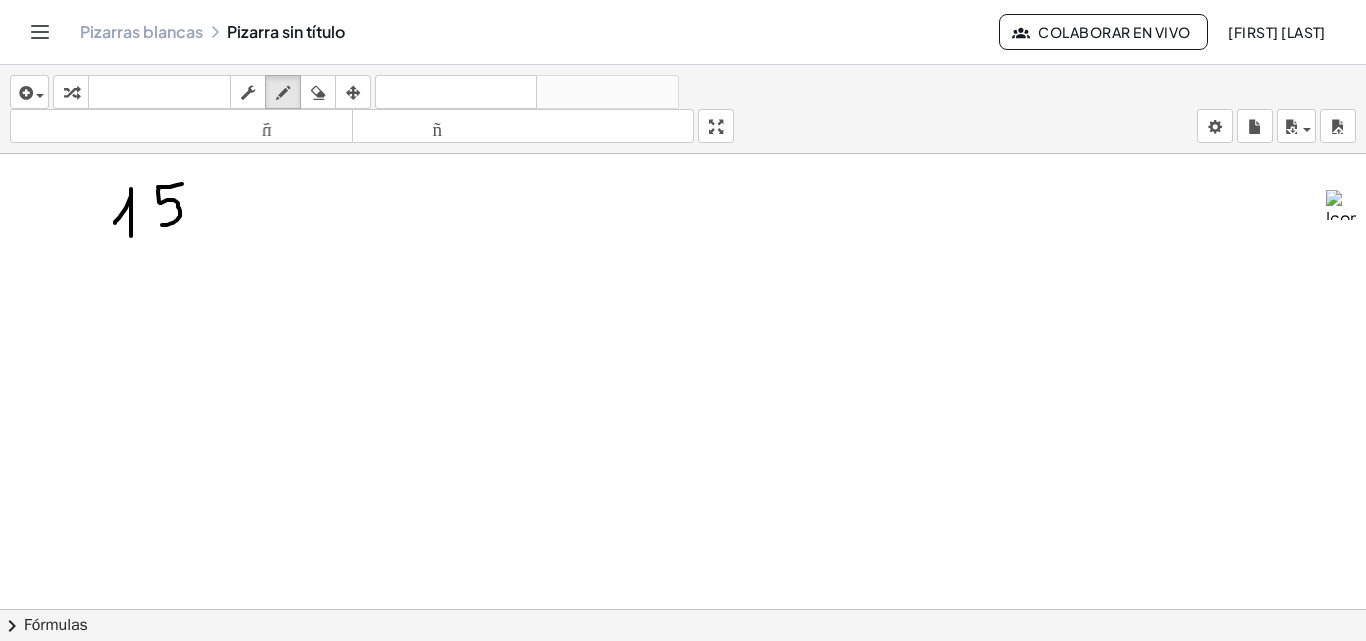 drag, startPoint x: 159, startPoint y: 187, endPoint x: 210, endPoint y: 218, distance: 59.682495 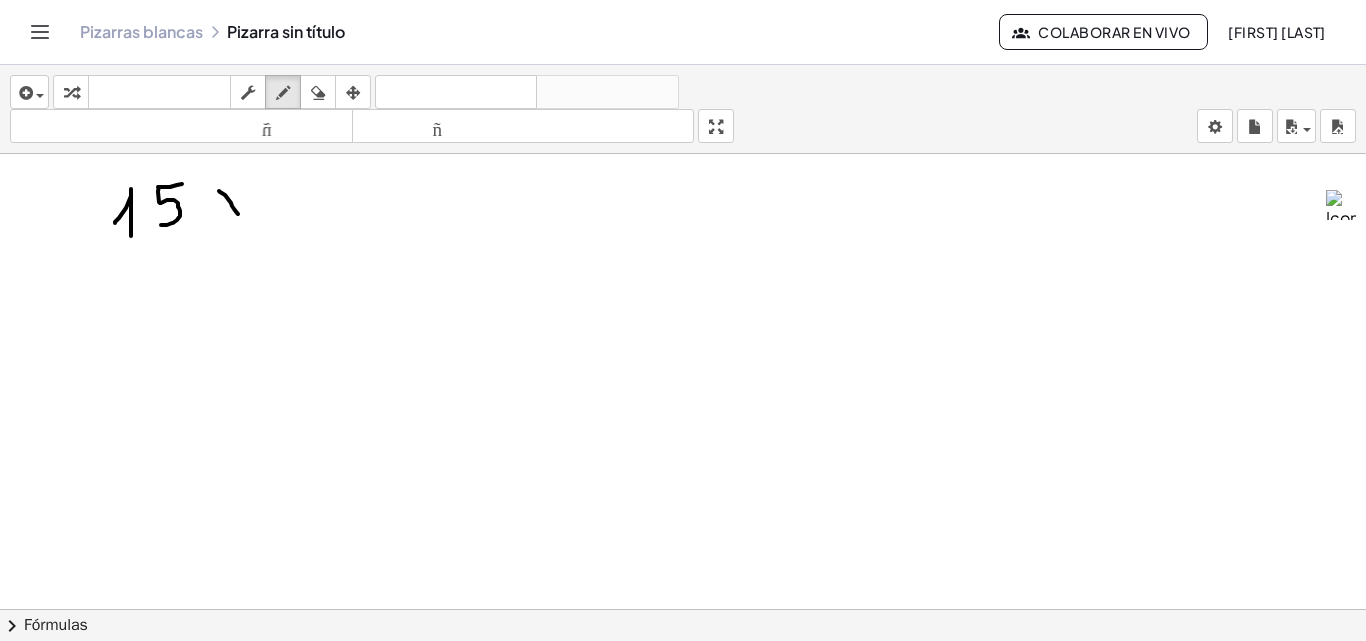 drag, startPoint x: 219, startPoint y: 191, endPoint x: 238, endPoint y: 214, distance: 29.832869 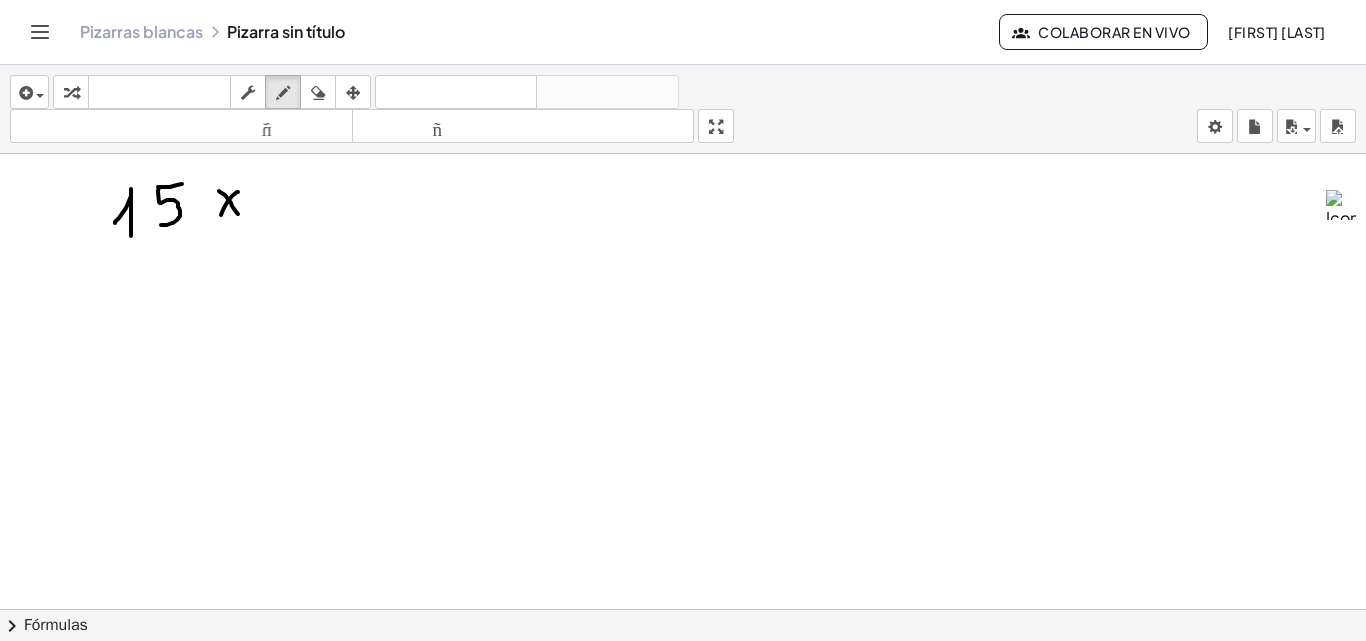 drag, startPoint x: 228, startPoint y: 201, endPoint x: 218, endPoint y: 221, distance: 22.36068 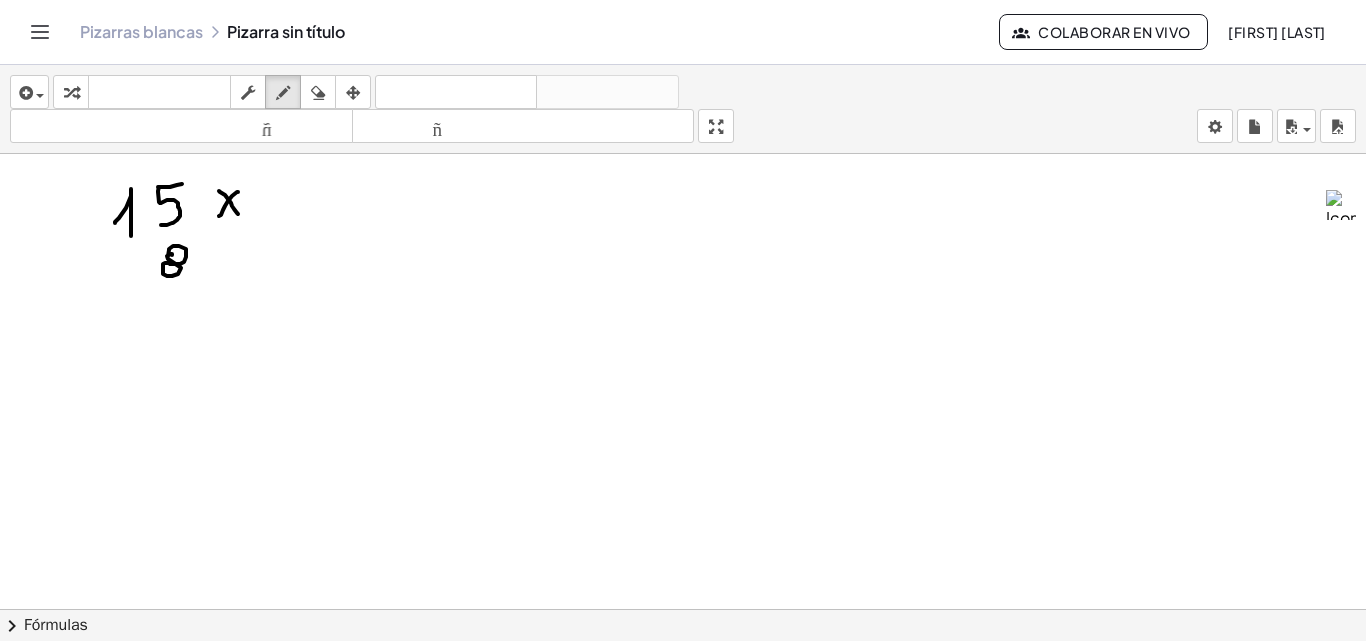 click at bounding box center [683, 688] 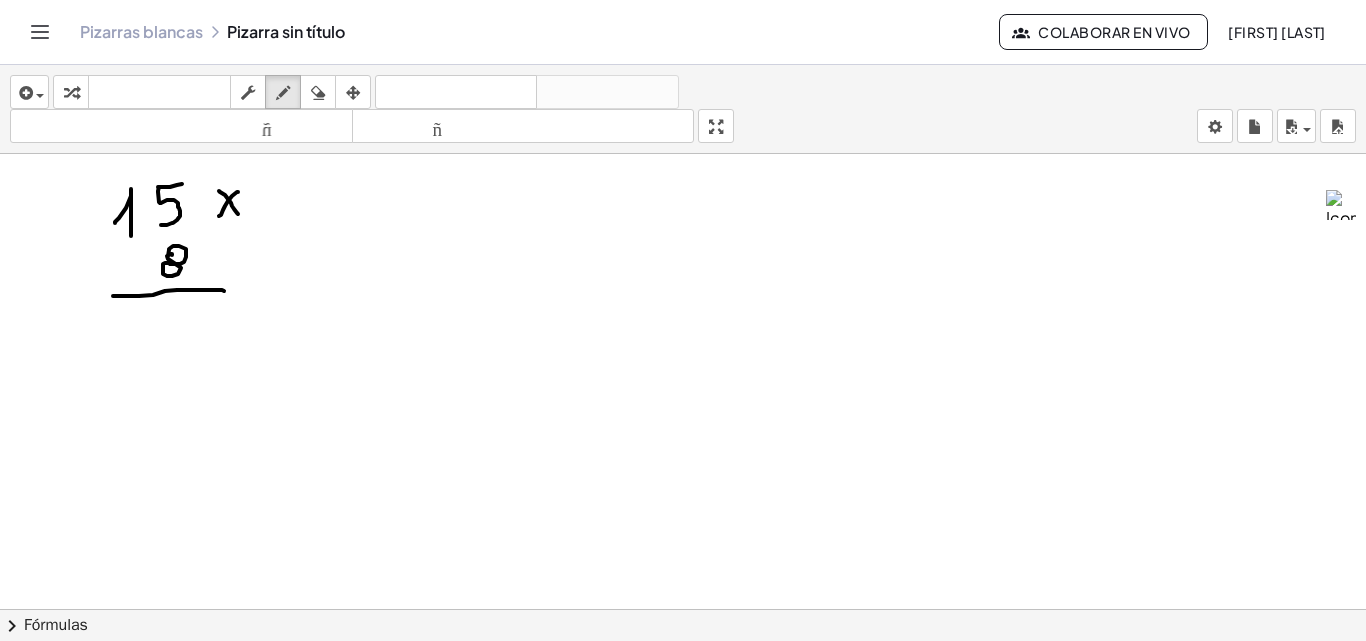 drag, startPoint x: 113, startPoint y: 296, endPoint x: 229, endPoint y: 294, distance: 116.01724 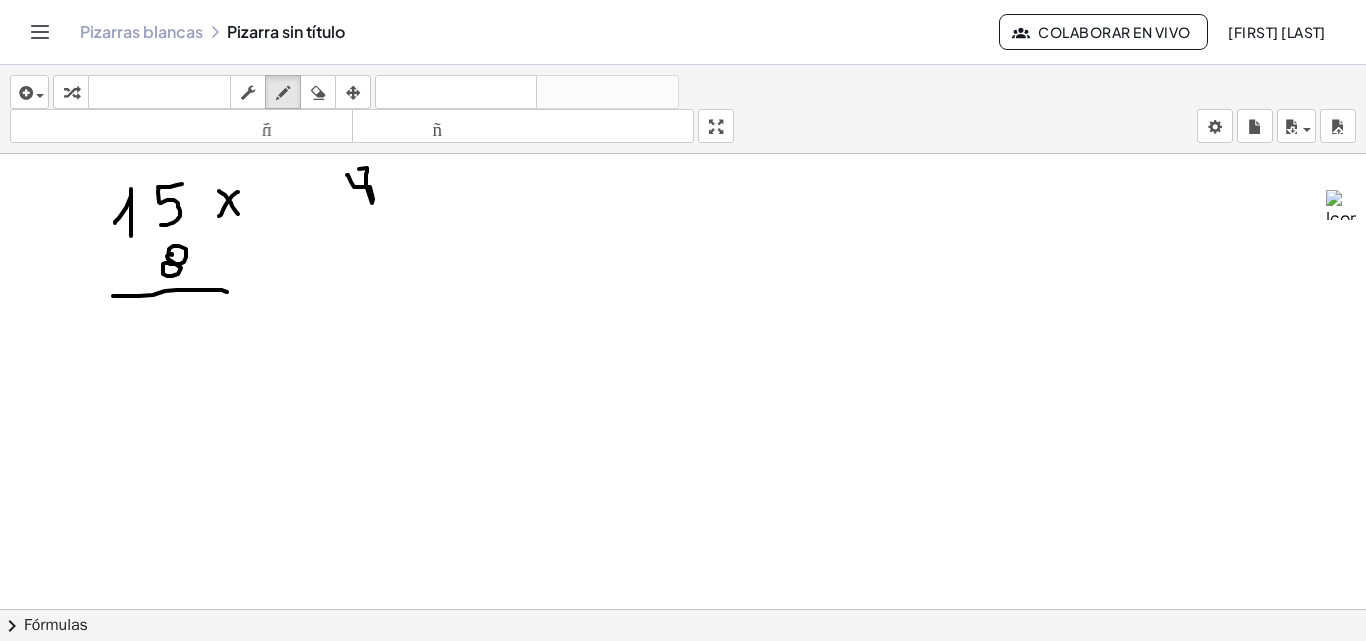 click at bounding box center [683, 688] 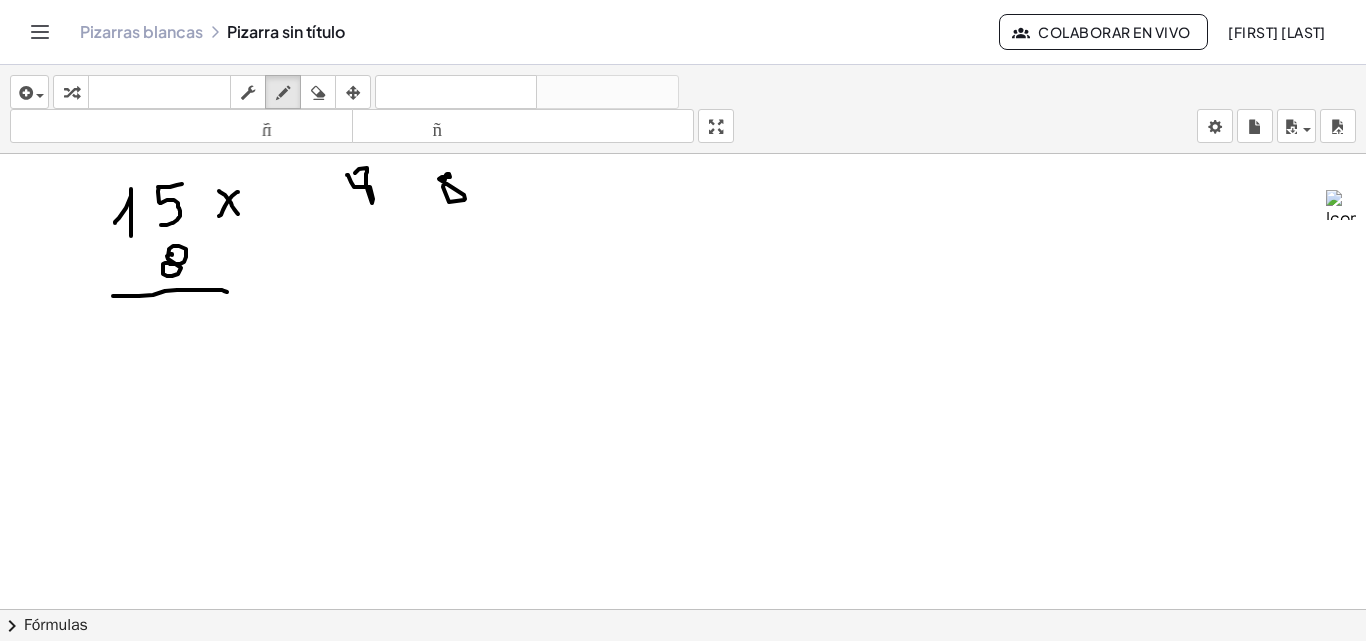 click at bounding box center [683, 688] 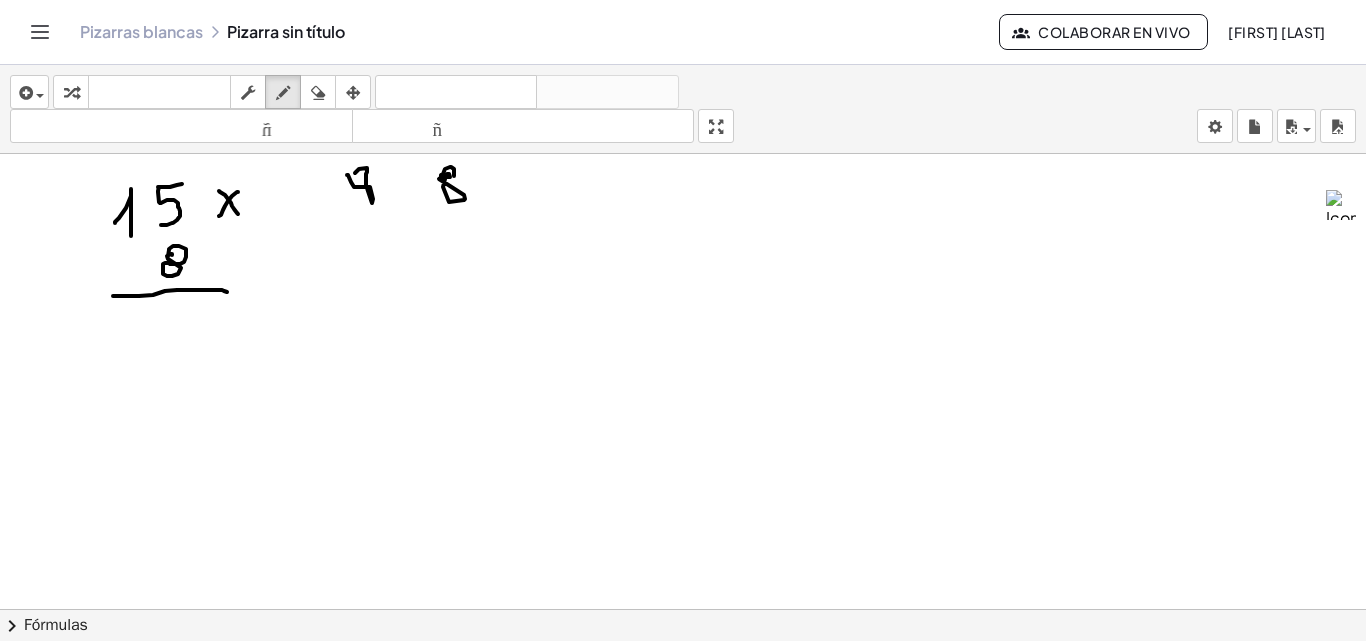 drag, startPoint x: 441, startPoint y: 179, endPoint x: 468, endPoint y: 174, distance: 27.45906 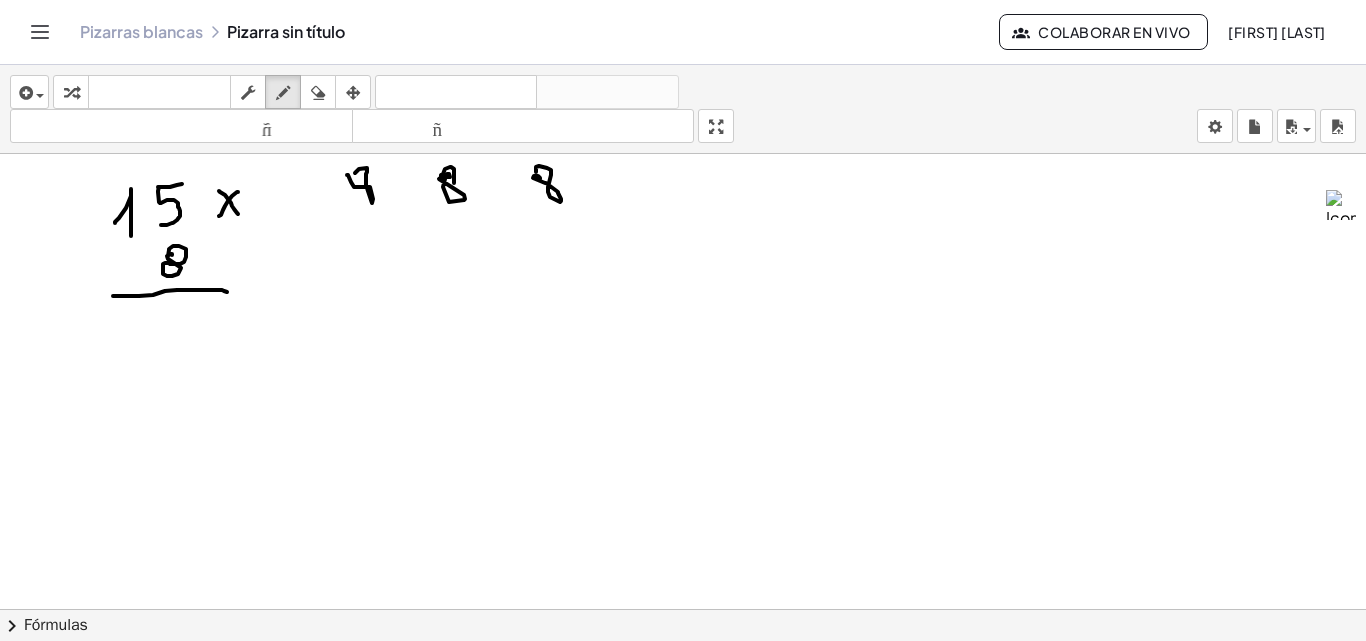 drag, startPoint x: 540, startPoint y: 179, endPoint x: 592, endPoint y: 160, distance: 55.362442 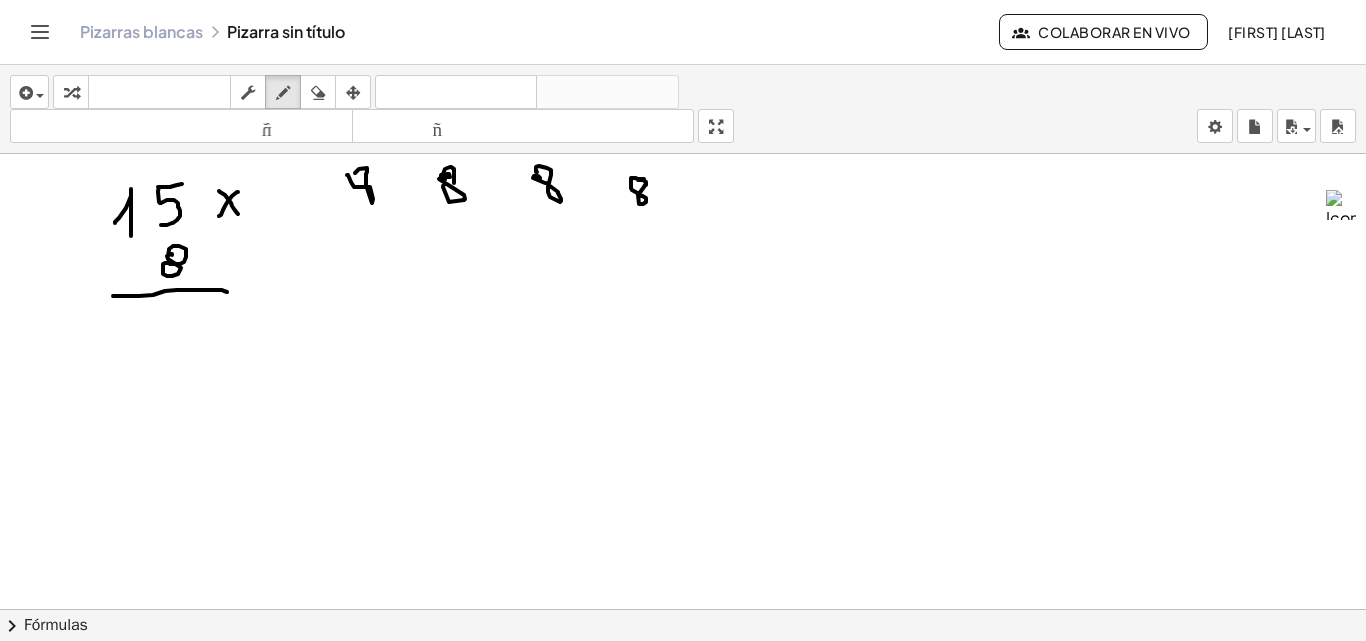 drag, startPoint x: 638, startPoint y: 179, endPoint x: 684, endPoint y: 153, distance: 52.83938 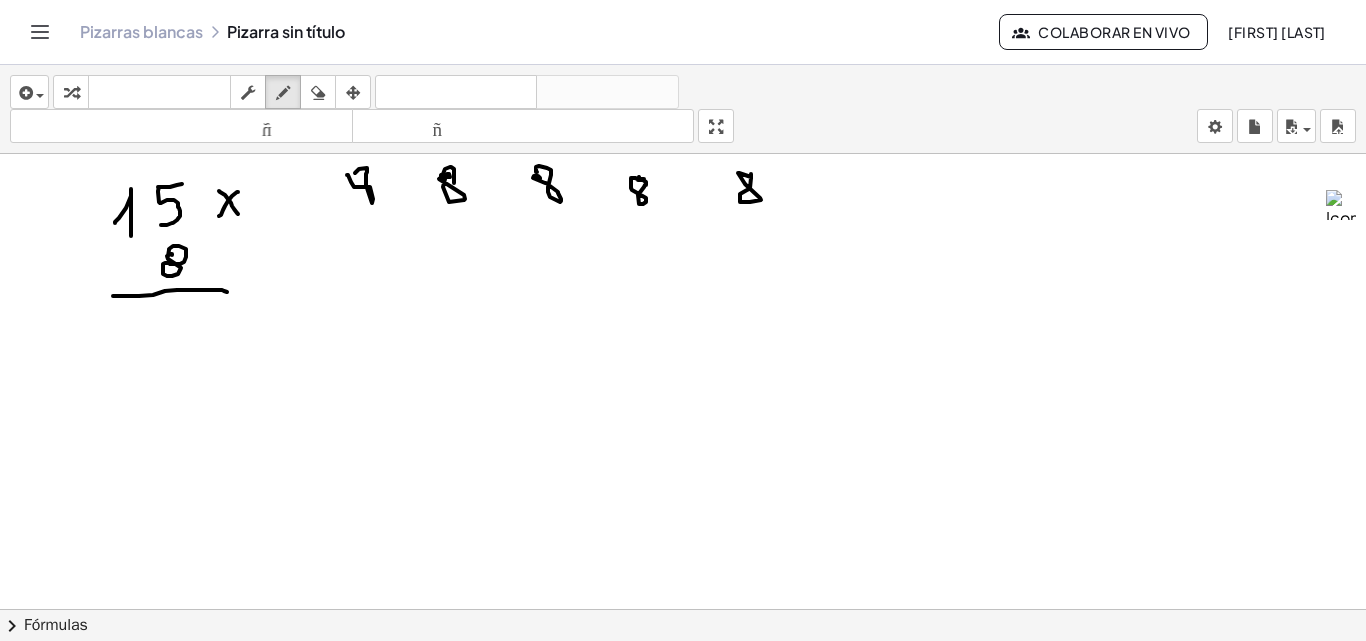 click at bounding box center [683, 688] 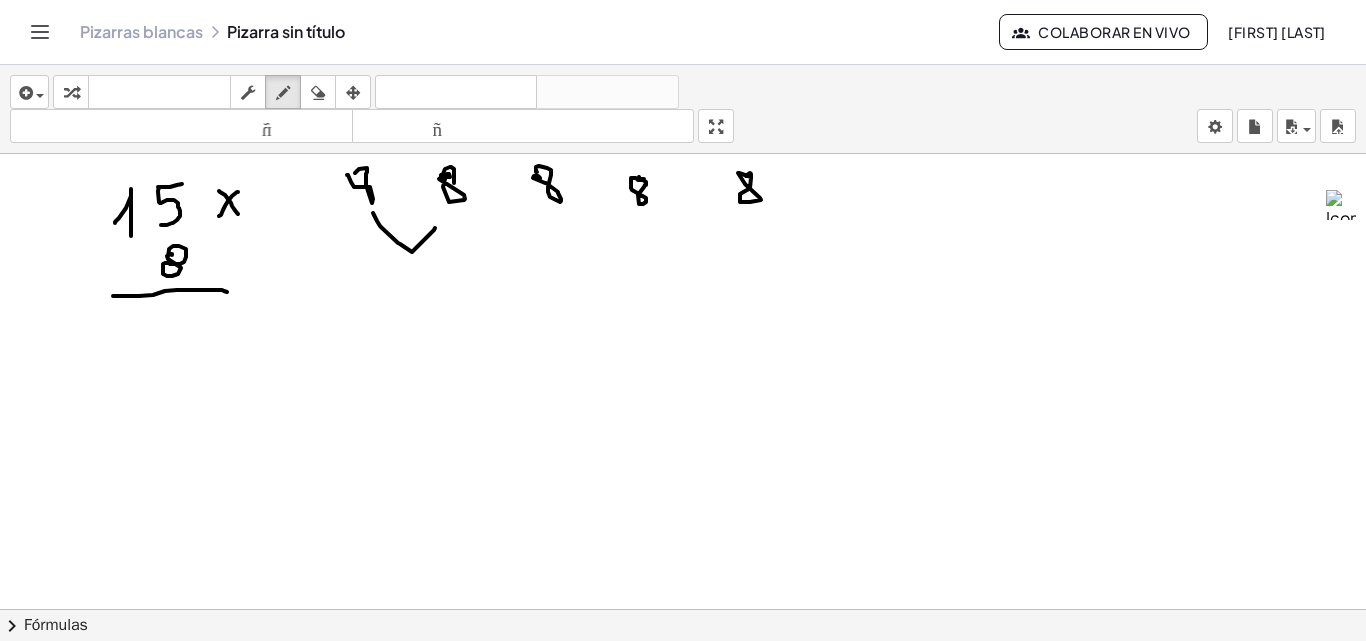 drag, startPoint x: 373, startPoint y: 213, endPoint x: 438, endPoint y: 221, distance: 65.490456 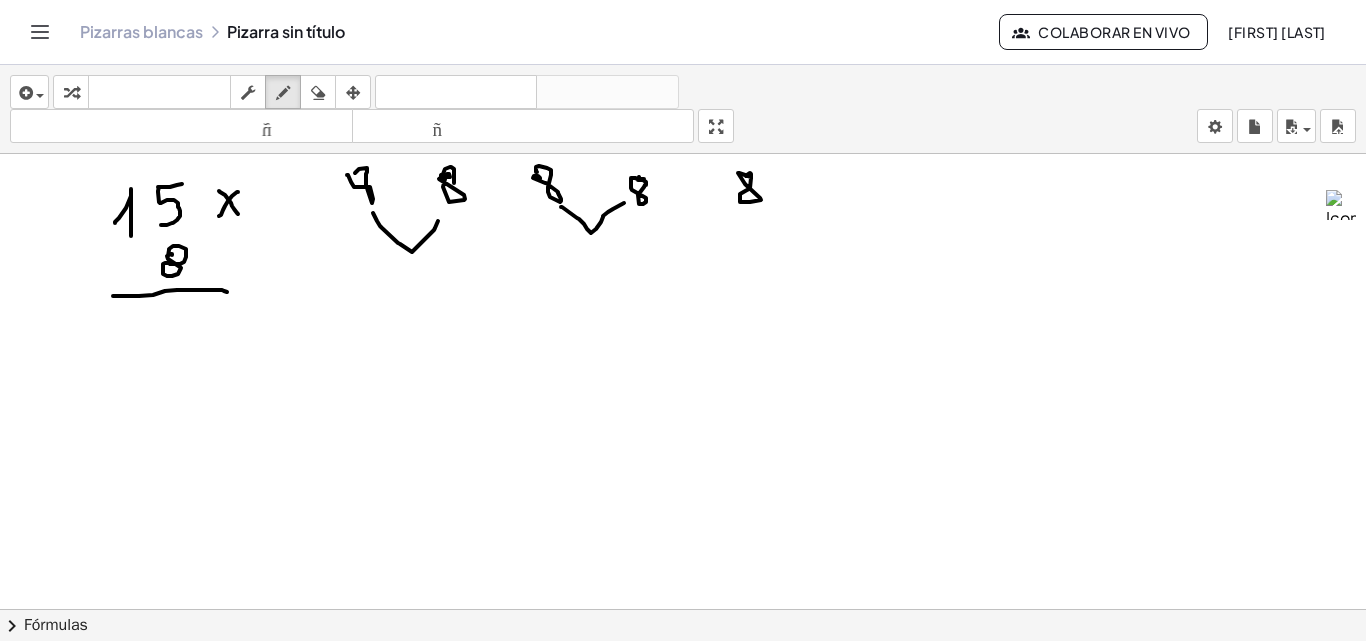 drag, startPoint x: 579, startPoint y: 219, endPoint x: 624, endPoint y: 202, distance: 48.104053 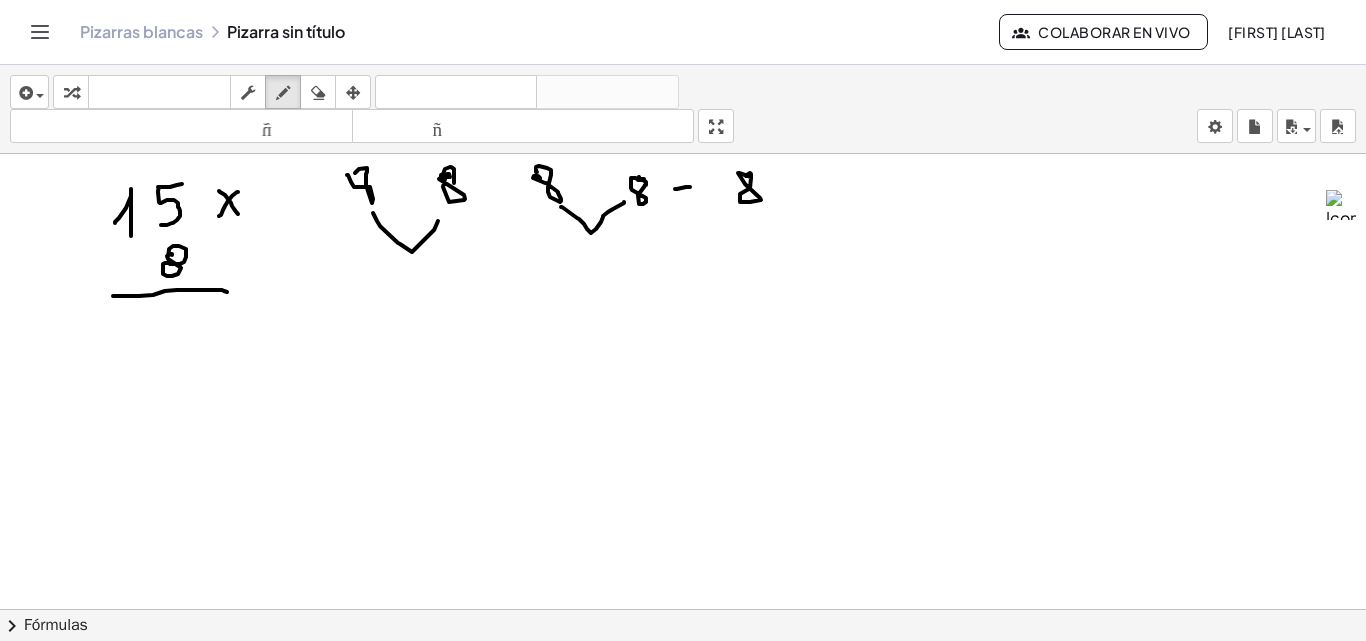 drag, startPoint x: 686, startPoint y: 187, endPoint x: 702, endPoint y: 179, distance: 17.888544 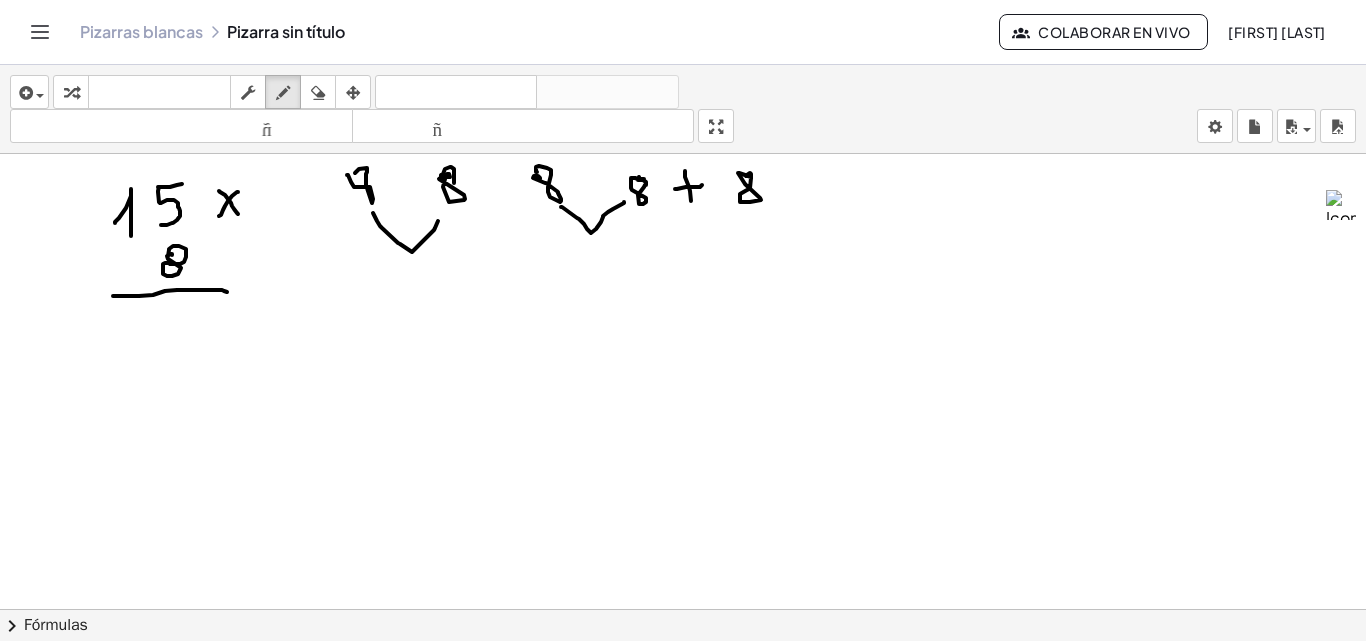 drag, startPoint x: 685, startPoint y: 171, endPoint x: 688, endPoint y: 205, distance: 34.132095 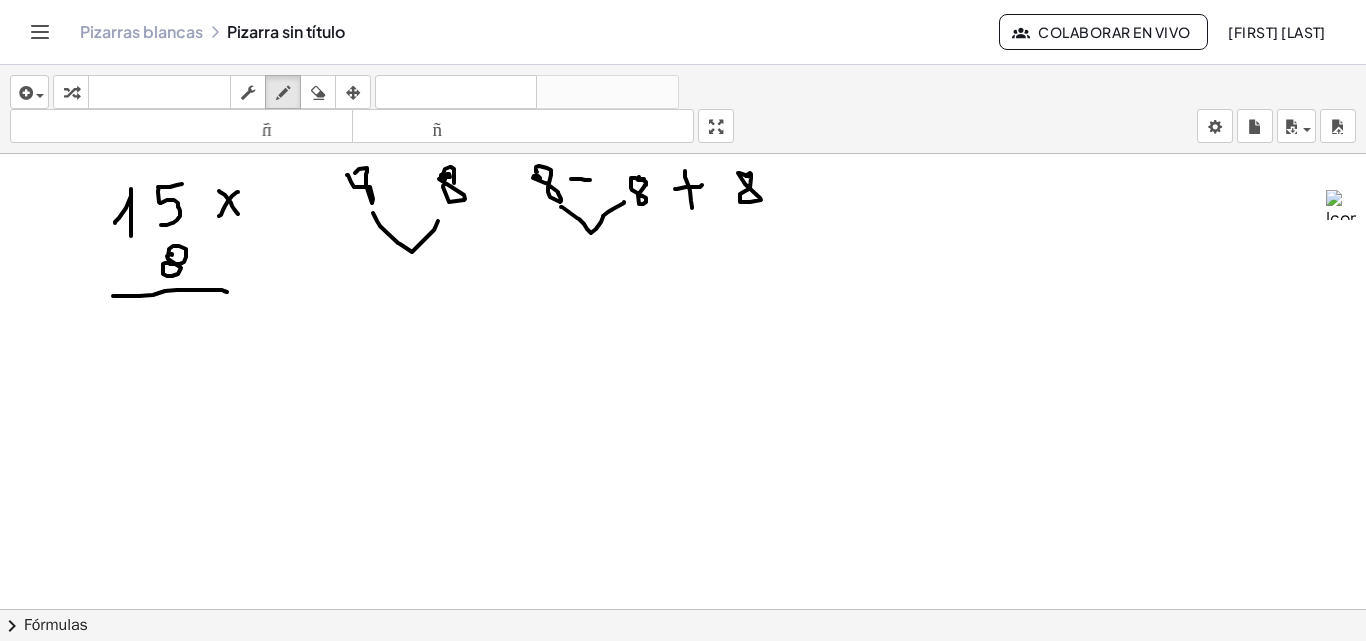 drag, startPoint x: 571, startPoint y: 179, endPoint x: 585, endPoint y: 170, distance: 16.643316 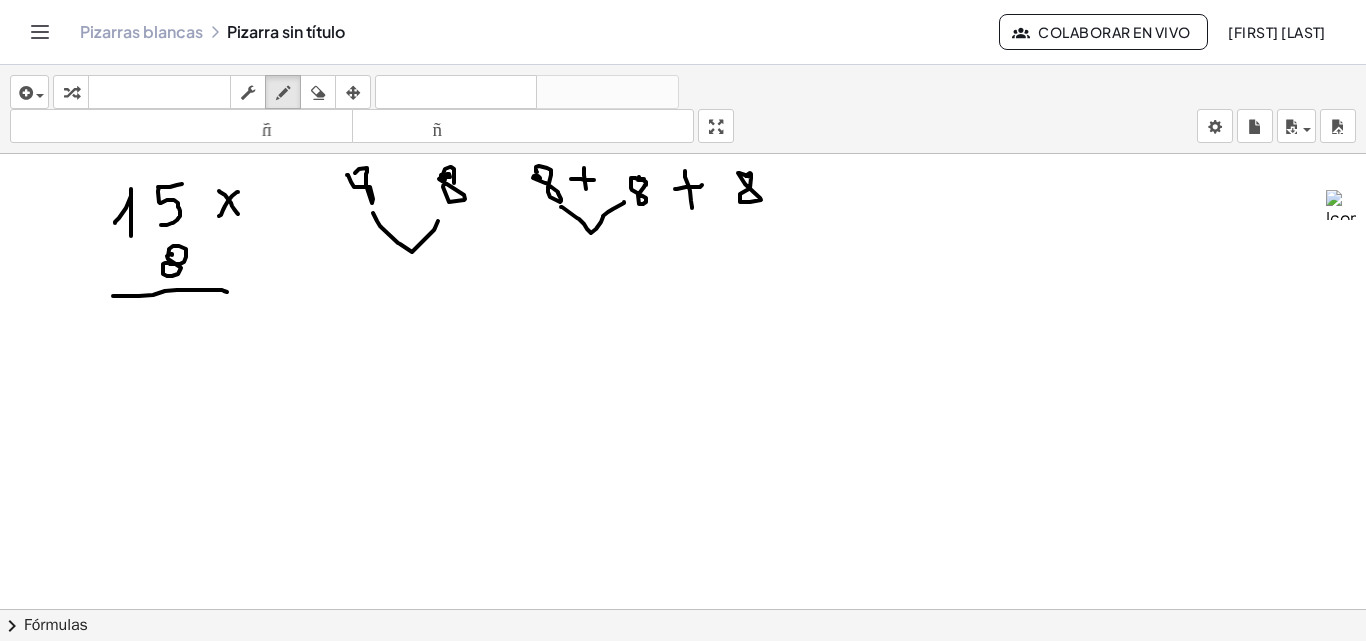 drag, startPoint x: 584, startPoint y: 175, endPoint x: 551, endPoint y: 182, distance: 33.734257 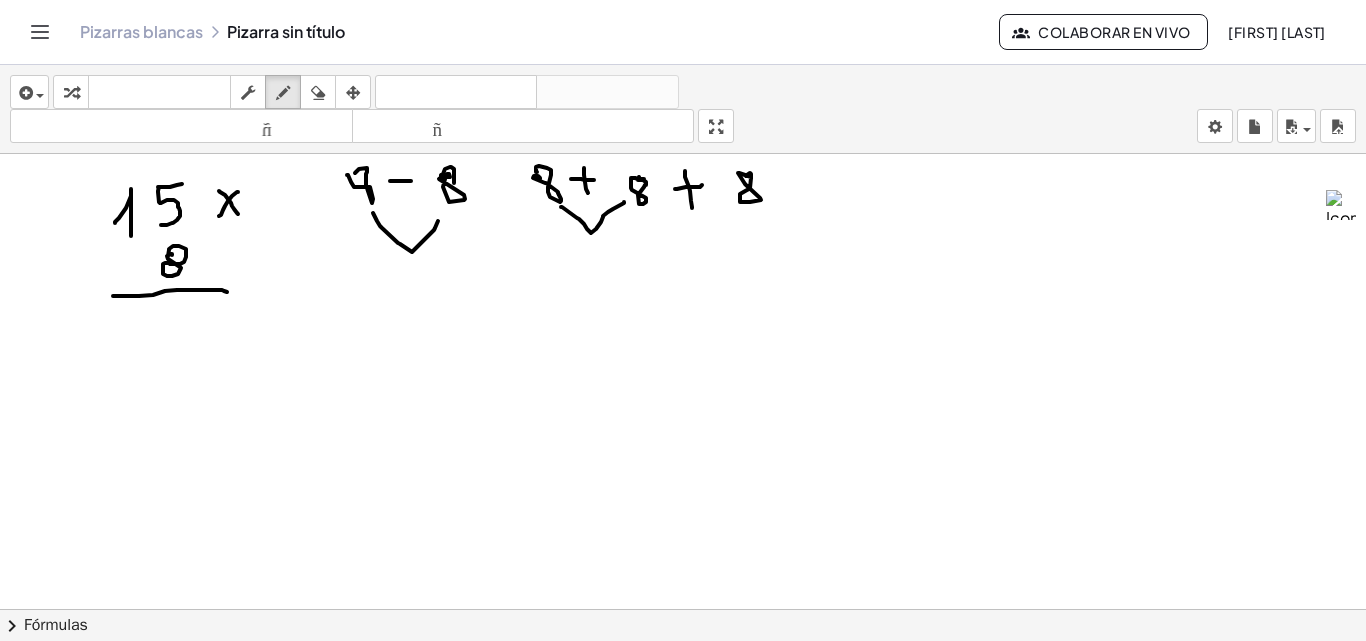 drag, startPoint x: 390, startPoint y: 181, endPoint x: 404, endPoint y: 169, distance: 18.439089 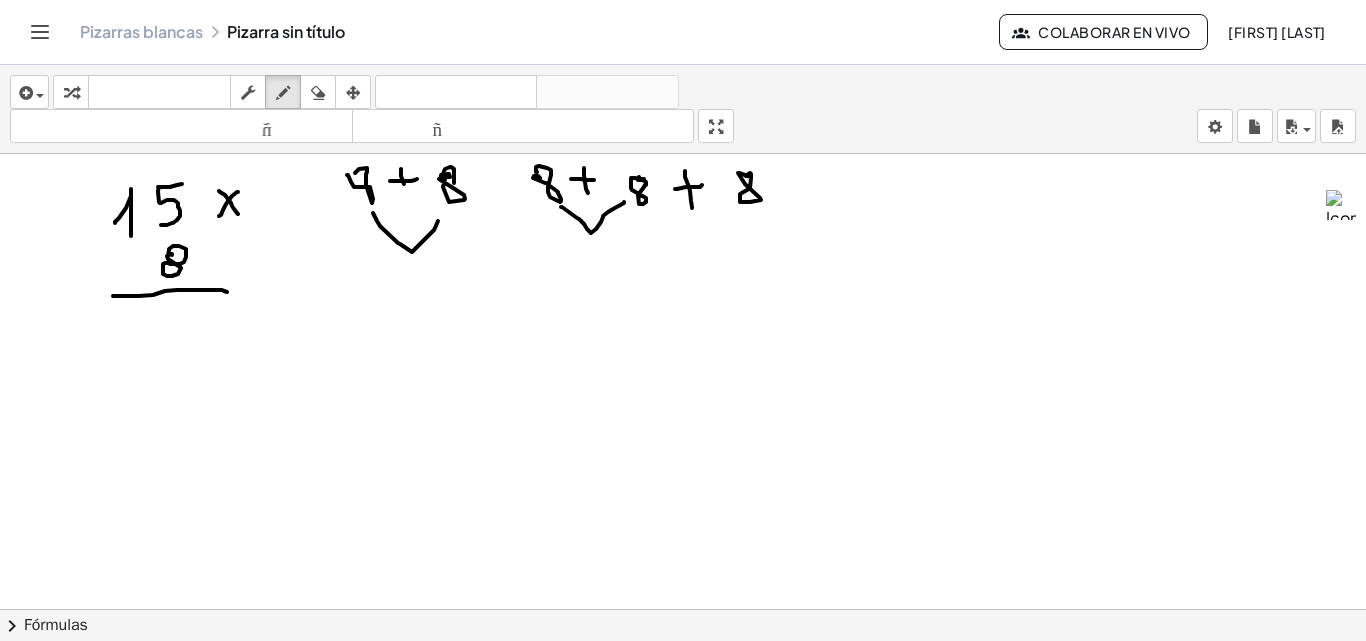 drag, startPoint x: 401, startPoint y: 169, endPoint x: 408, endPoint y: 192, distance: 24.04163 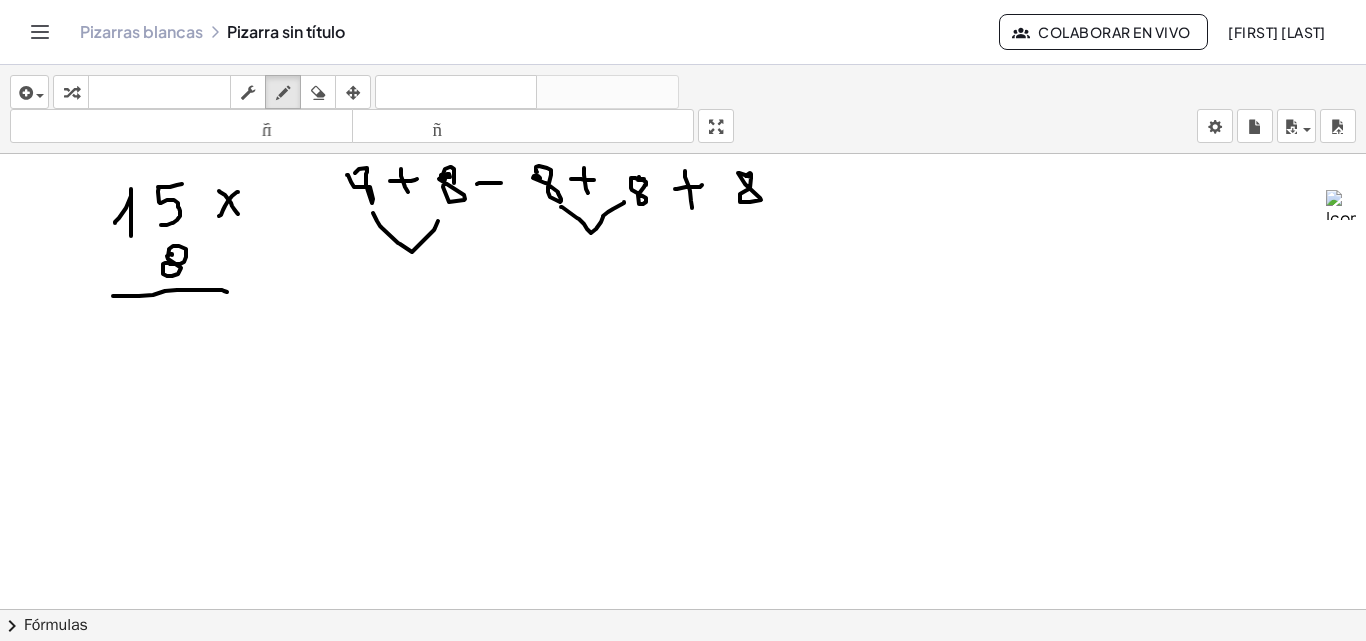 drag, startPoint x: 481, startPoint y: 183, endPoint x: 501, endPoint y: 183, distance: 20 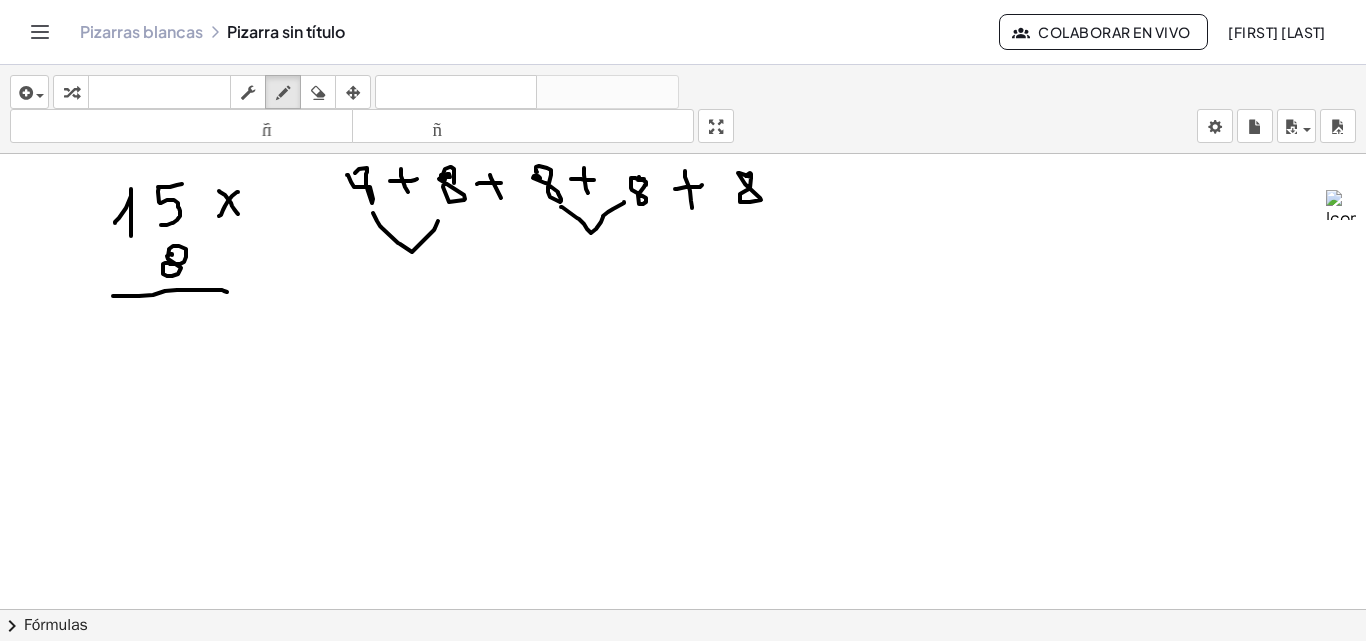 click at bounding box center [683, 688] 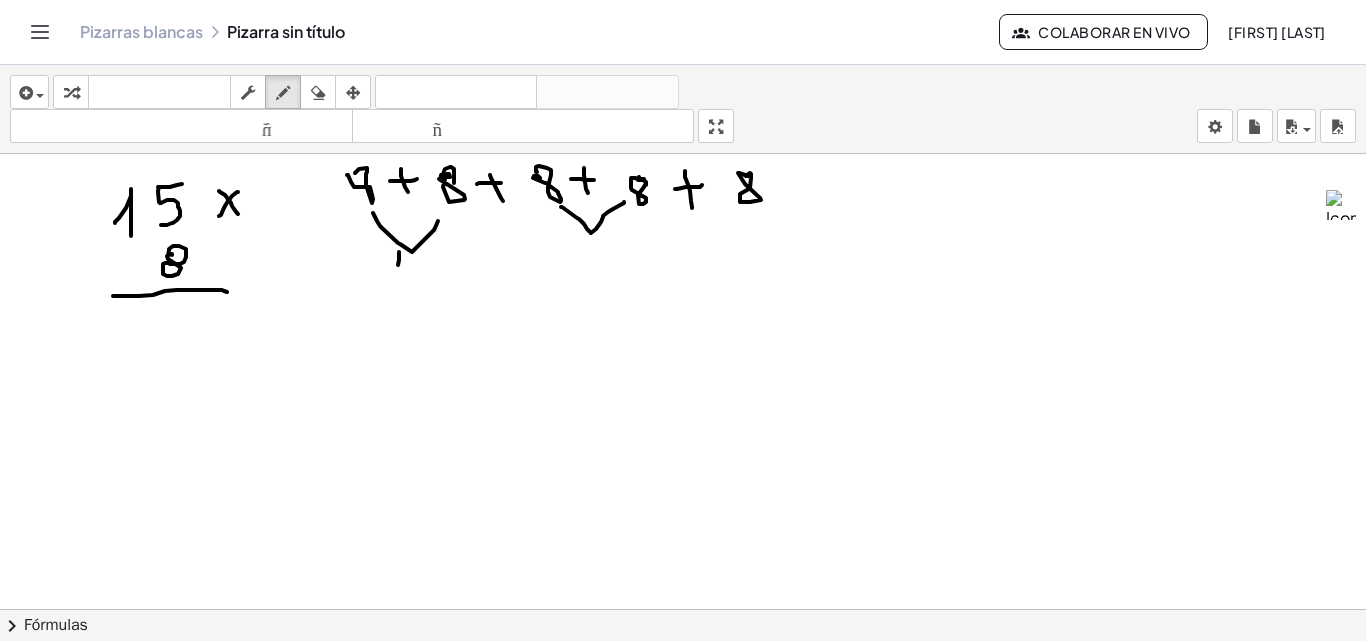 drag, startPoint x: 399, startPoint y: 252, endPoint x: 397, endPoint y: 273, distance: 21.095022 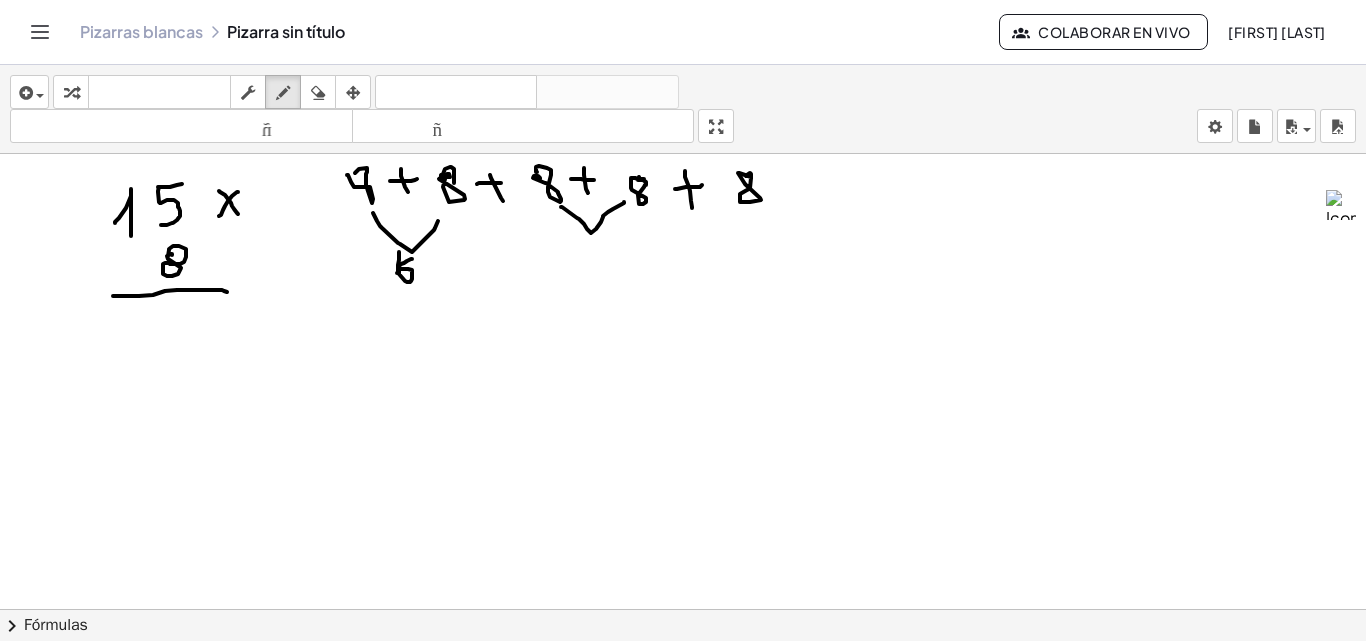 drag, startPoint x: 412, startPoint y: 259, endPoint x: 400, endPoint y: 269, distance: 15.6205 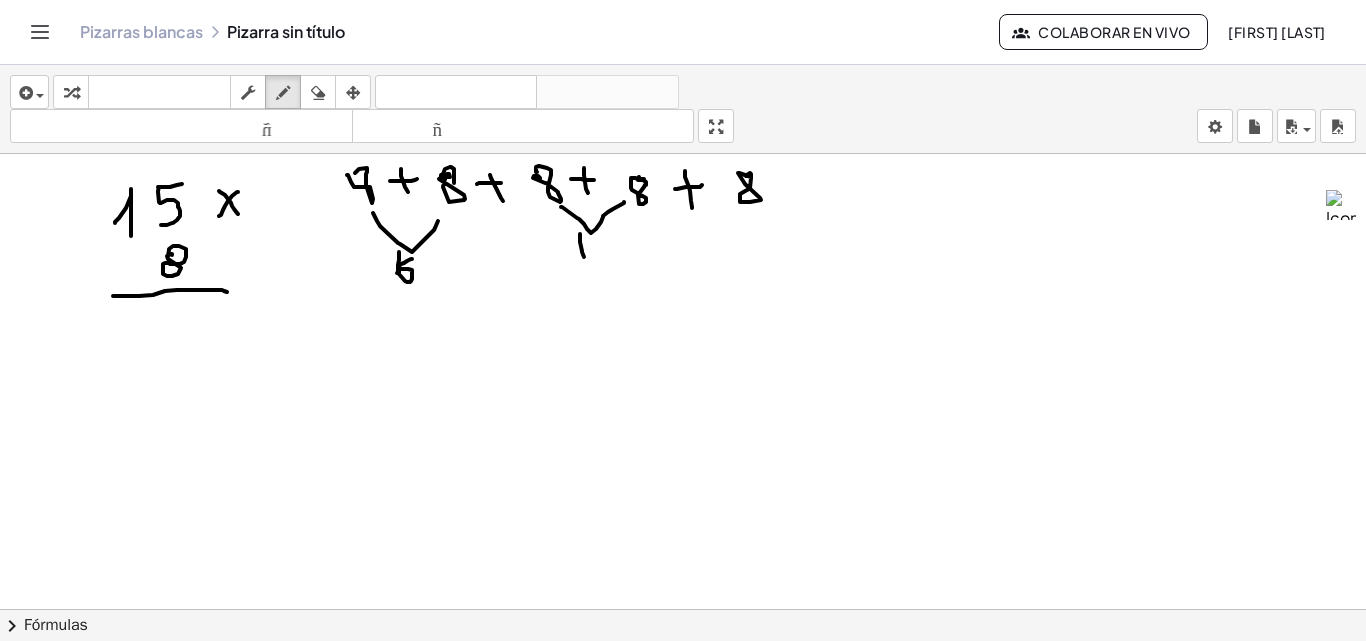 drag, startPoint x: 580, startPoint y: 234, endPoint x: 584, endPoint y: 257, distance: 23.345236 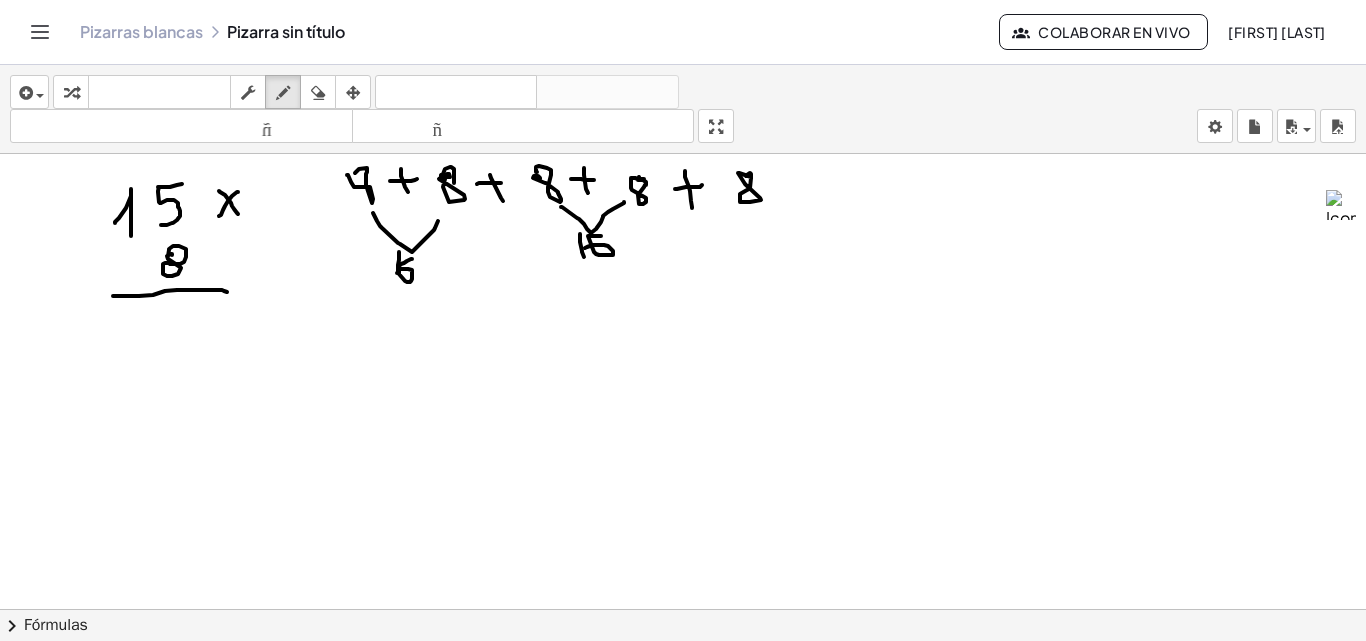 drag, startPoint x: 601, startPoint y: 236, endPoint x: 585, endPoint y: 248, distance: 20 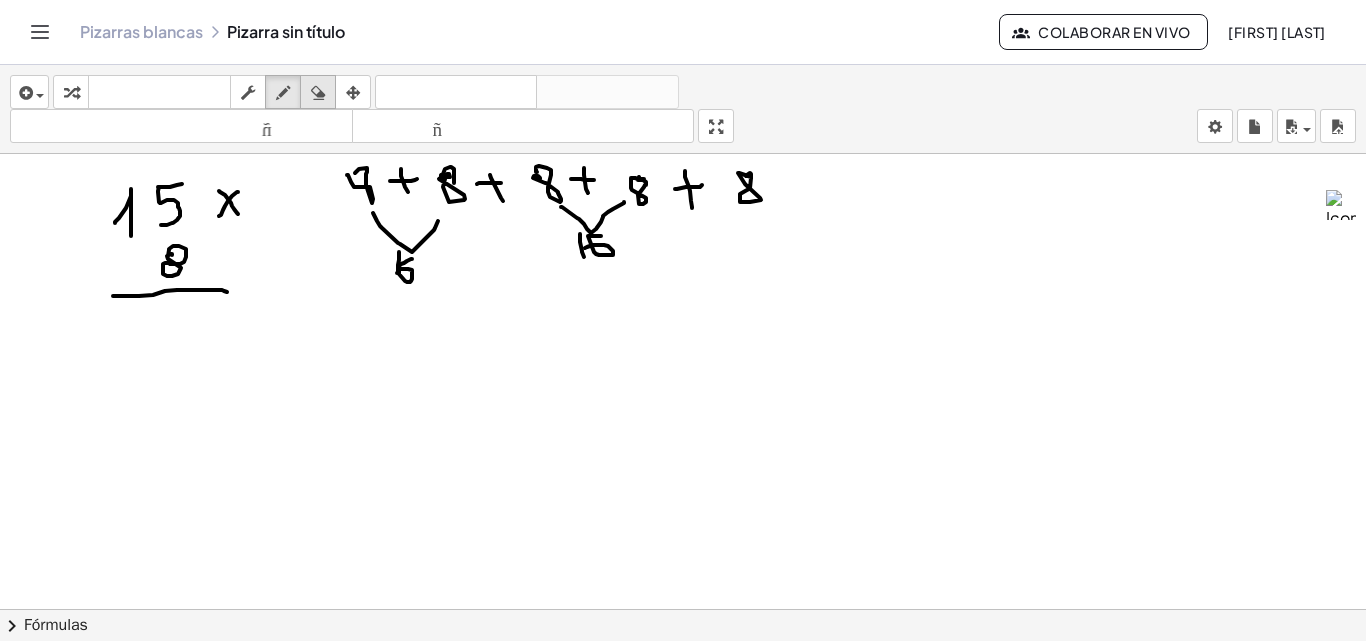 click at bounding box center (318, 93) 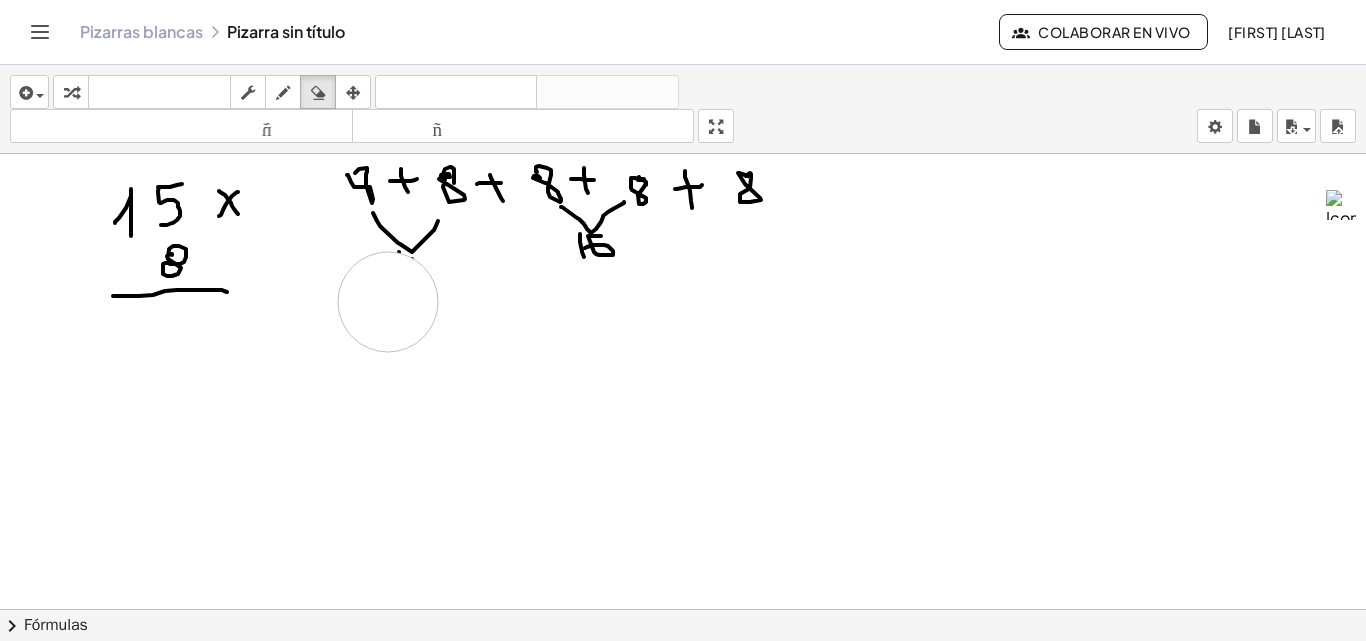drag, startPoint x: 467, startPoint y: 365, endPoint x: 373, endPoint y: 297, distance: 116.01724 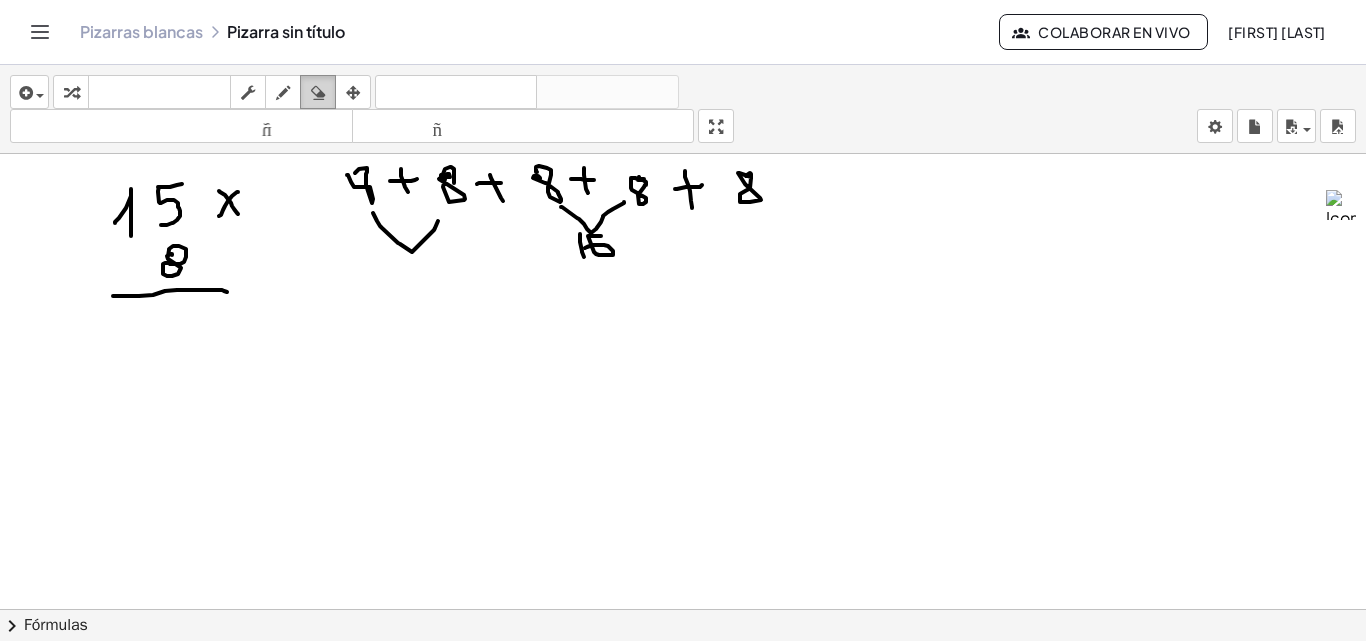 drag, startPoint x: 283, startPoint y: 85, endPoint x: 307, endPoint y: 87, distance: 24.083189 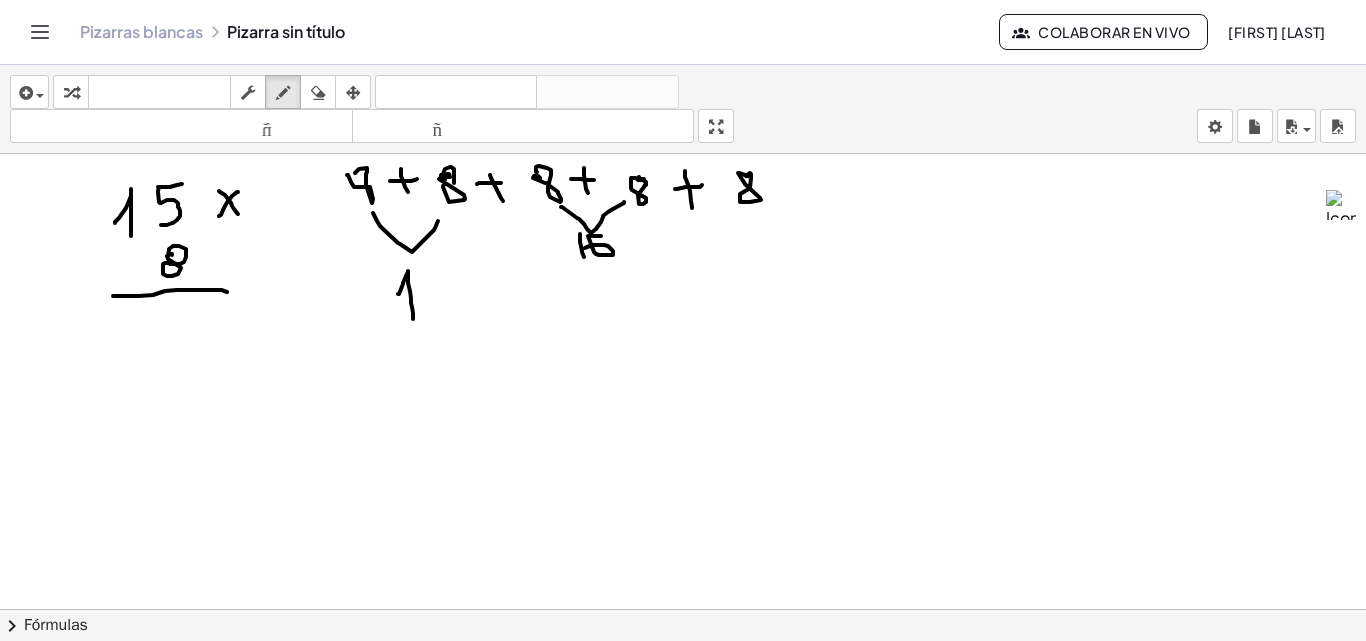 drag, startPoint x: 398, startPoint y: 294, endPoint x: 413, endPoint y: 319, distance: 29.15476 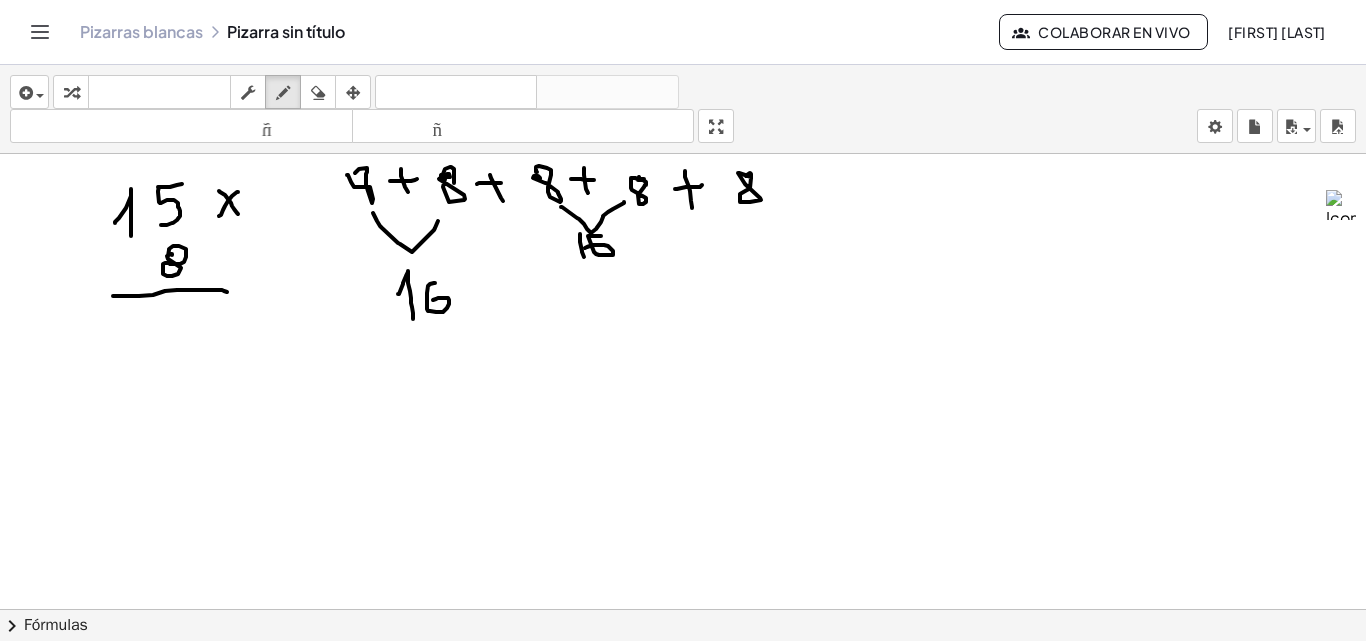 drag, startPoint x: 435, startPoint y: 283, endPoint x: 432, endPoint y: 300, distance: 17.262676 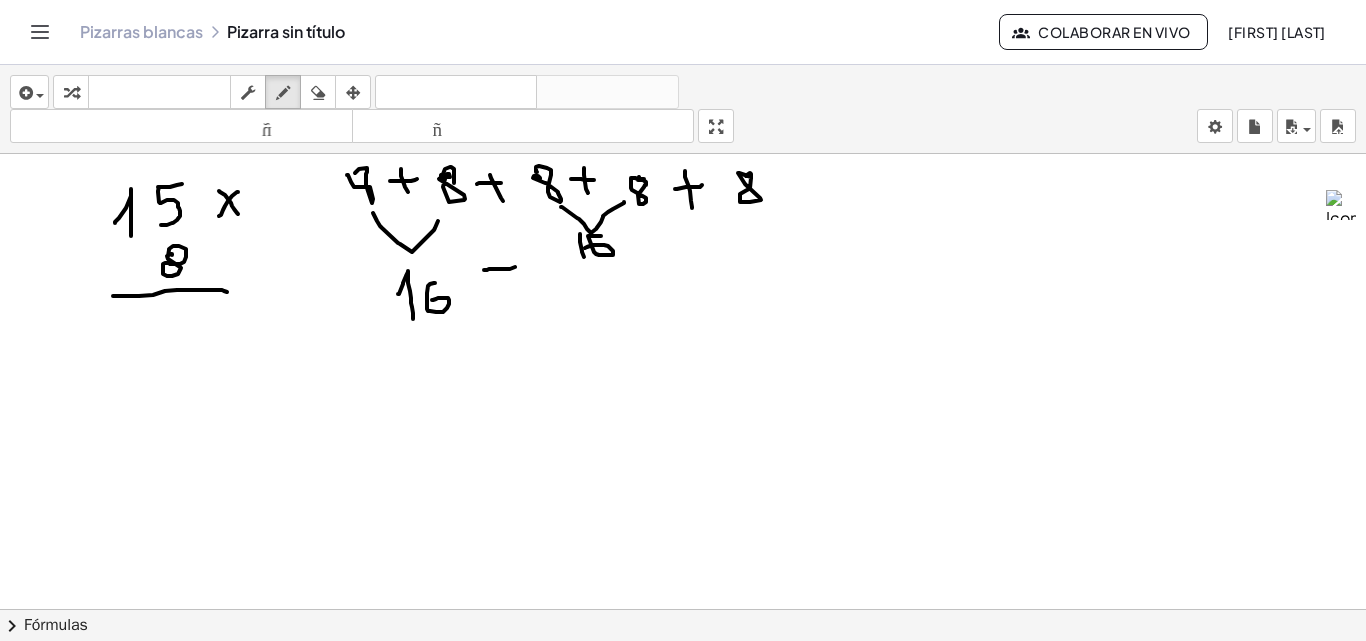 drag, startPoint x: 484, startPoint y: 270, endPoint x: 515, endPoint y: 267, distance: 31.144823 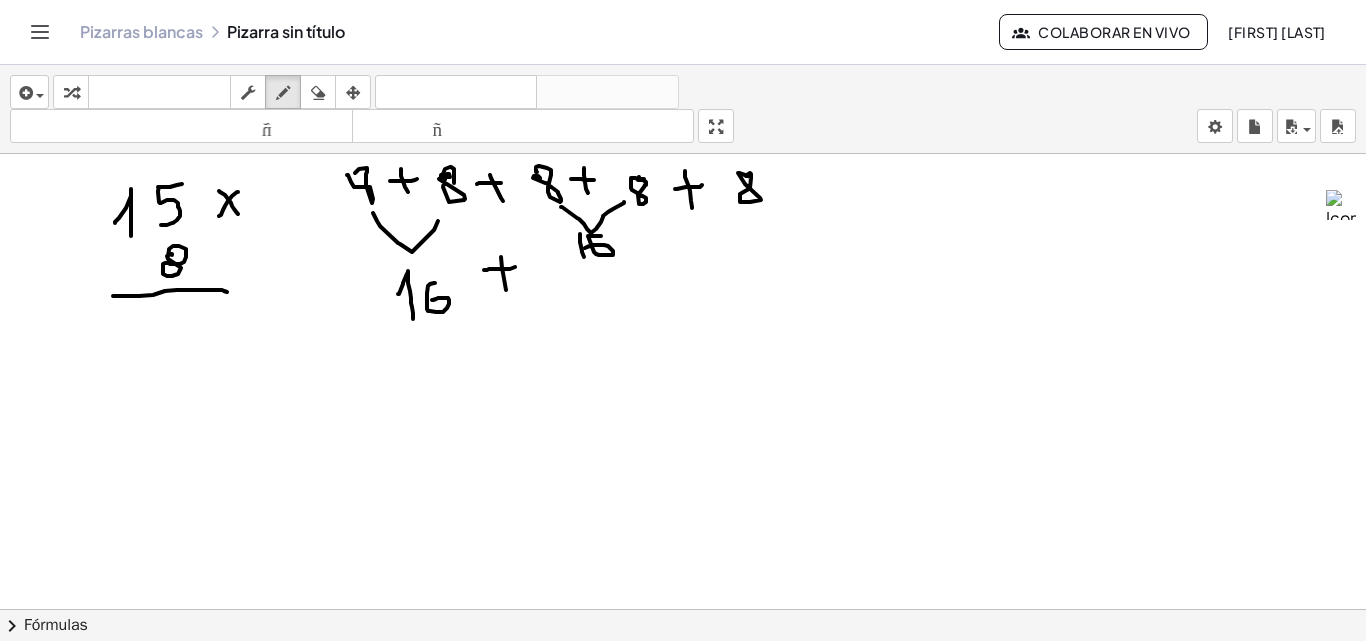 drag, startPoint x: 501, startPoint y: 257, endPoint x: 506, endPoint y: 291, distance: 34.36568 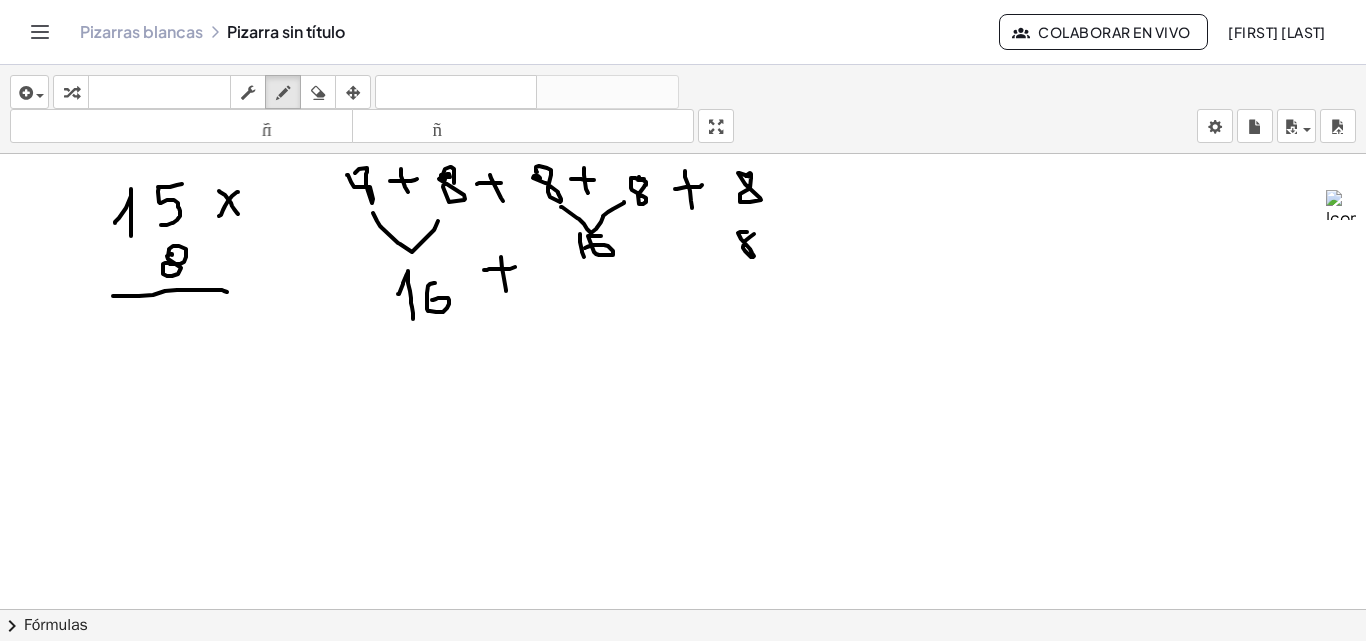 drag, startPoint x: 747, startPoint y: 232, endPoint x: 655, endPoint y: 206, distance: 95.60335 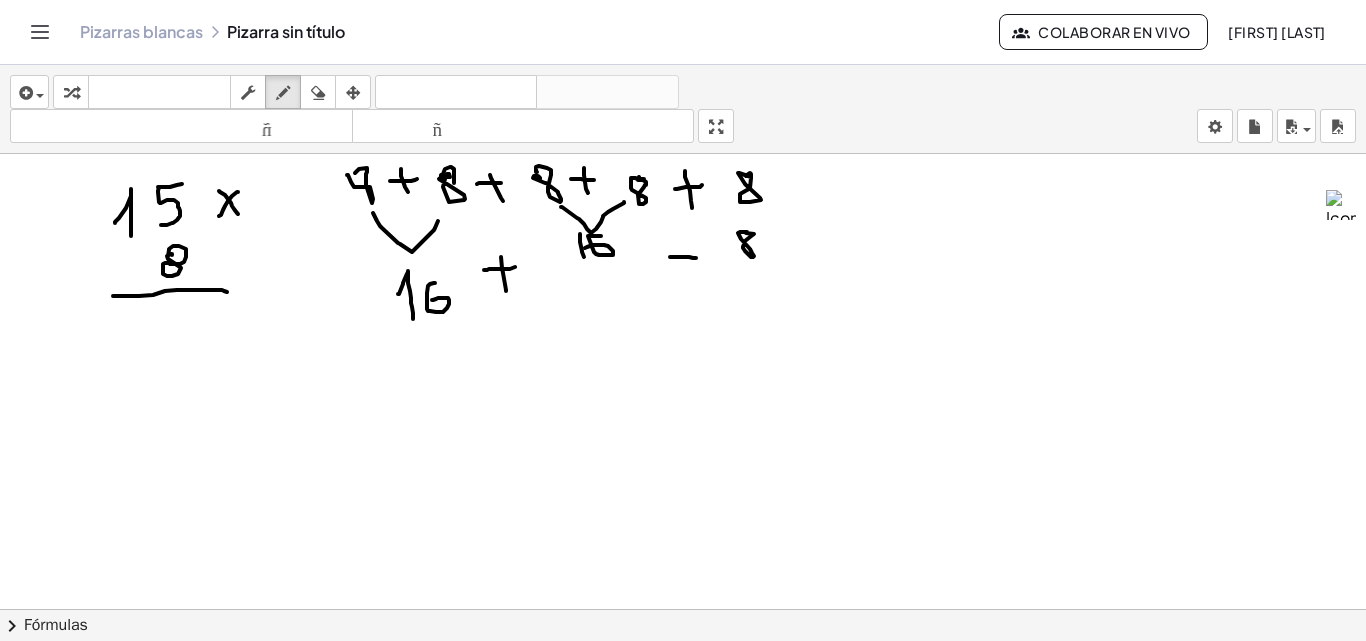drag, startPoint x: 670, startPoint y: 257, endPoint x: 696, endPoint y: 258, distance: 26.019224 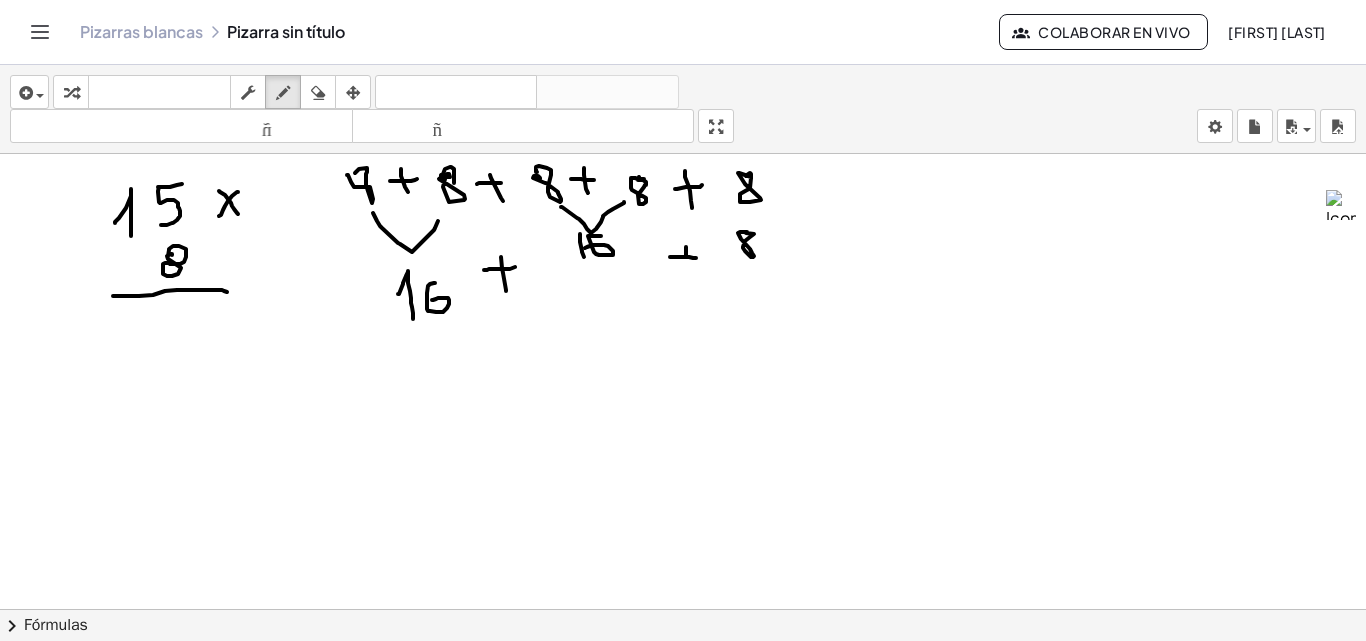 click at bounding box center [683, 688] 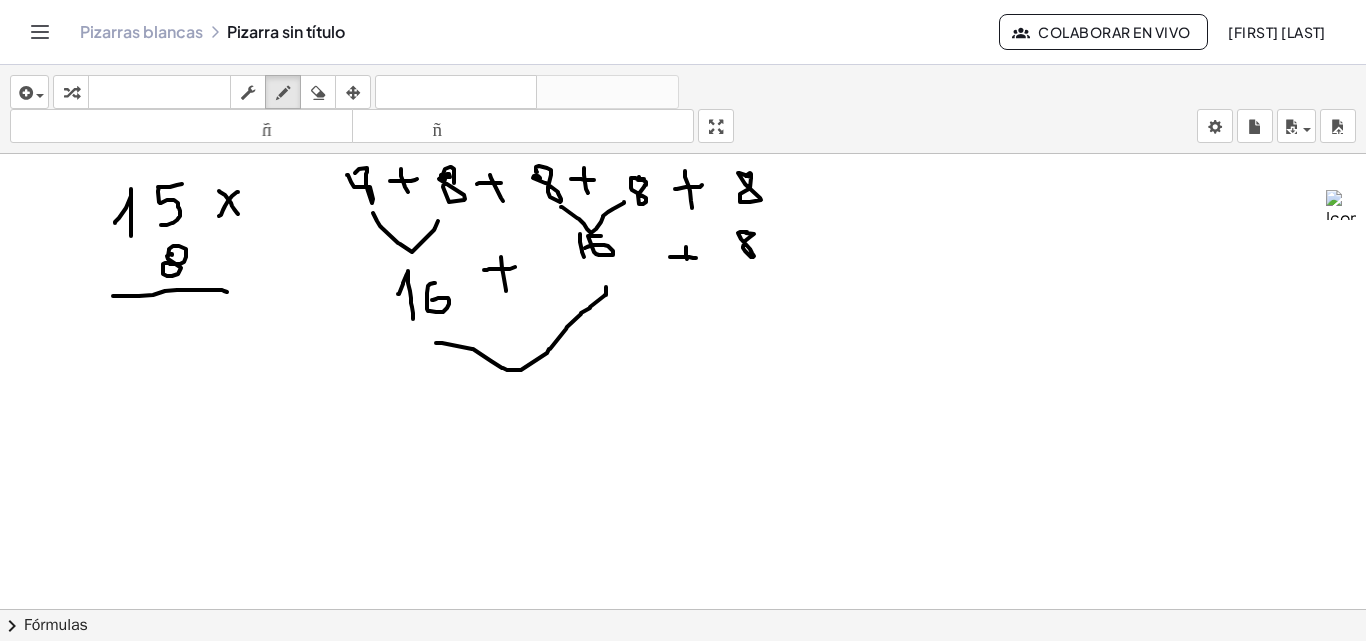 drag, startPoint x: 436, startPoint y: 343, endPoint x: 606, endPoint y: 287, distance: 178.98604 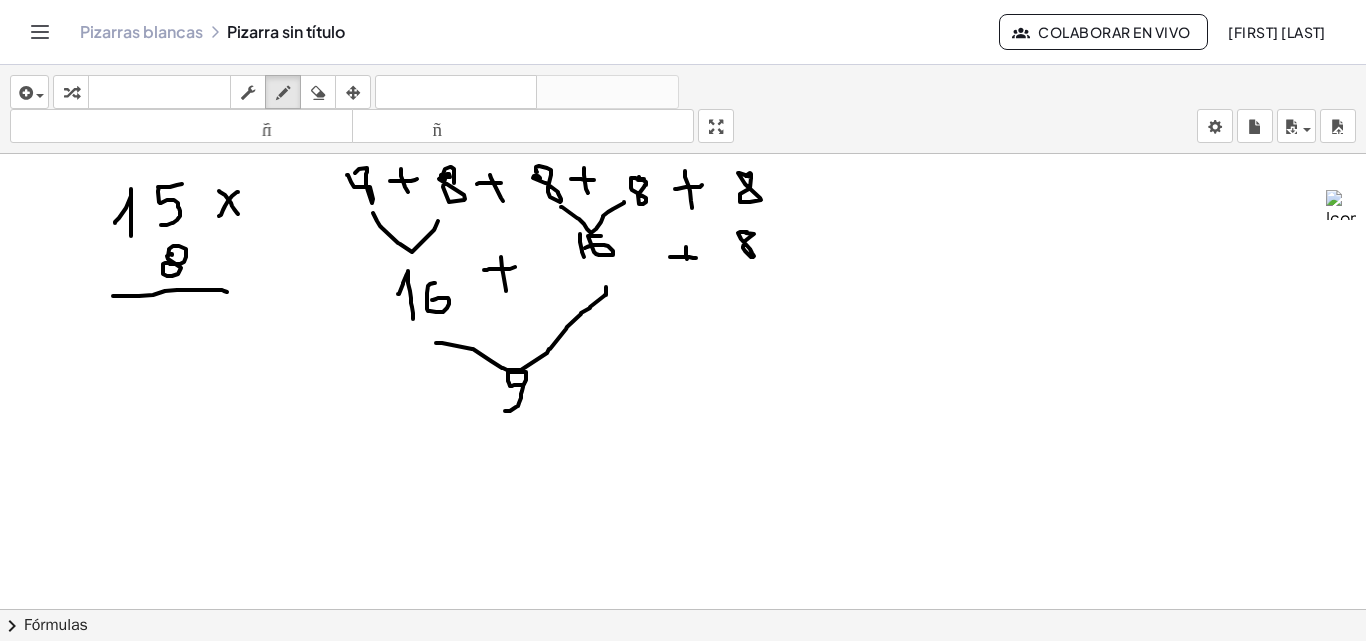 drag, startPoint x: 522, startPoint y: 385, endPoint x: 501, endPoint y: 411, distance: 33.42155 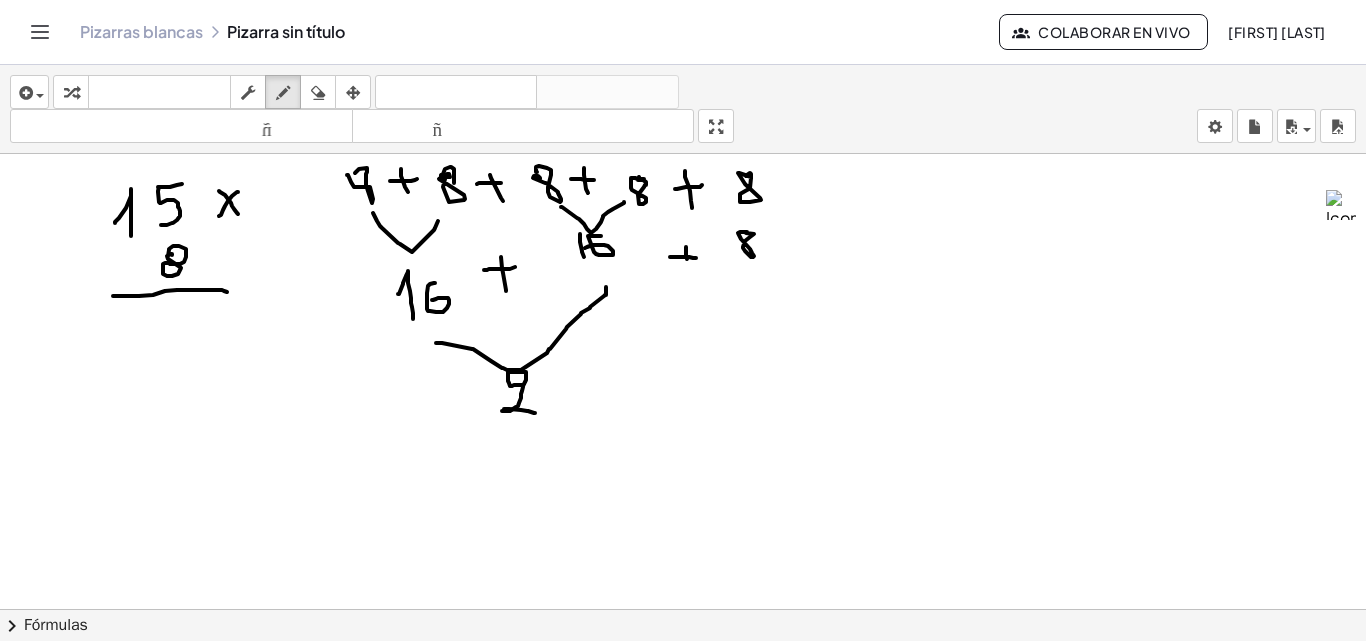 drag, startPoint x: 504, startPoint y: 409, endPoint x: 486, endPoint y: 351, distance: 60.728905 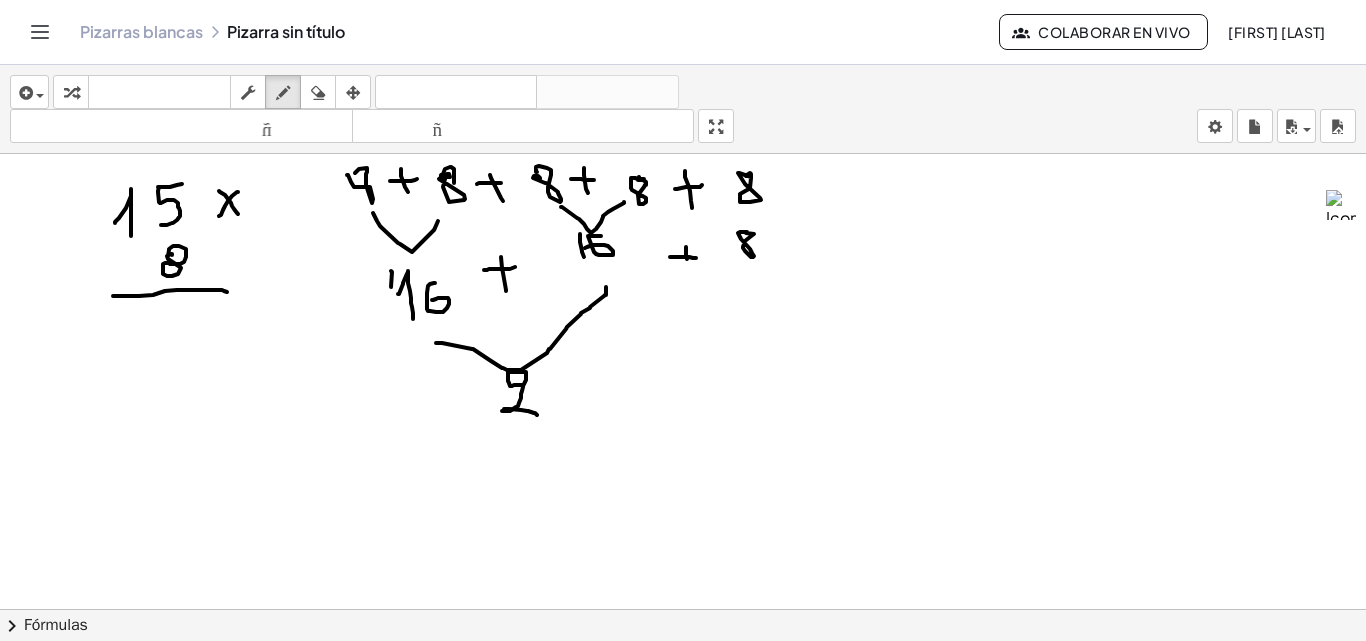 drag, startPoint x: 391, startPoint y: 271, endPoint x: 390, endPoint y: 289, distance: 18.027756 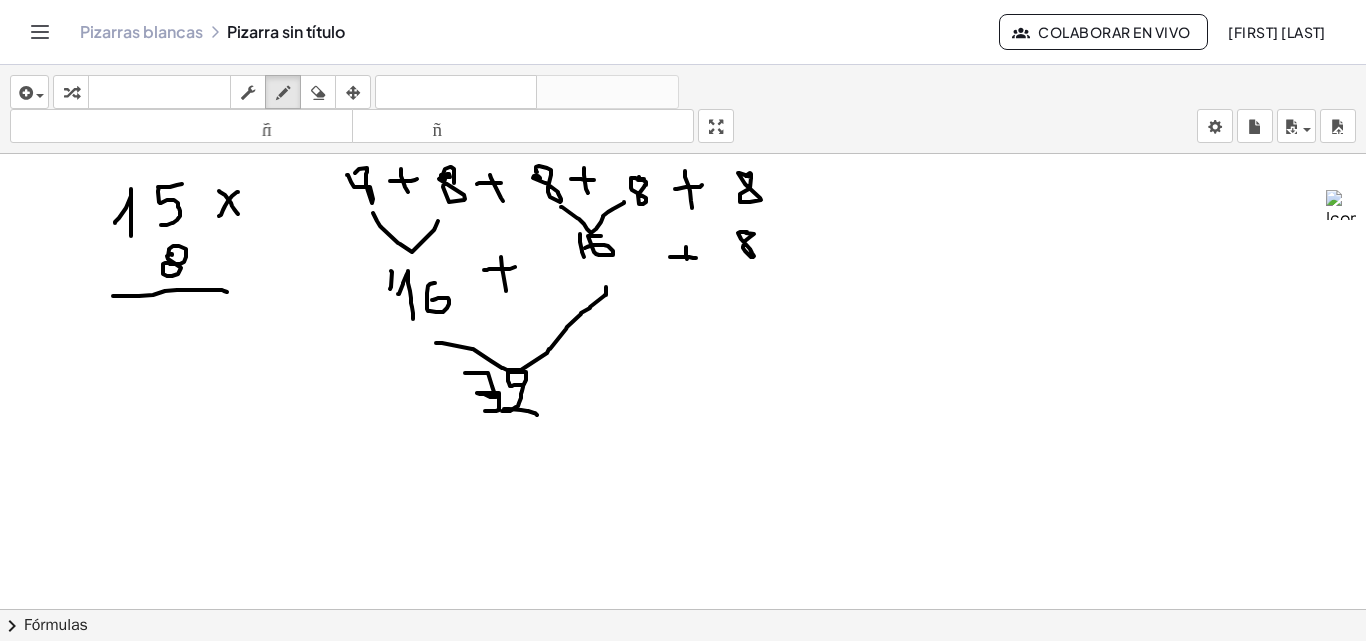 drag, startPoint x: 465, startPoint y: 373, endPoint x: 485, endPoint y: 411, distance: 42.941822 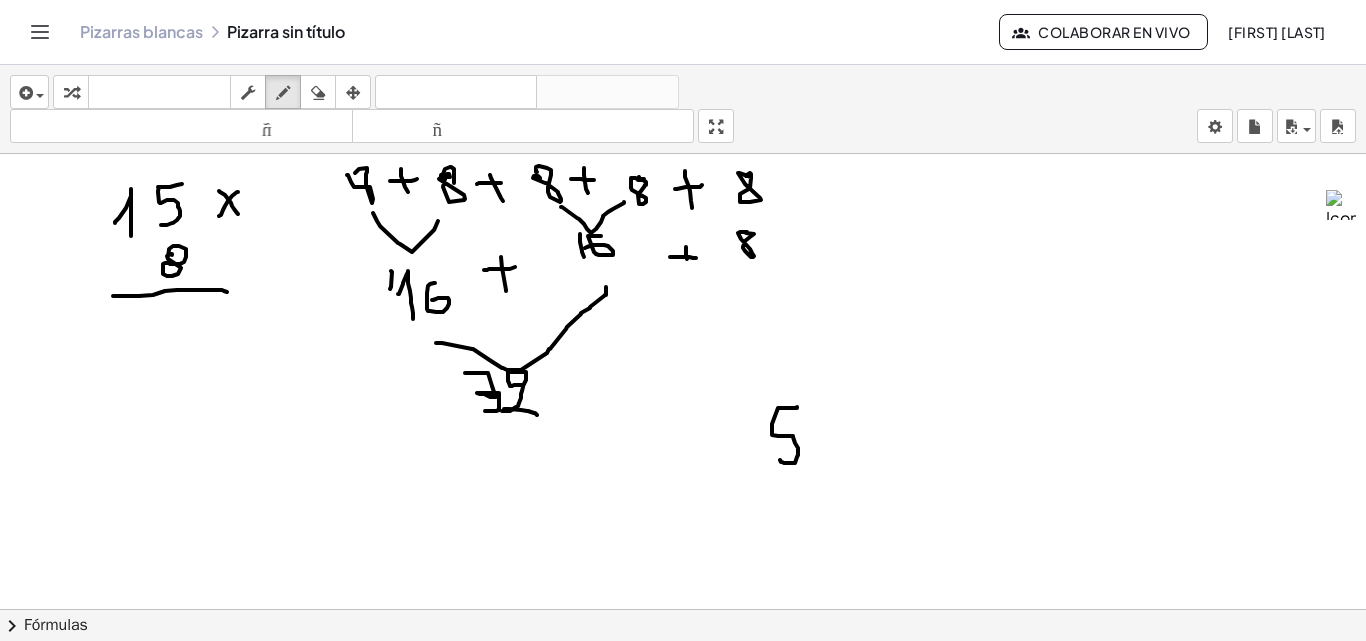 drag, startPoint x: 797, startPoint y: 407, endPoint x: 773, endPoint y: 445, distance: 44.94441 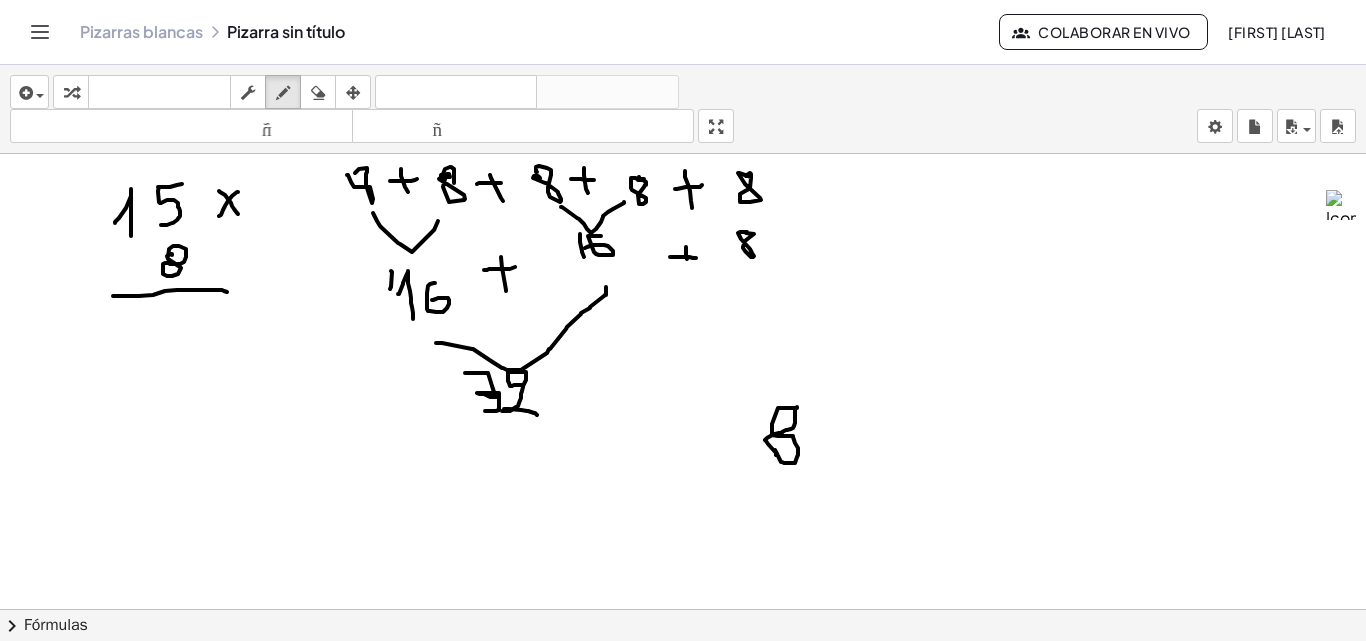 drag, startPoint x: 777, startPoint y: 454, endPoint x: 787, endPoint y: 407, distance: 48.052055 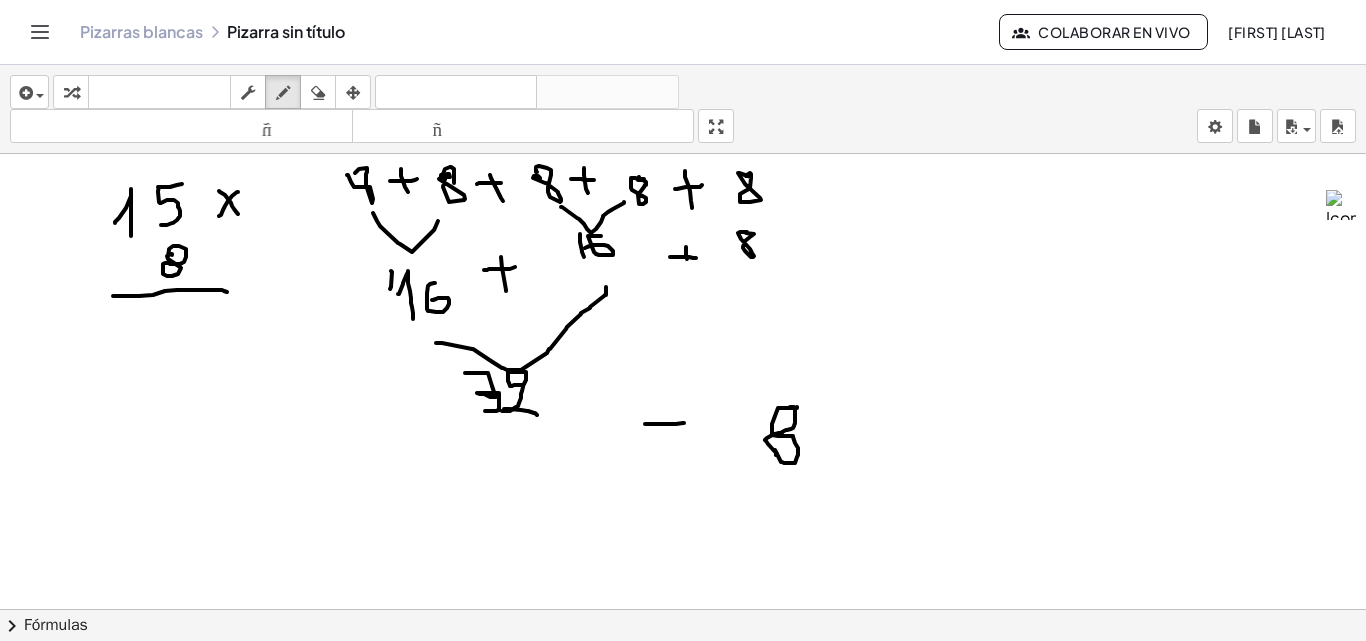 drag, startPoint x: 645, startPoint y: 424, endPoint x: 688, endPoint y: 423, distance: 43.011627 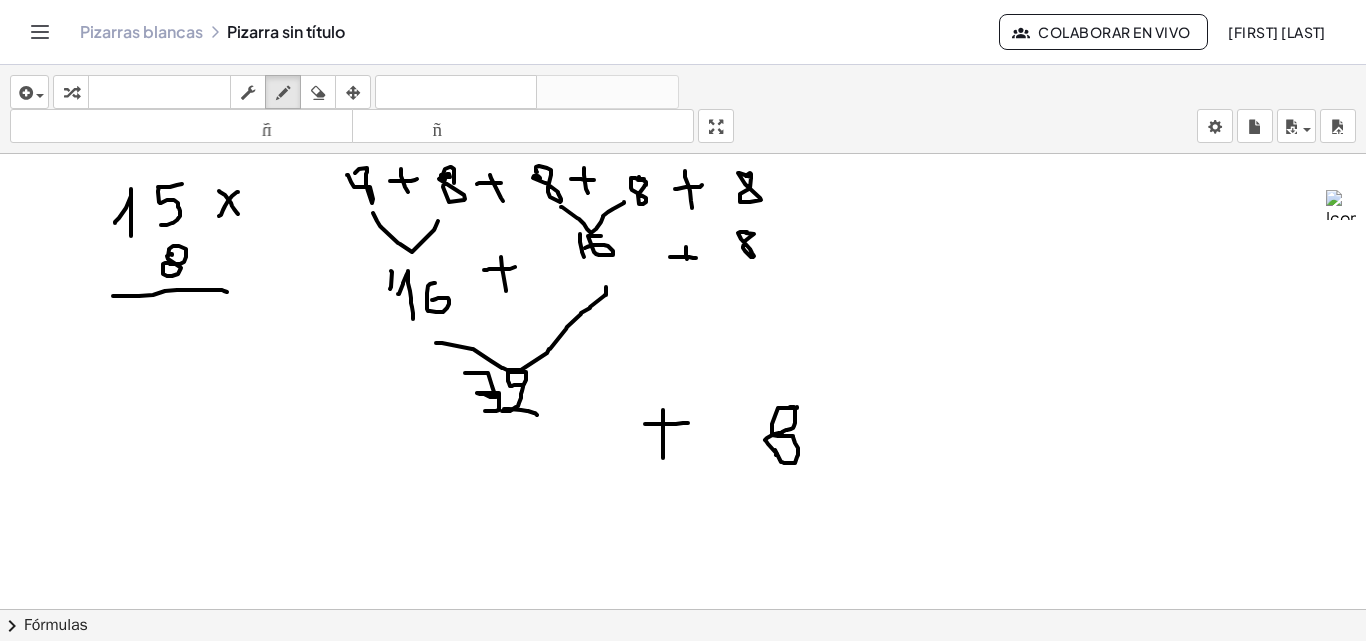 drag, startPoint x: 663, startPoint y: 410, endPoint x: 663, endPoint y: 458, distance: 48 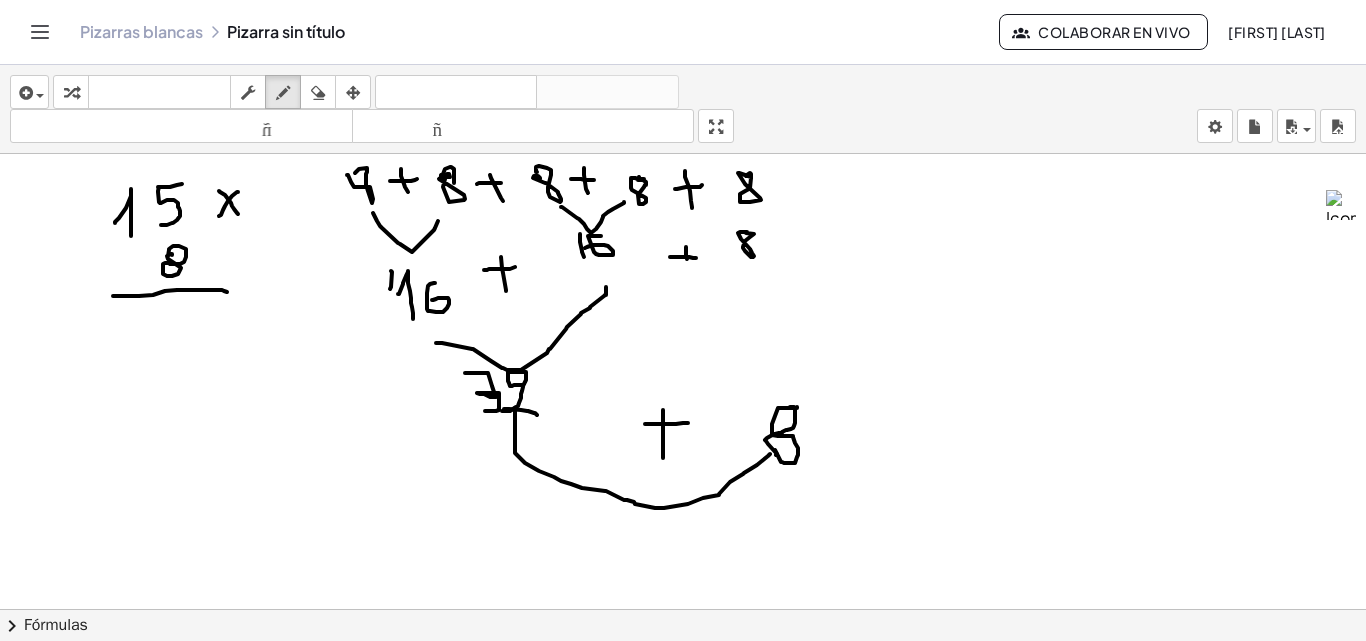 drag, startPoint x: 515, startPoint y: 408, endPoint x: 770, endPoint y: 454, distance: 259.1158 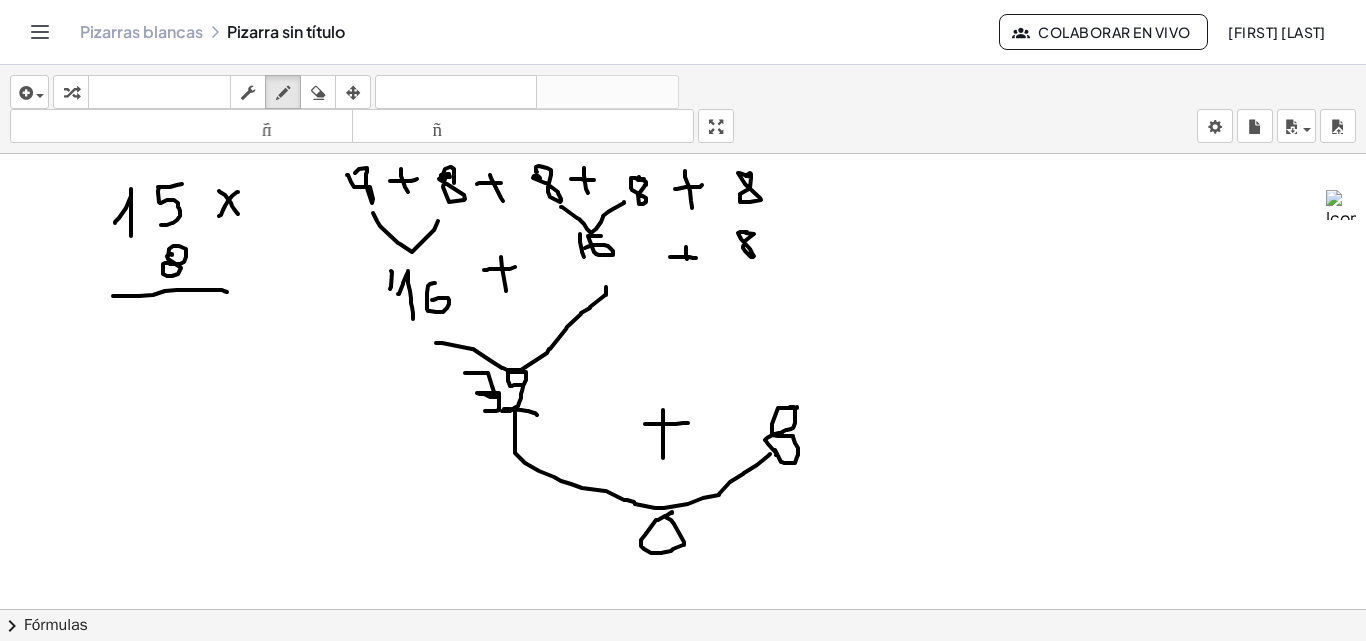 click at bounding box center [683, 688] 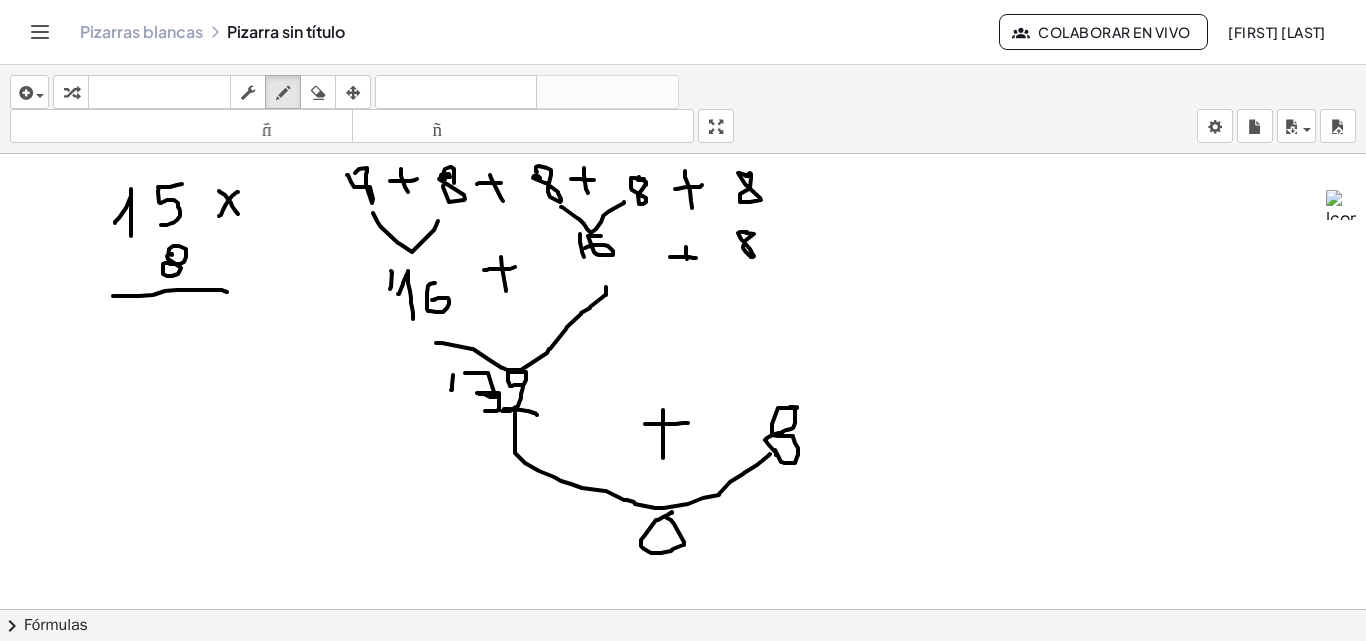 drag, startPoint x: 453, startPoint y: 375, endPoint x: 451, endPoint y: 390, distance: 15.132746 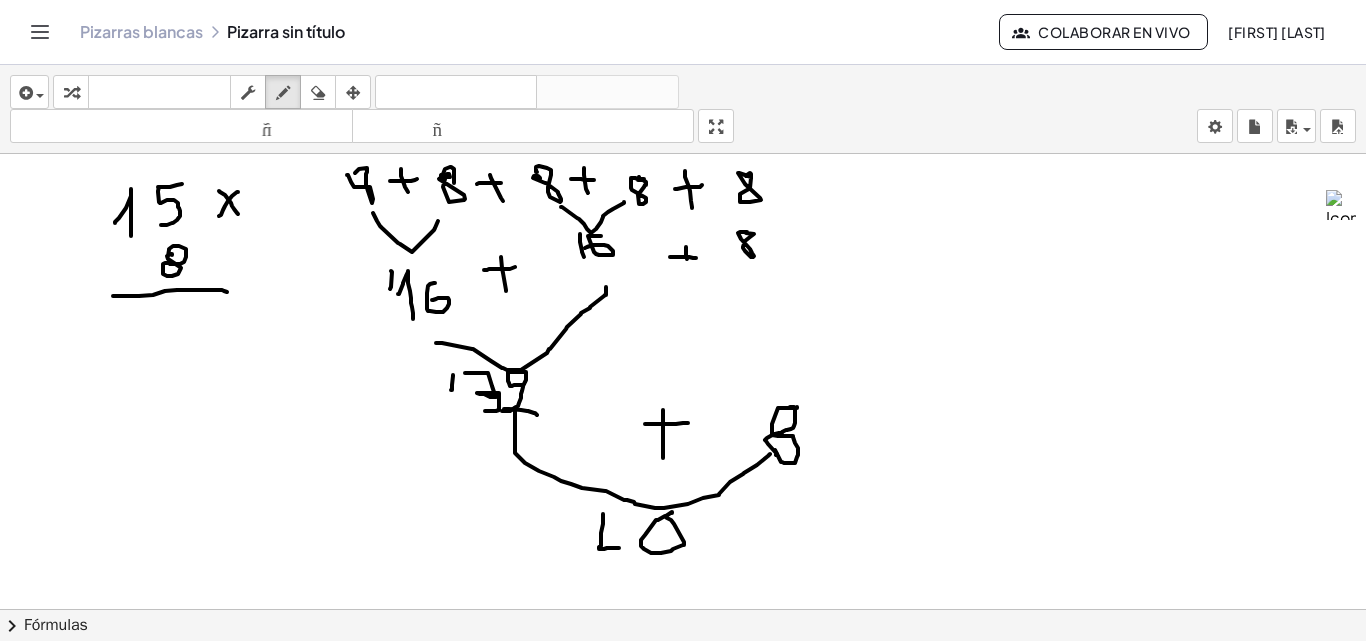 drag, startPoint x: 603, startPoint y: 514, endPoint x: 619, endPoint y: 548, distance: 37.576588 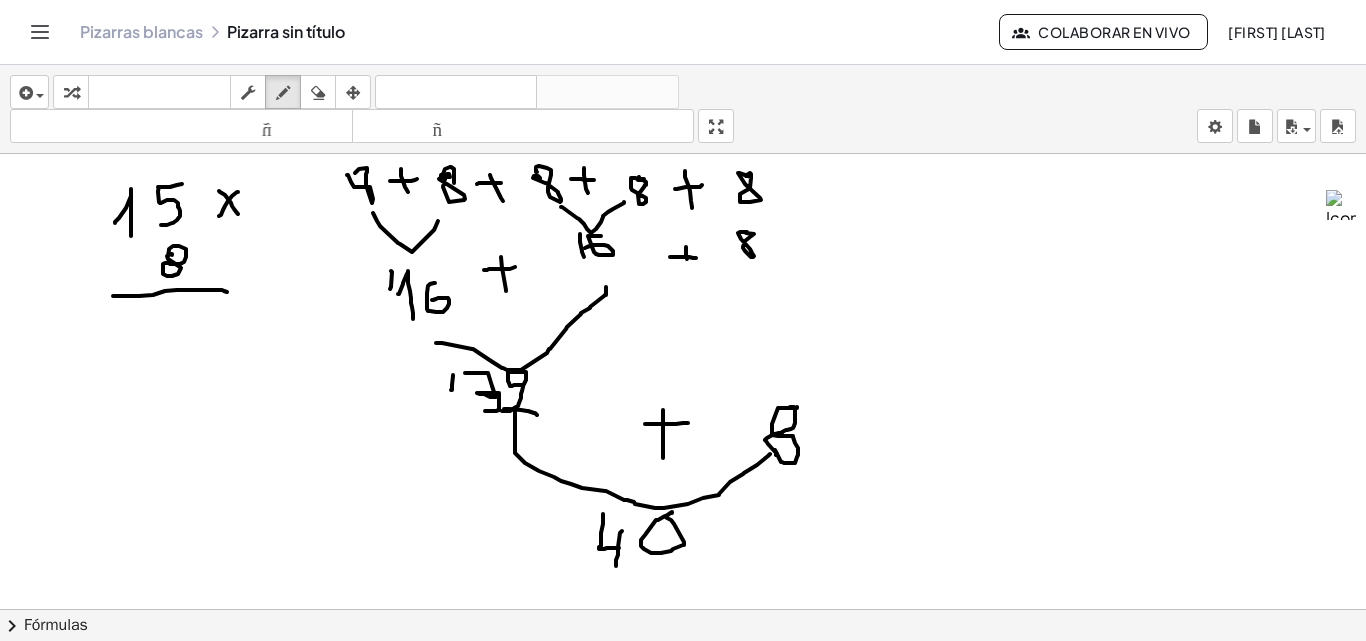 drag, startPoint x: 622, startPoint y: 531, endPoint x: 616, endPoint y: 570, distance: 39.45884 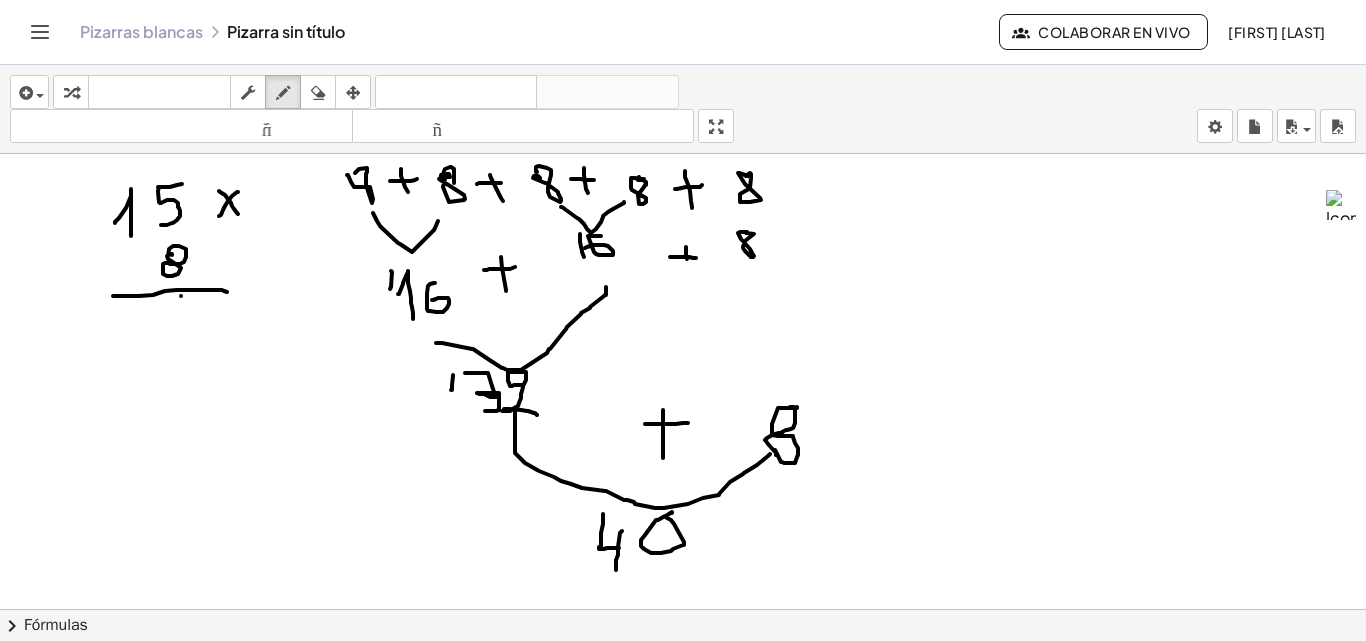 click at bounding box center (683, 688) 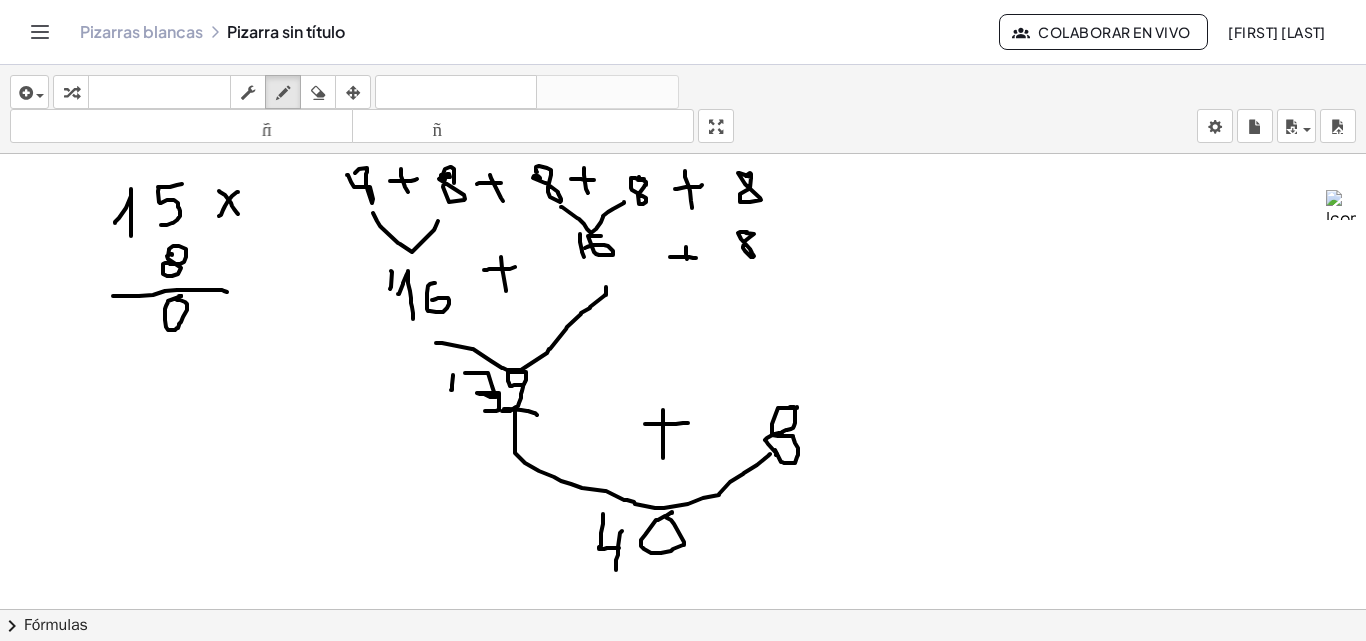 click at bounding box center (683, 688) 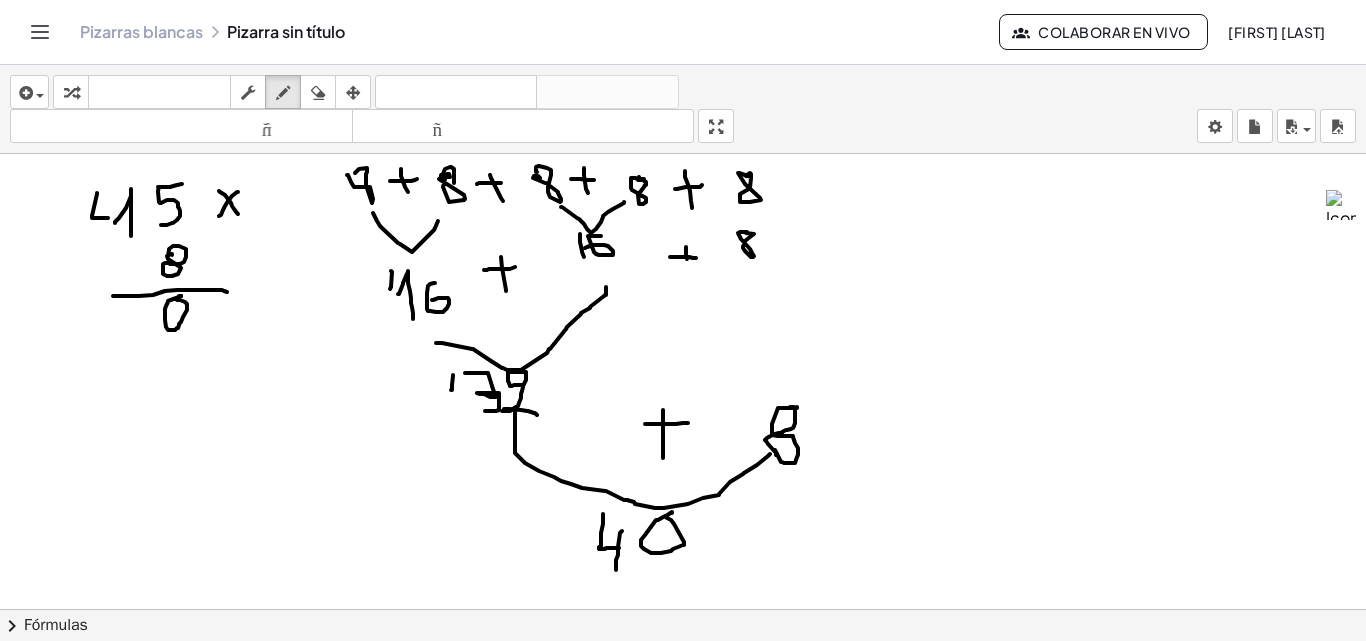 drag, startPoint x: 97, startPoint y: 193, endPoint x: 108, endPoint y: 218, distance: 27.313 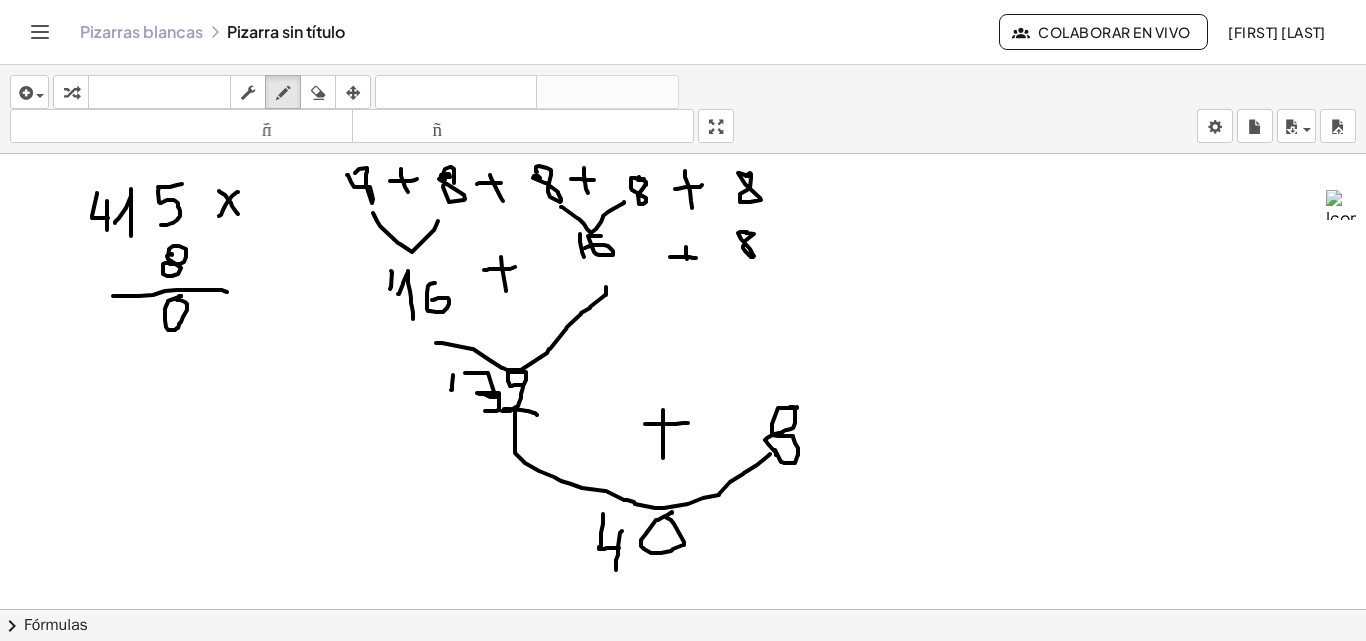 drag, startPoint x: 107, startPoint y: 201, endPoint x: 104, endPoint y: 240, distance: 39.115215 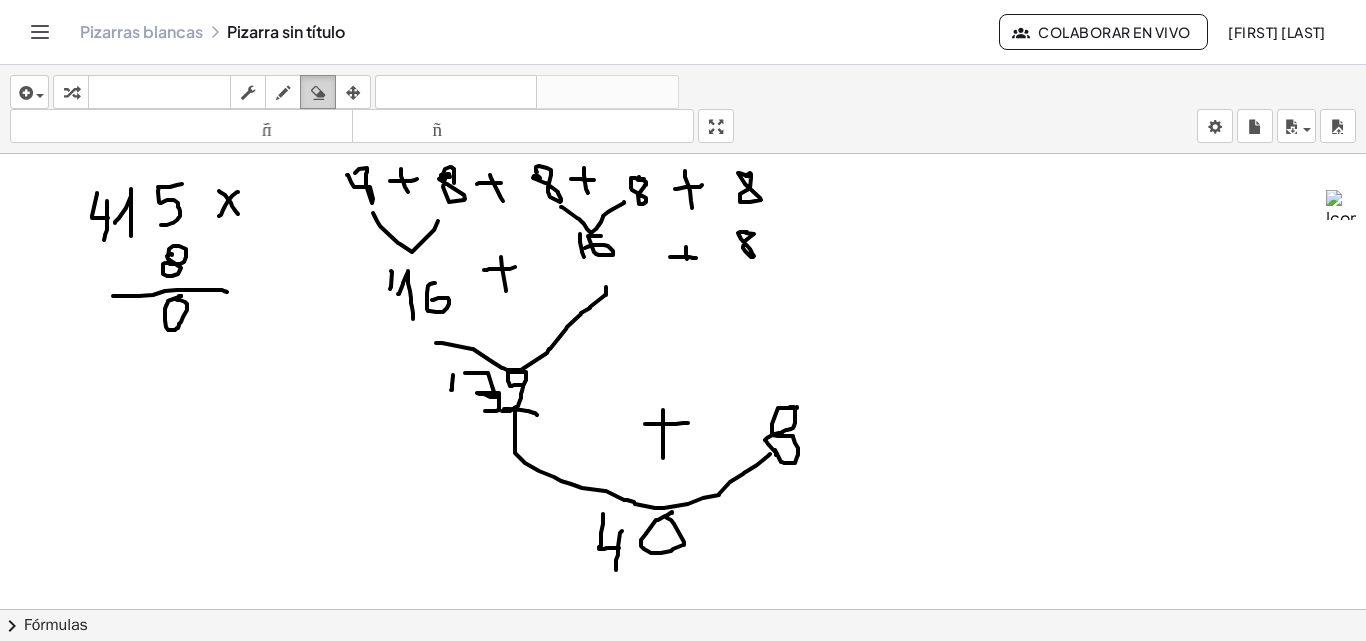 click on "borrar" at bounding box center (318, 92) 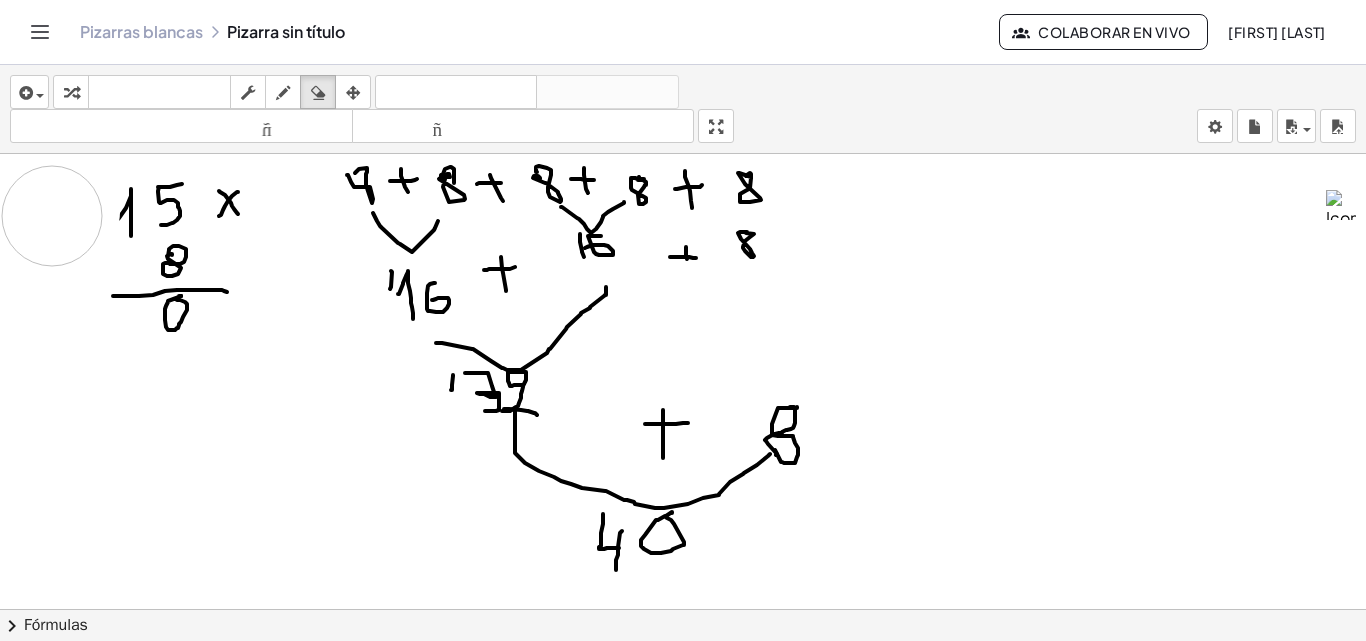 drag, startPoint x: 70, startPoint y: 212, endPoint x: 52, endPoint y: 216, distance: 18.439089 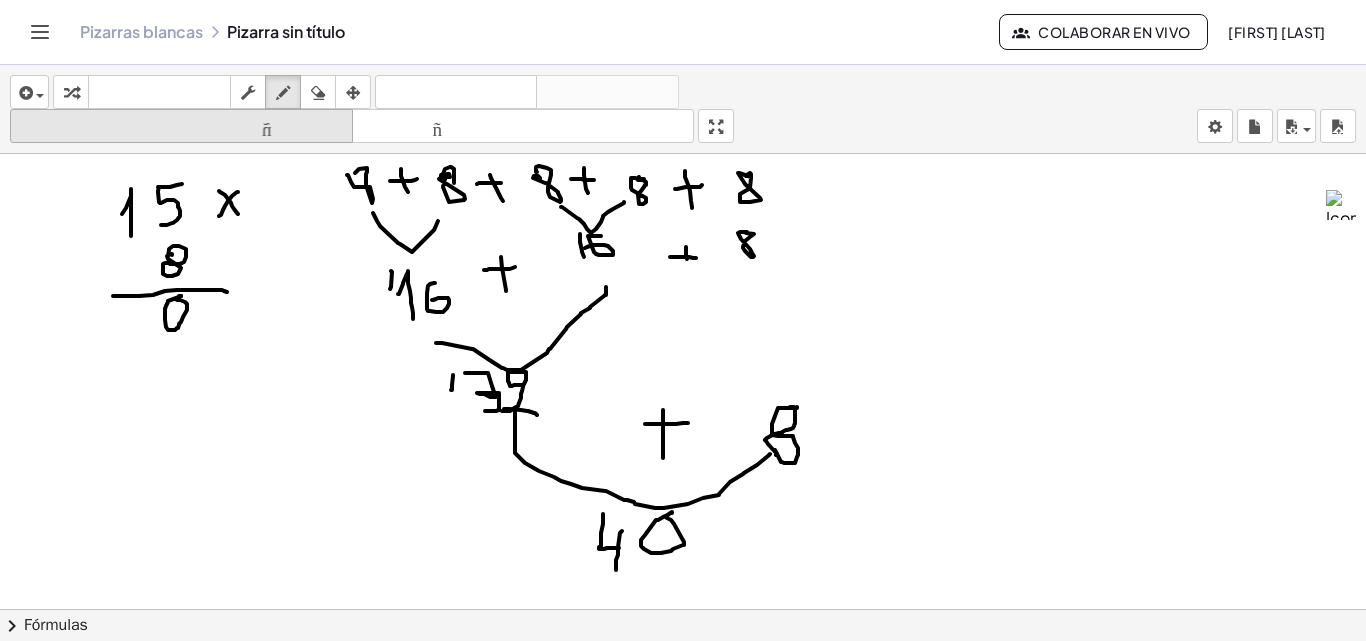 drag, startPoint x: 287, startPoint y: 85, endPoint x: 302, endPoint y: 135, distance: 52.201534 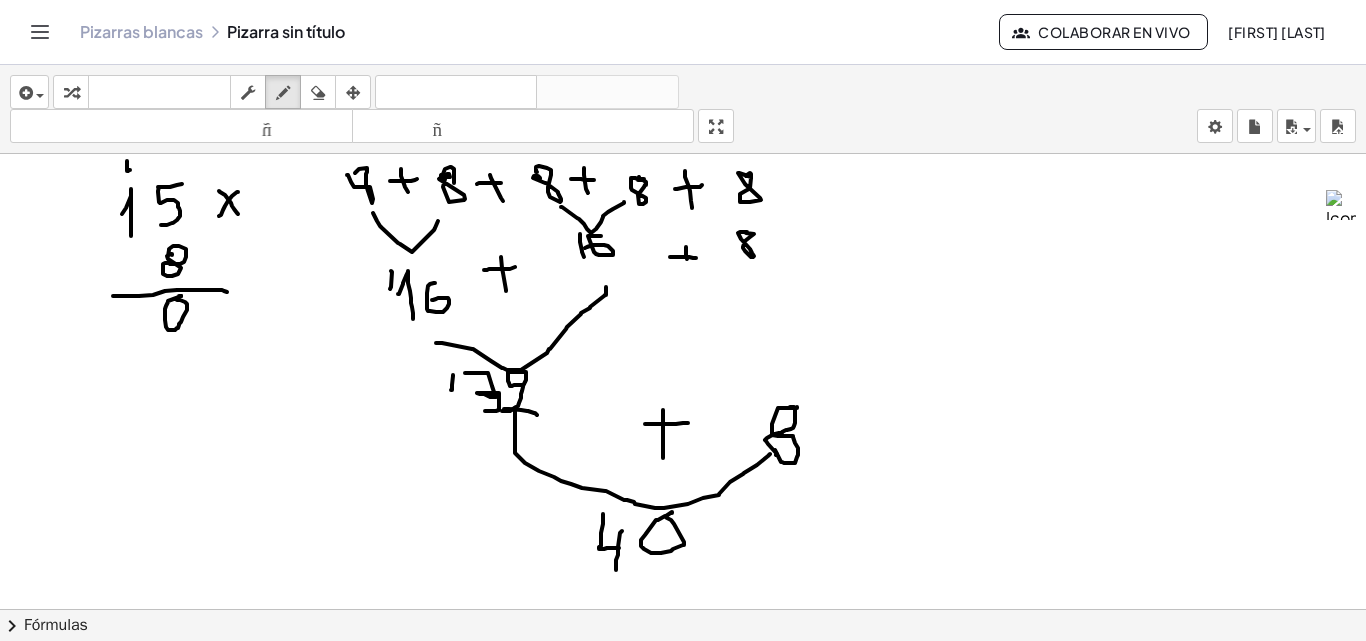 click at bounding box center (683, 688) 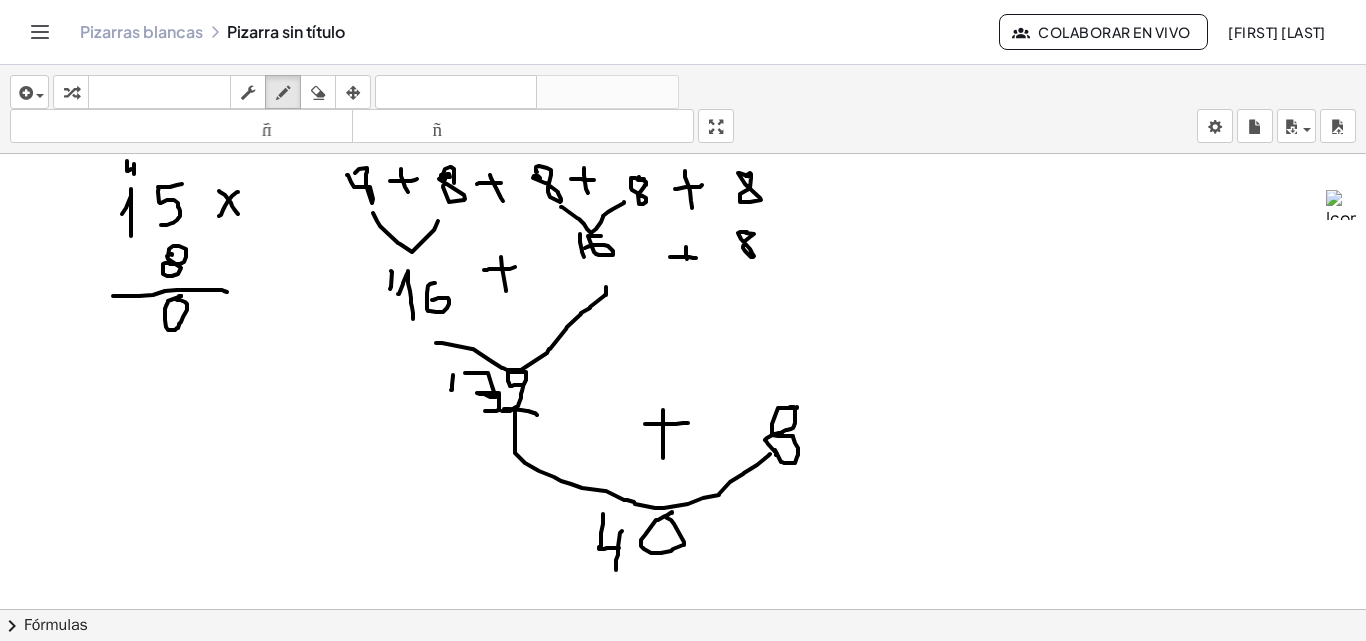 click at bounding box center [683, 688] 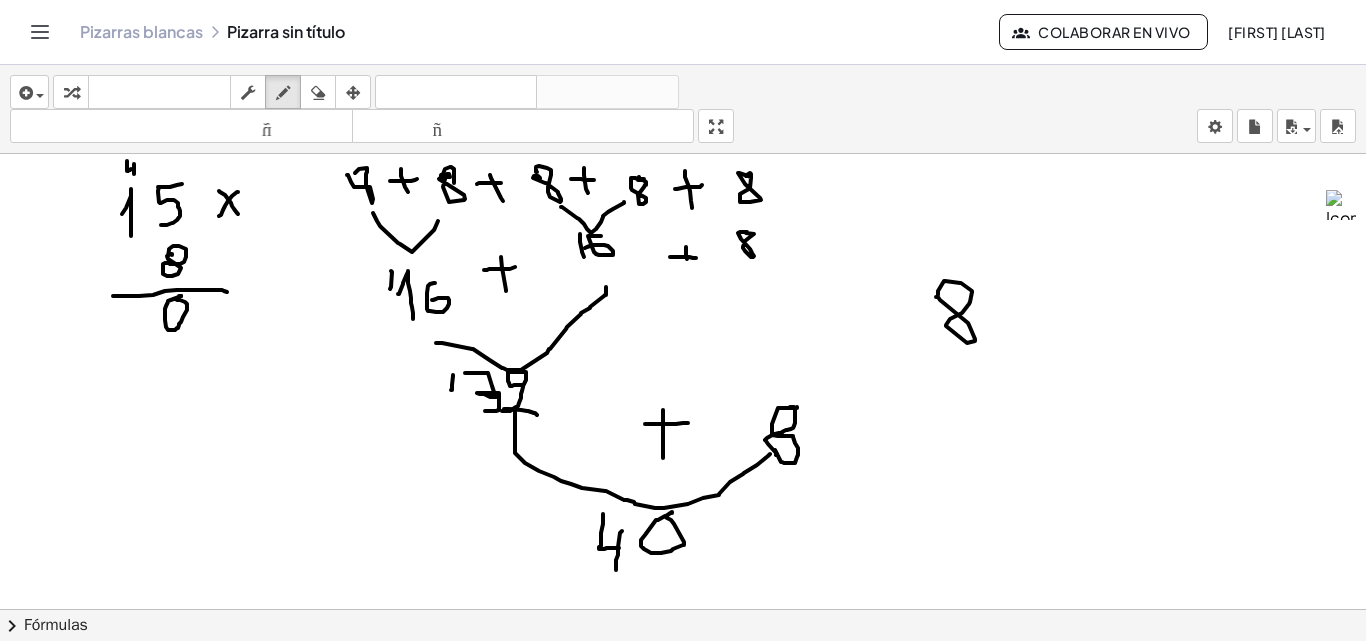 click at bounding box center (683, 688) 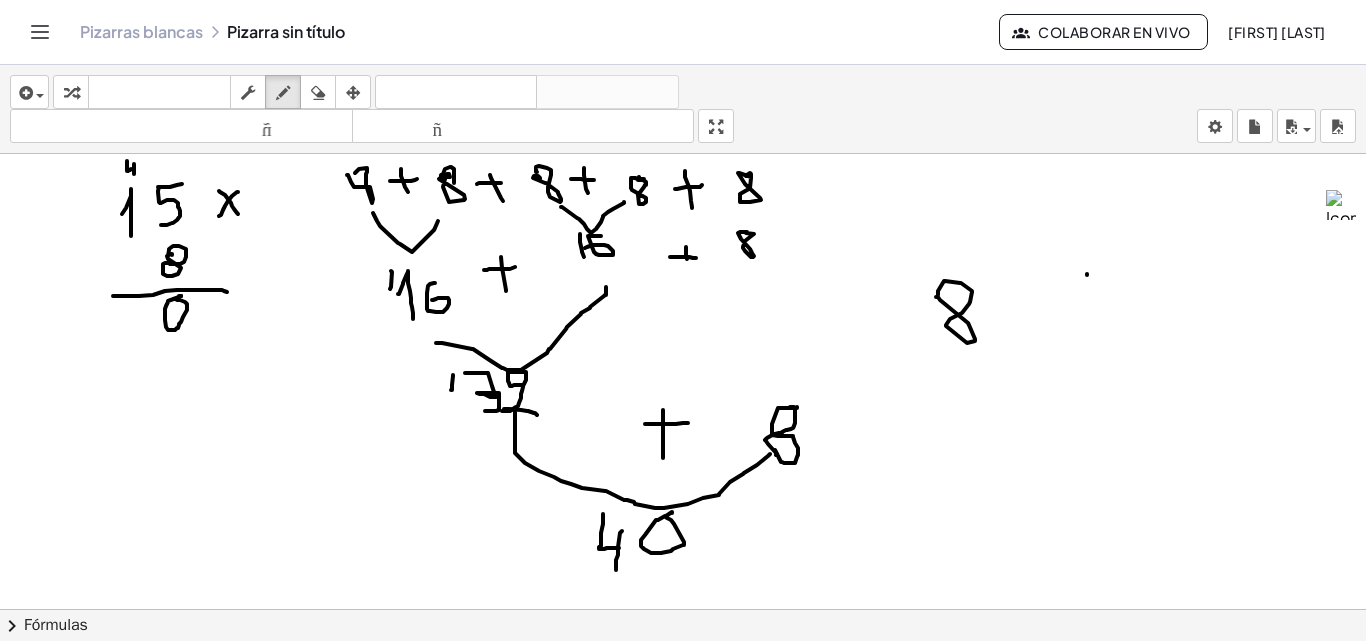 drag, startPoint x: 1087, startPoint y: 274, endPoint x: 1101, endPoint y: 303, distance: 32.202484 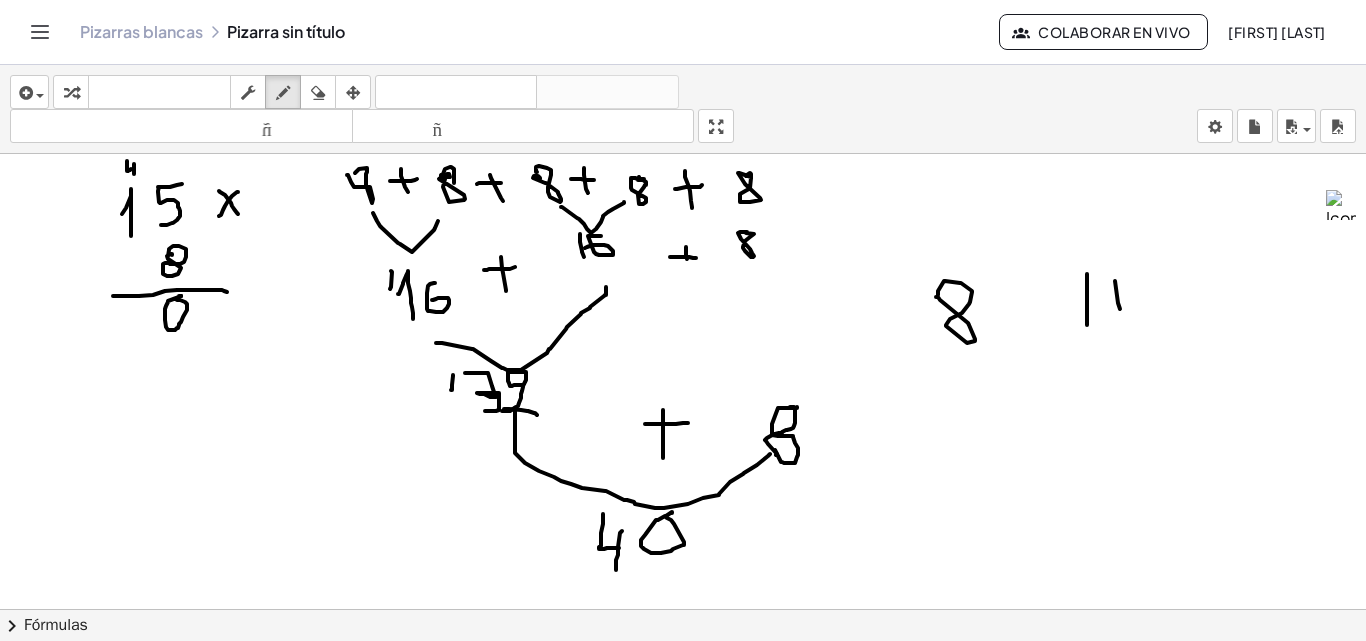 drag, startPoint x: 1120, startPoint y: 309, endPoint x: 1150, endPoint y: 269, distance: 50 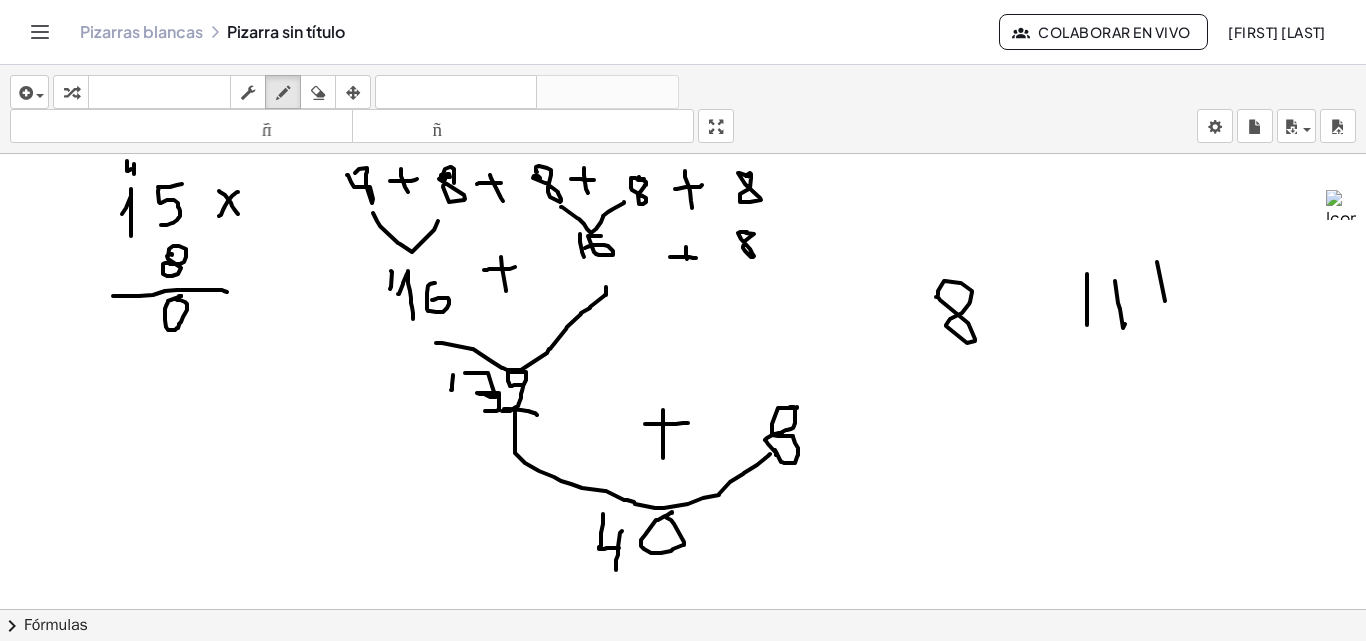 drag, startPoint x: 1165, startPoint y: 301, endPoint x: 1203, endPoint y: 245, distance: 67.6757 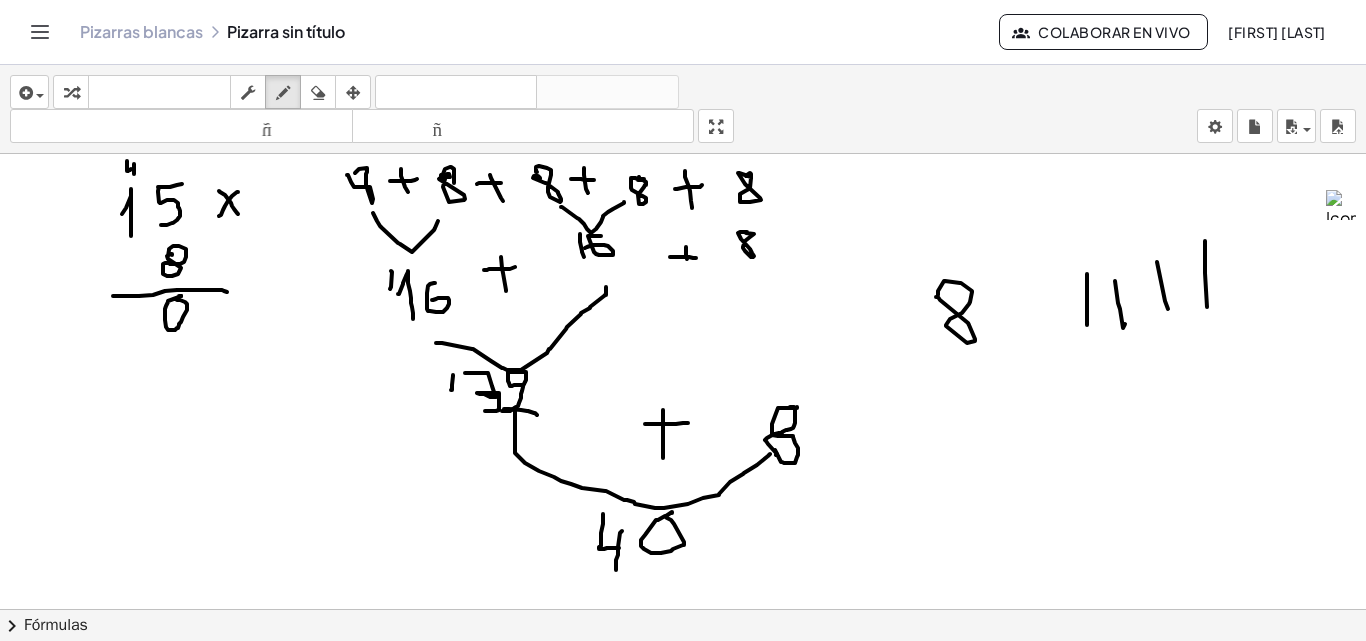 drag, startPoint x: 1207, startPoint y: 307, endPoint x: 927, endPoint y: 292, distance: 280.4015 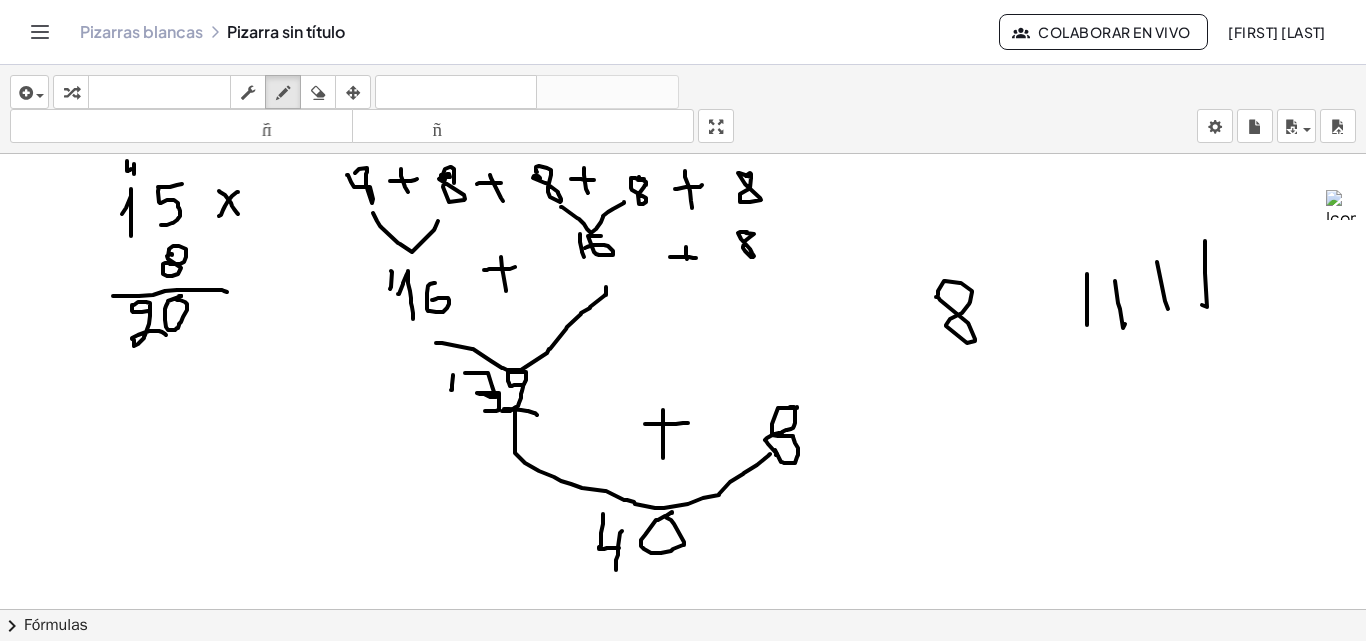 drag, startPoint x: 149, startPoint y: 311, endPoint x: 166, endPoint y: 335, distance: 29.410883 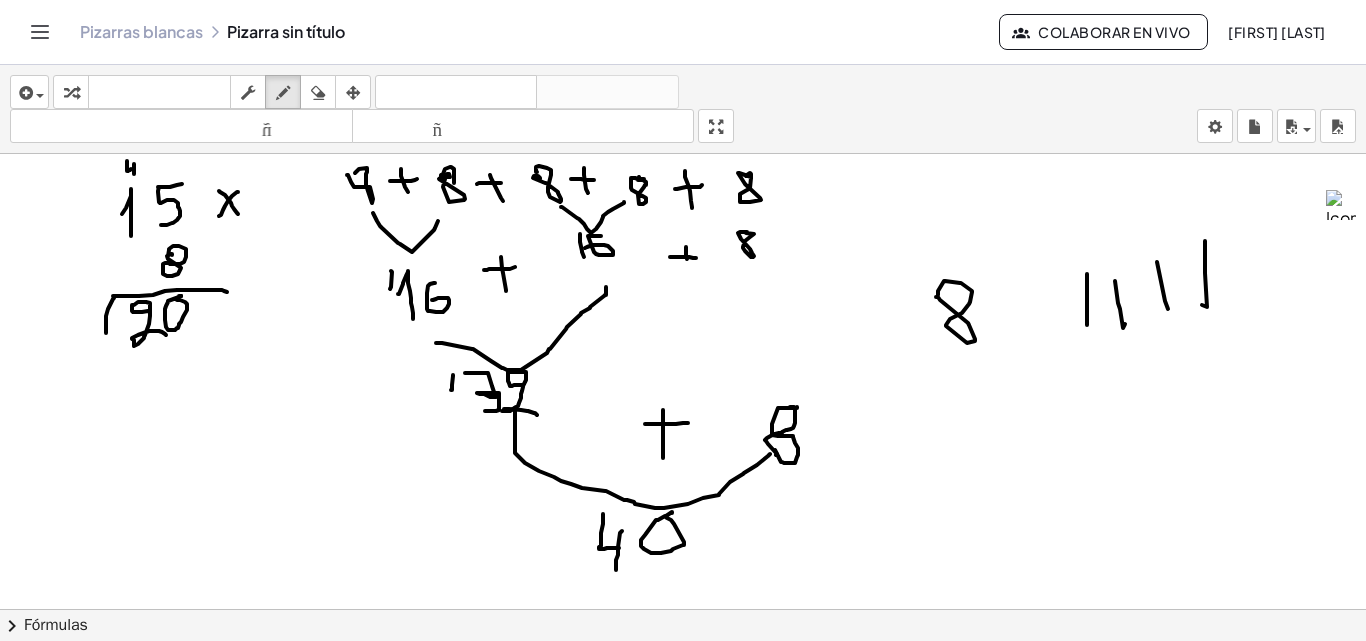 drag, startPoint x: 114, startPoint y: 298, endPoint x: 106, endPoint y: 333, distance: 35.902645 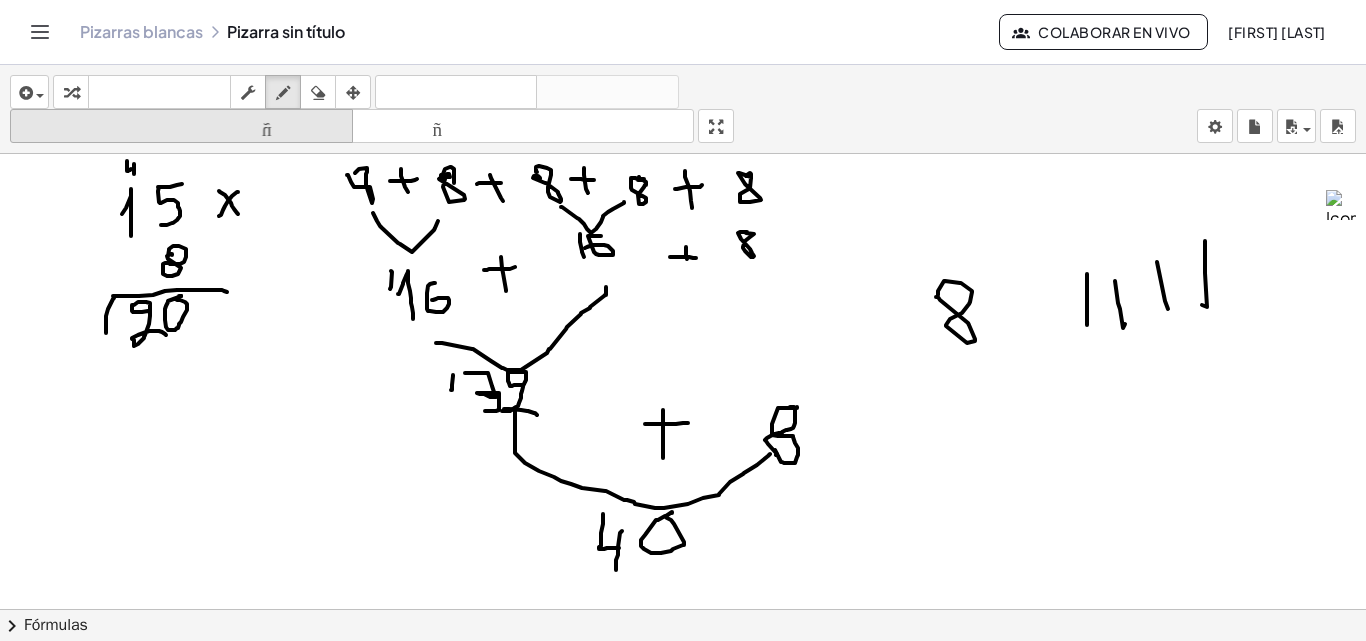 drag, startPoint x: 313, startPoint y: 88, endPoint x: 309, endPoint y: 117, distance: 29.274563 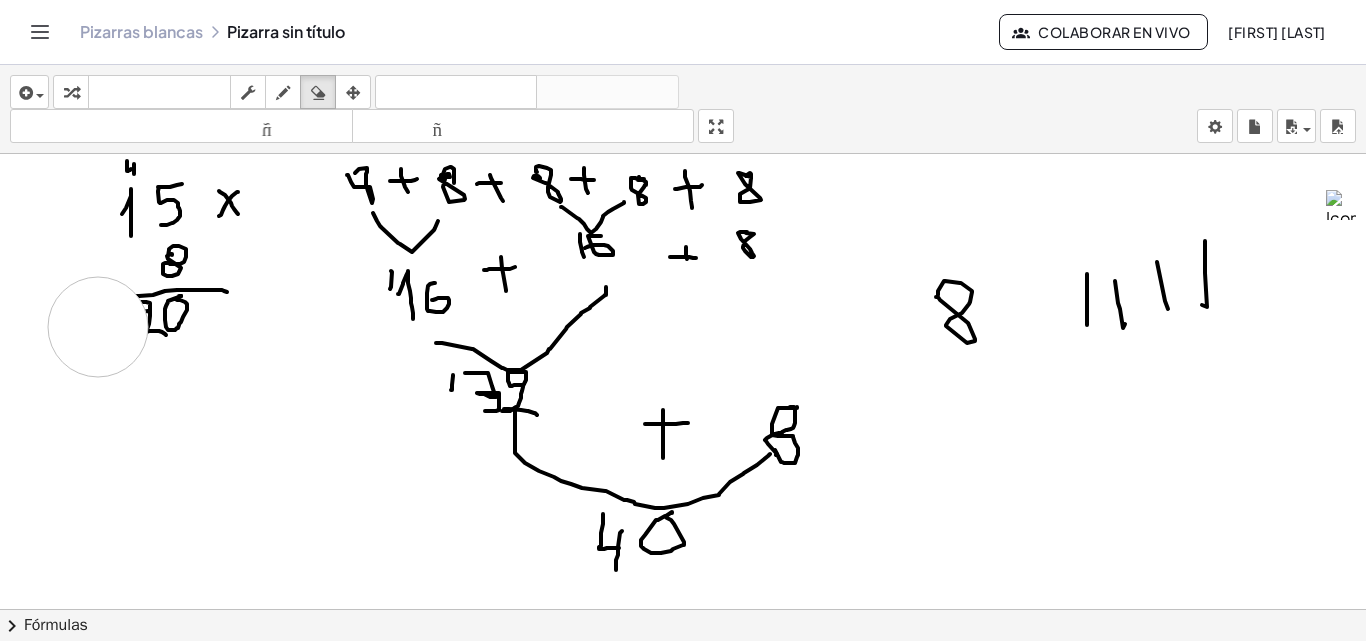 click at bounding box center [683, 688] 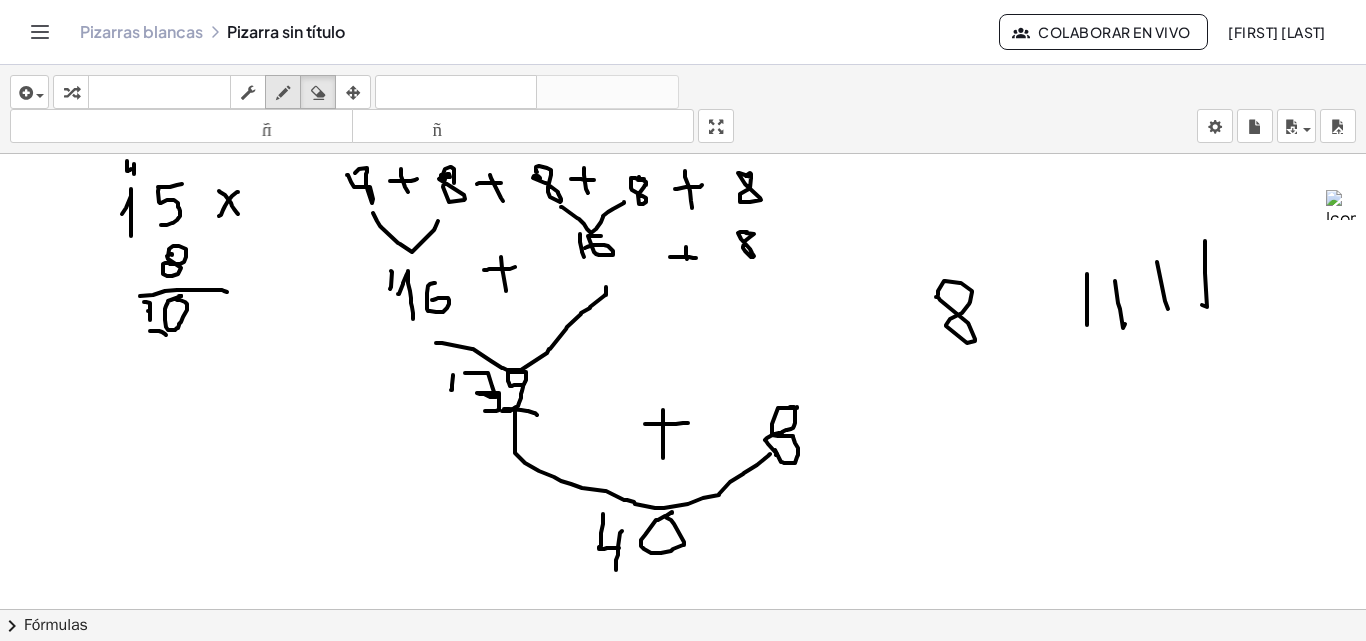 click at bounding box center (283, 93) 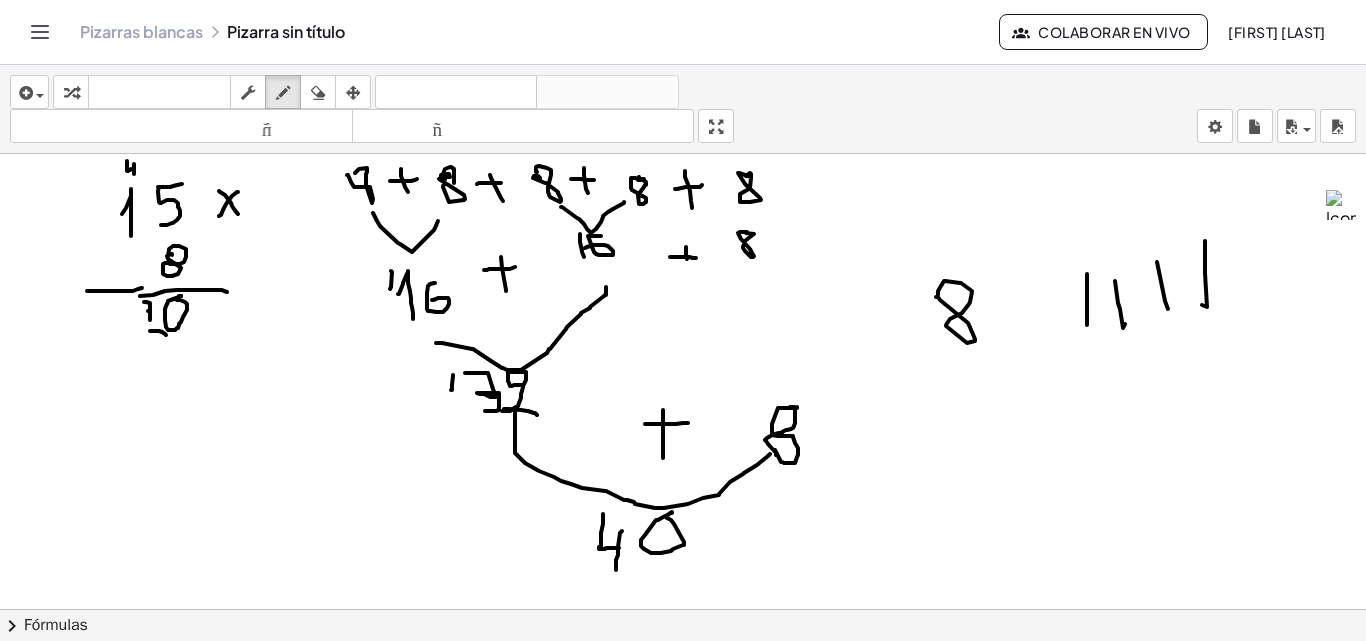 drag, startPoint x: 142, startPoint y: 288, endPoint x: 87, endPoint y: 291, distance: 55.081757 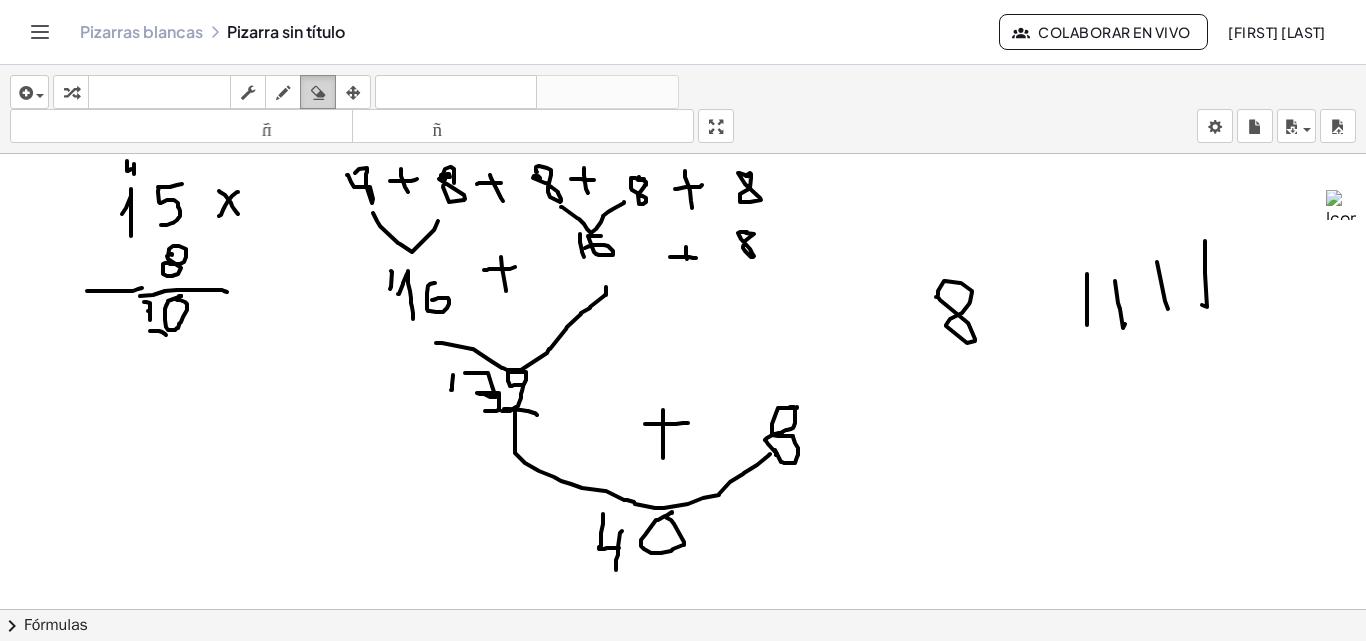 click at bounding box center [318, 93] 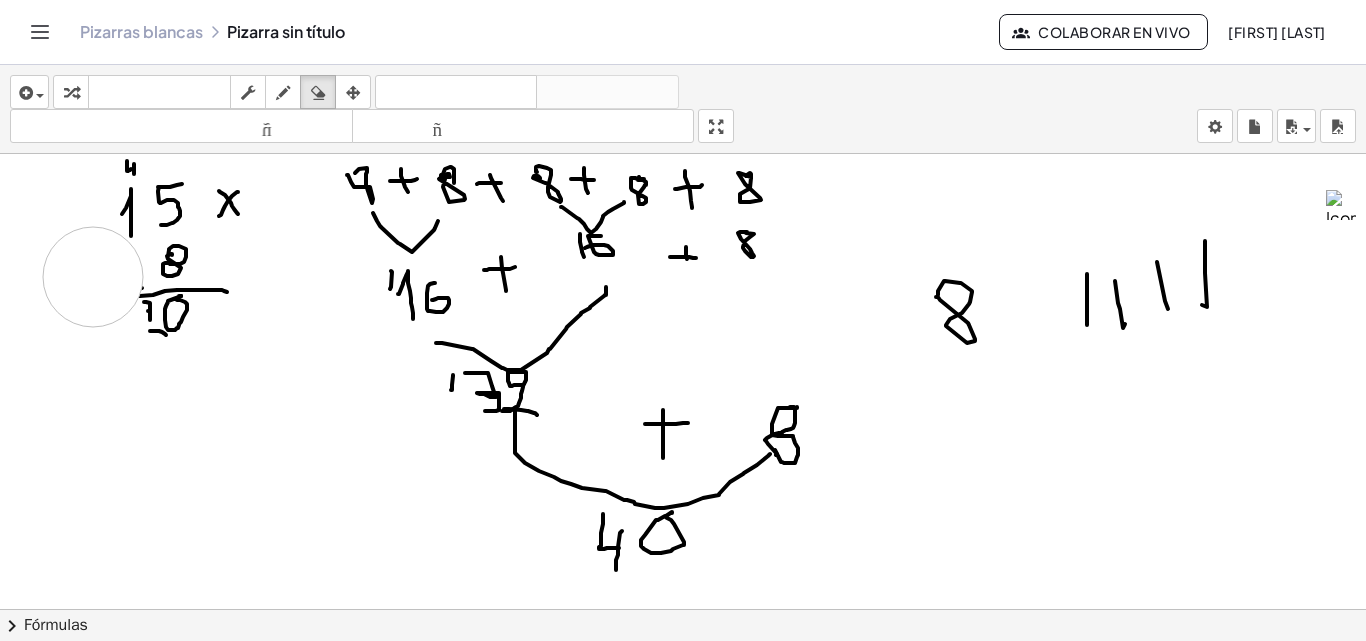click at bounding box center [683, 688] 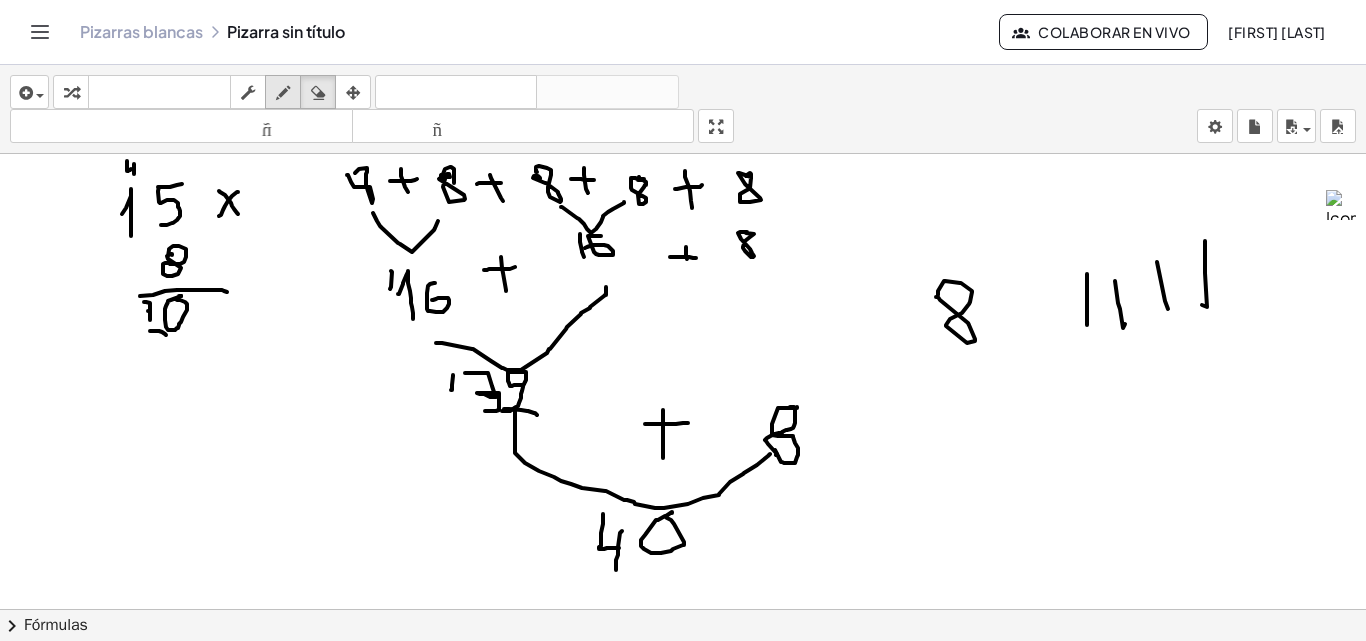 click on "dibujar" at bounding box center (283, 92) 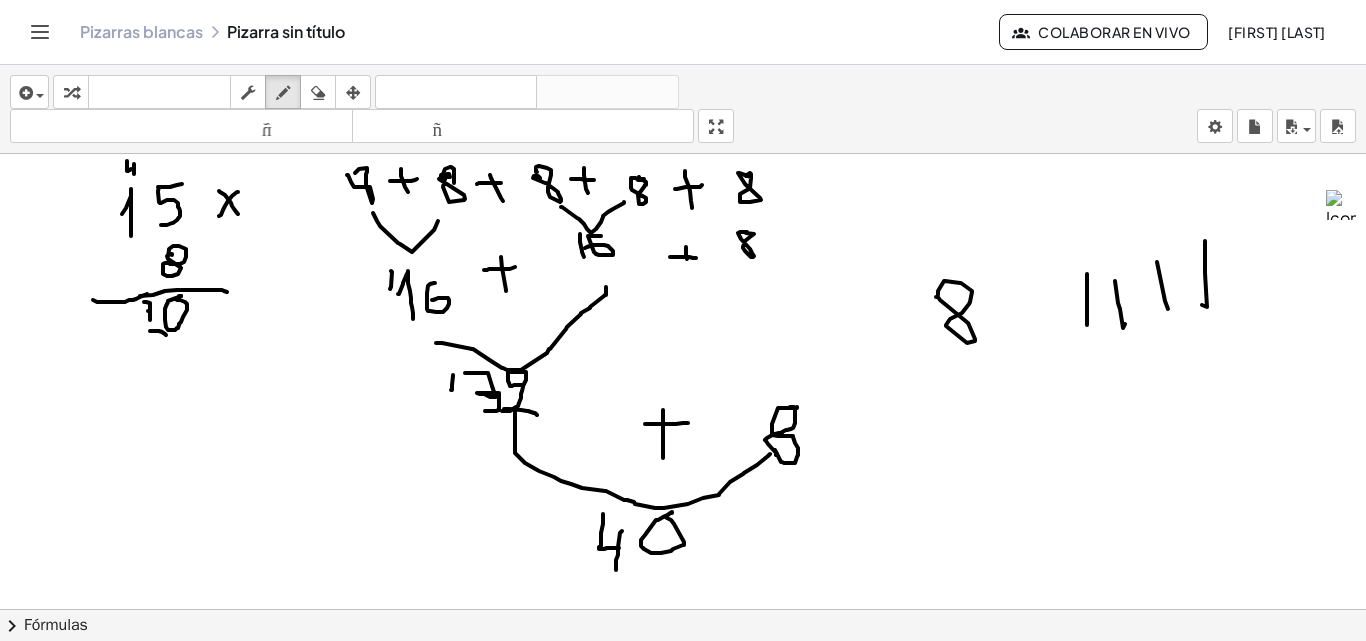 drag, startPoint x: 147, startPoint y: 294, endPoint x: 93, endPoint y: 300, distance: 54.33231 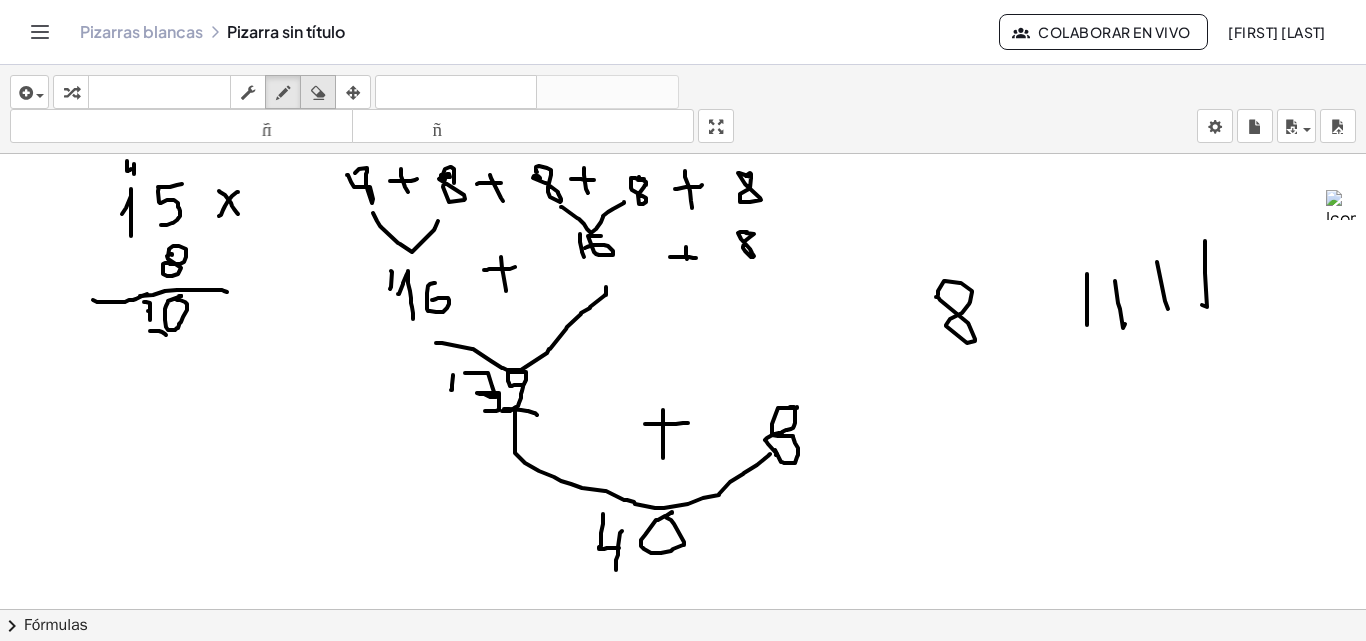 click on "borrar" at bounding box center (318, 92) 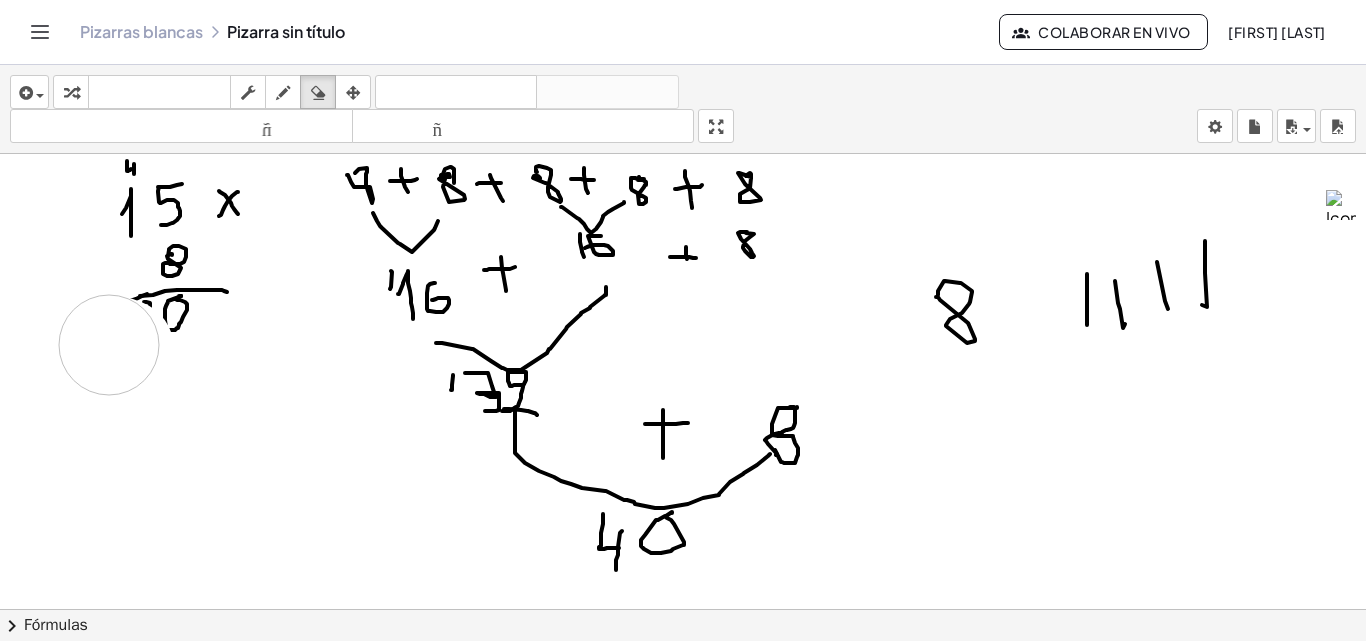 drag, startPoint x: 99, startPoint y: 346, endPoint x: 109, endPoint y: 345, distance: 10.049875 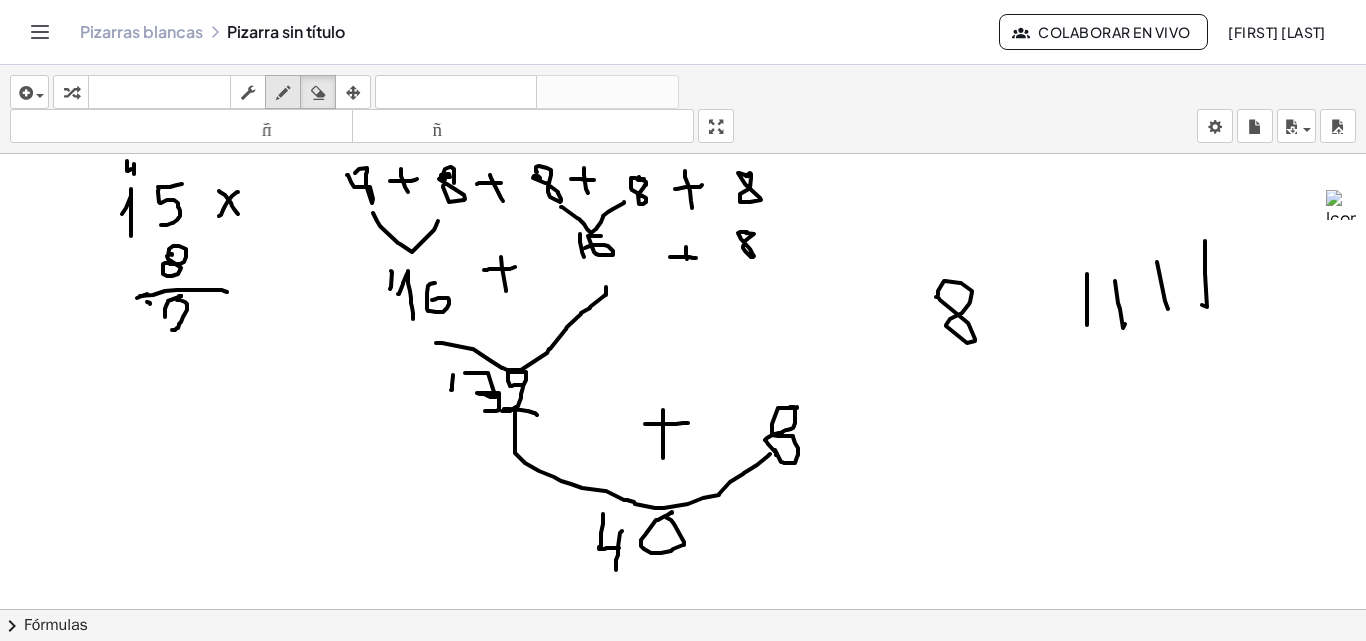 click at bounding box center [283, 92] 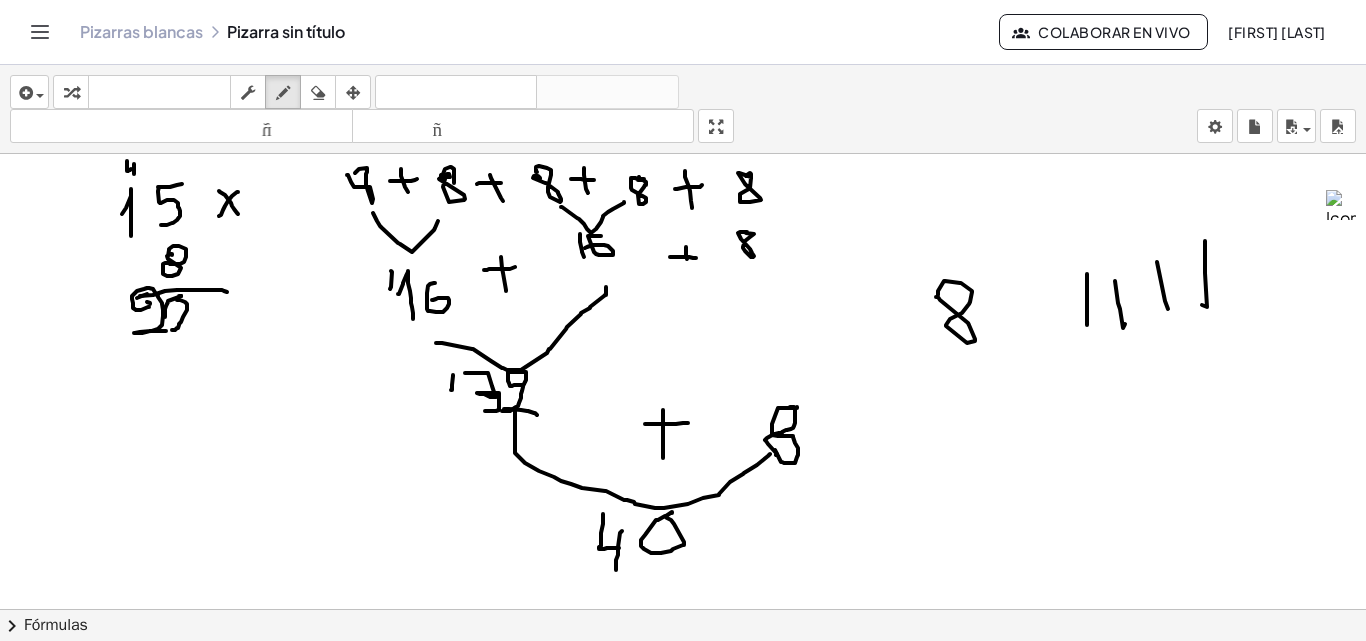 drag, startPoint x: 149, startPoint y: 307, endPoint x: 168, endPoint y: 331, distance: 30.610456 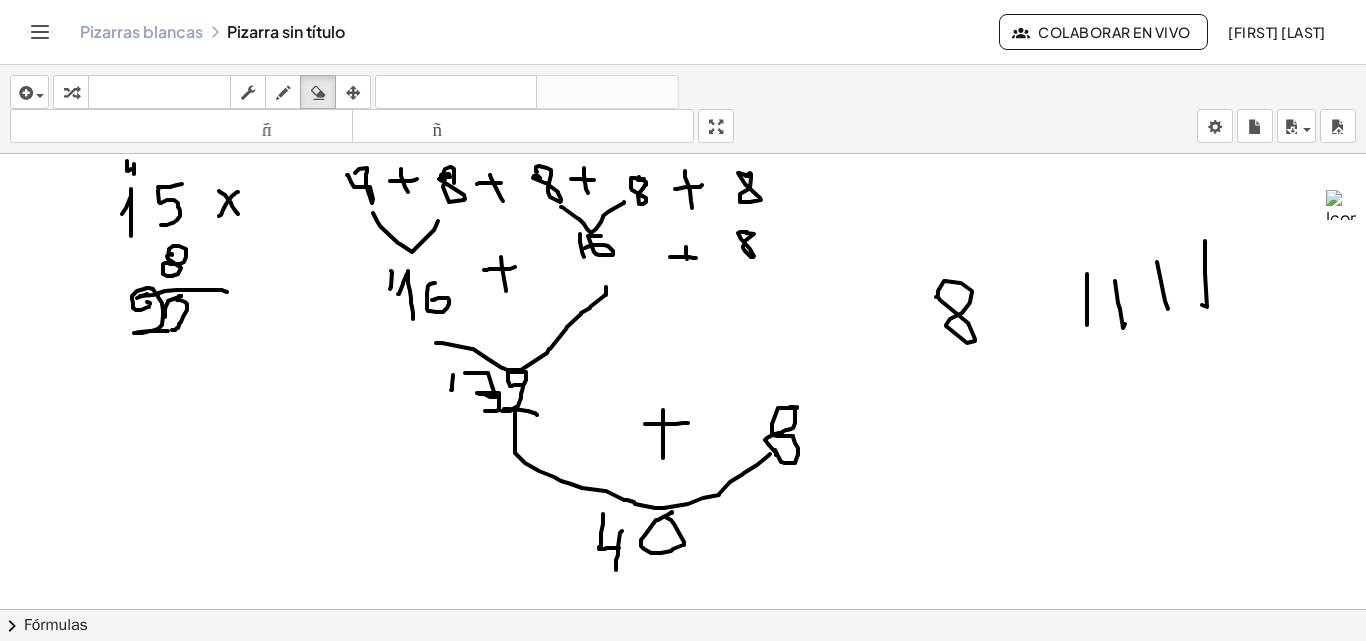 drag, startPoint x: 325, startPoint y: 94, endPoint x: 230, endPoint y: 179, distance: 127.47549 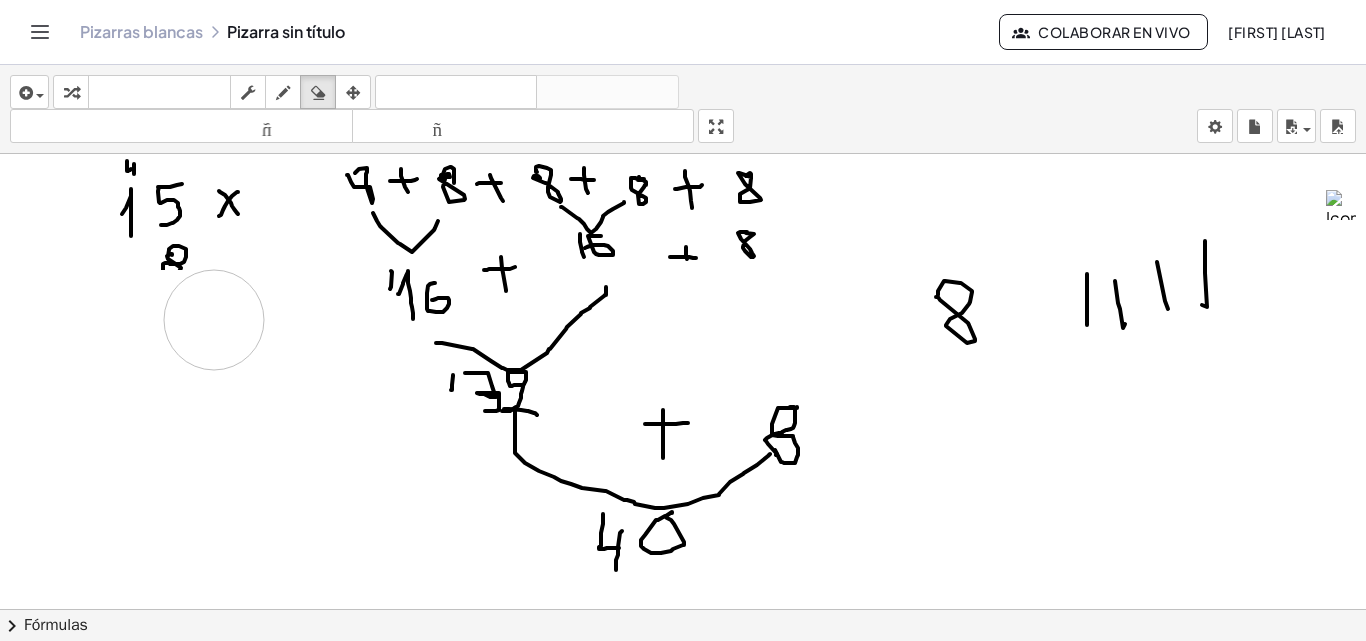 drag, startPoint x: 118, startPoint y: 303, endPoint x: 220, endPoint y: 216, distance: 134.06342 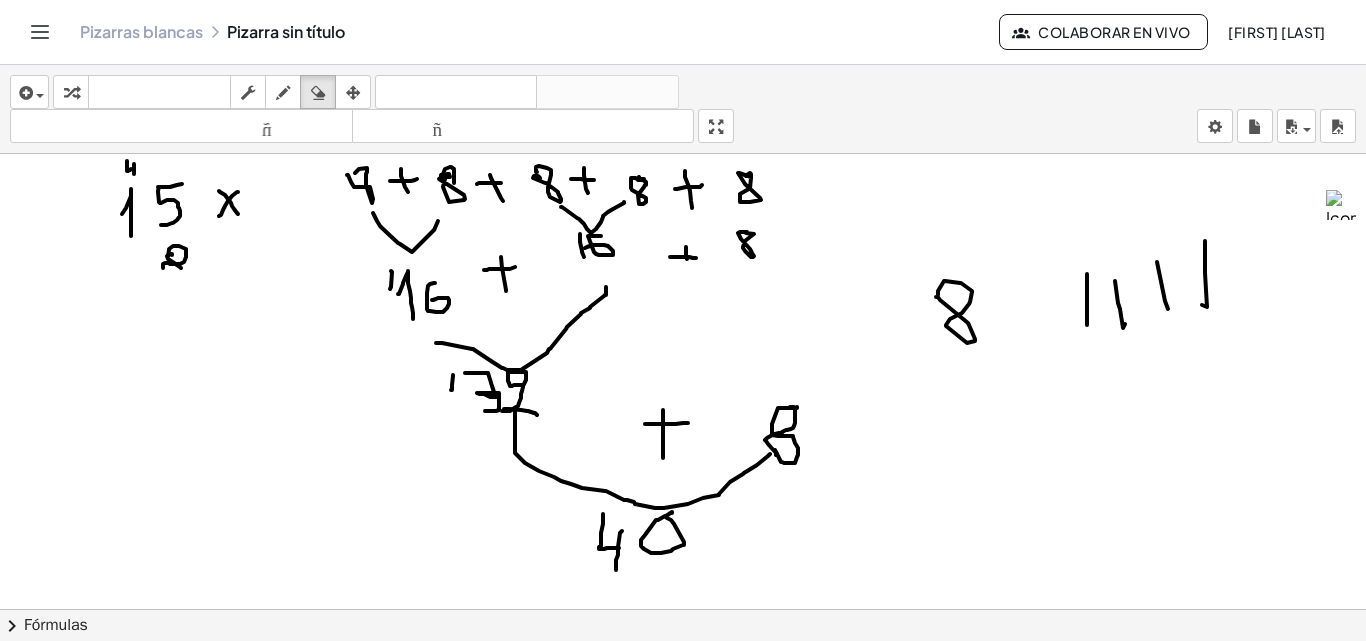 drag, startPoint x: 295, startPoint y: 90, endPoint x: 204, endPoint y: 174, distance: 123.84264 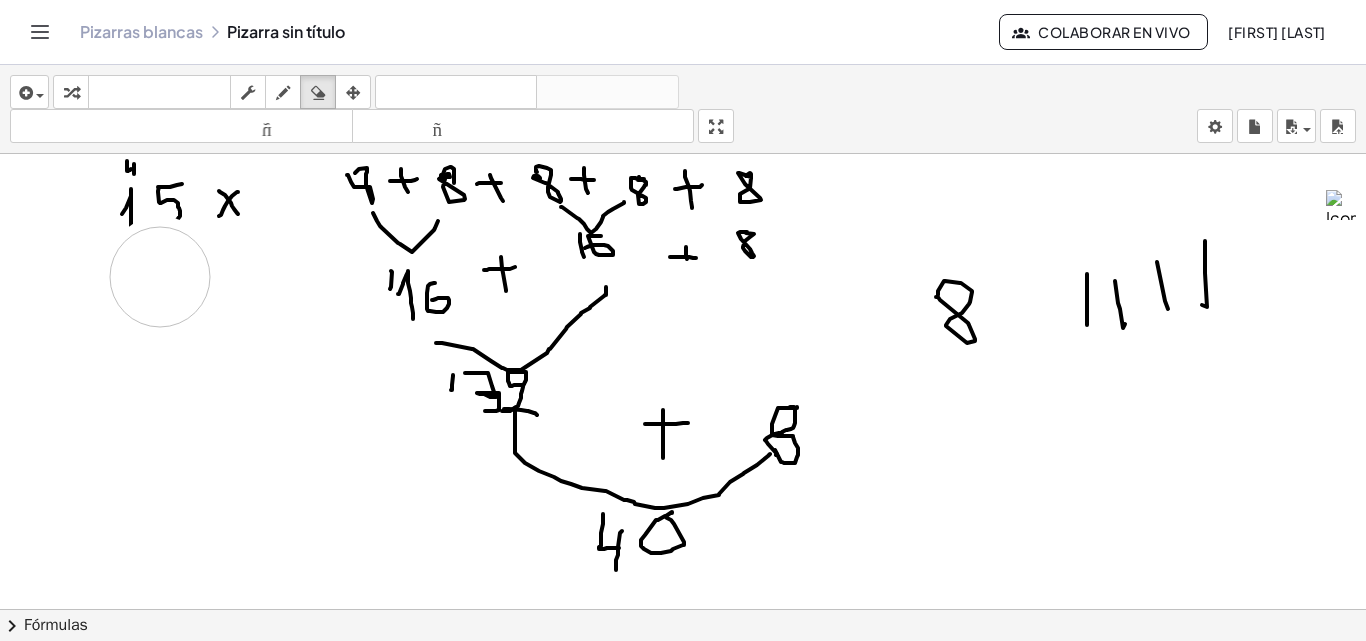 drag, startPoint x: 160, startPoint y: 266, endPoint x: 160, endPoint y: 278, distance: 12 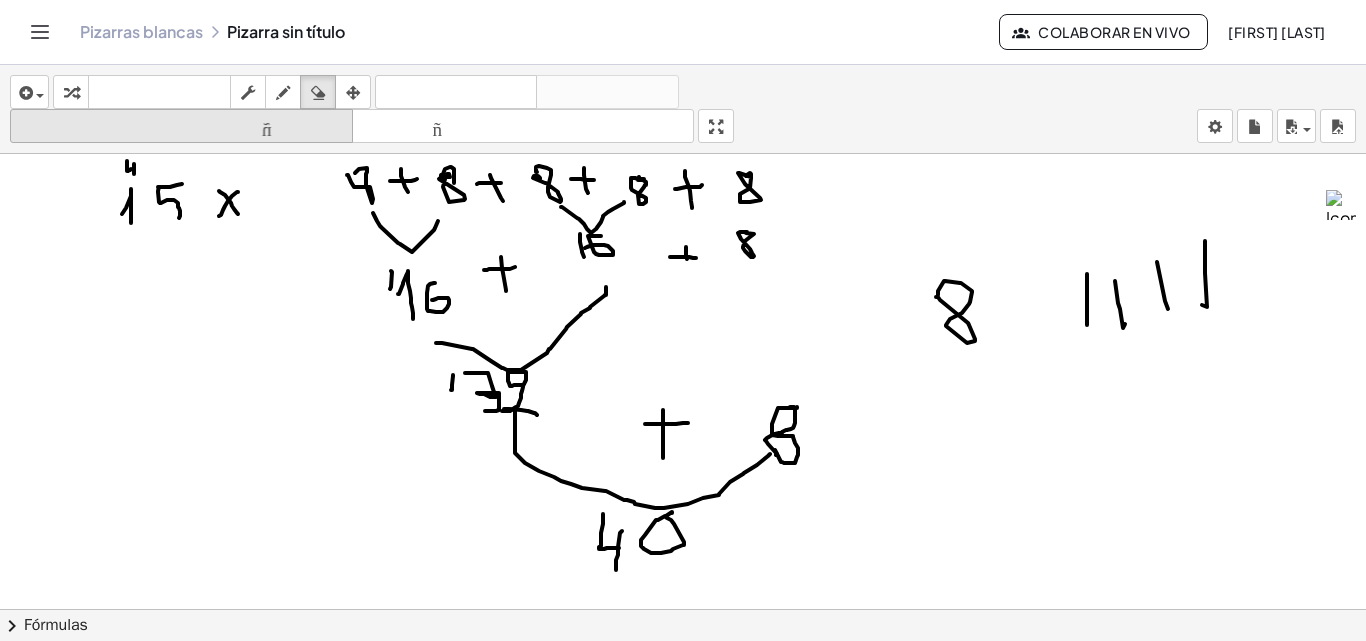 drag, startPoint x: 288, startPoint y: 78, endPoint x: 246, endPoint y: 138, distance: 73.239334 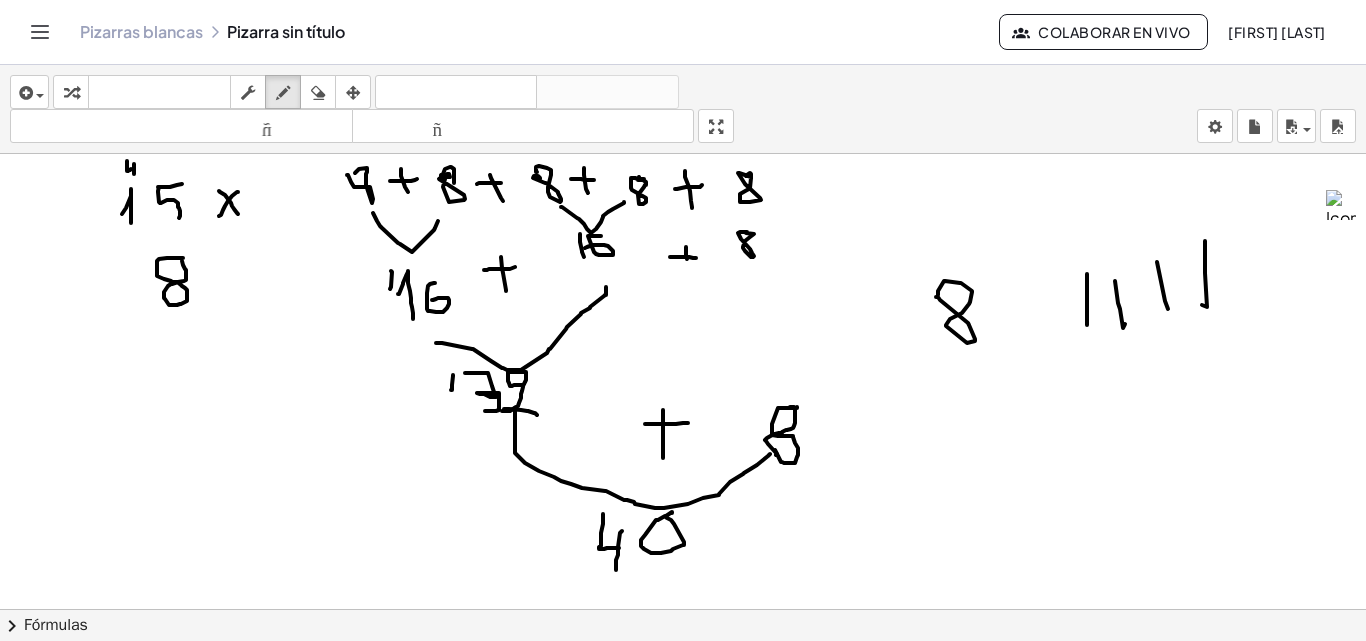 drag, startPoint x: 183, startPoint y: 258, endPoint x: 173, endPoint y: 259, distance: 10.049875 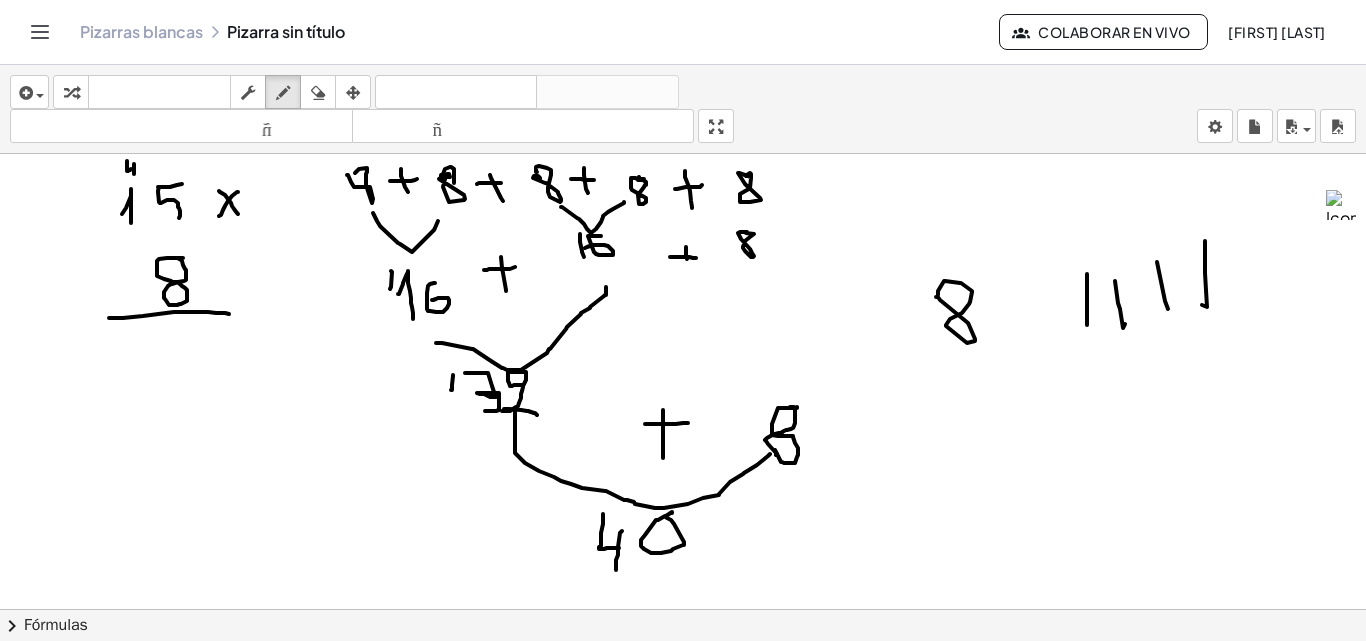 drag, startPoint x: 109, startPoint y: 318, endPoint x: 229, endPoint y: 314, distance: 120.06665 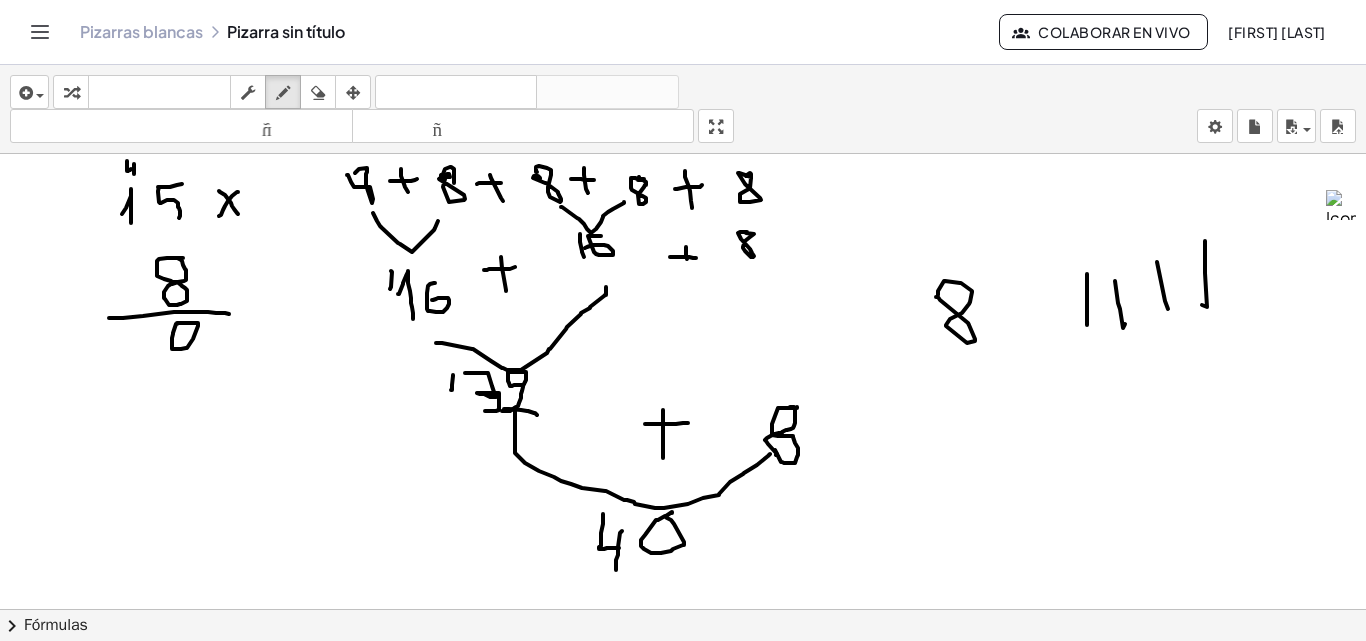 click at bounding box center (683, 688) 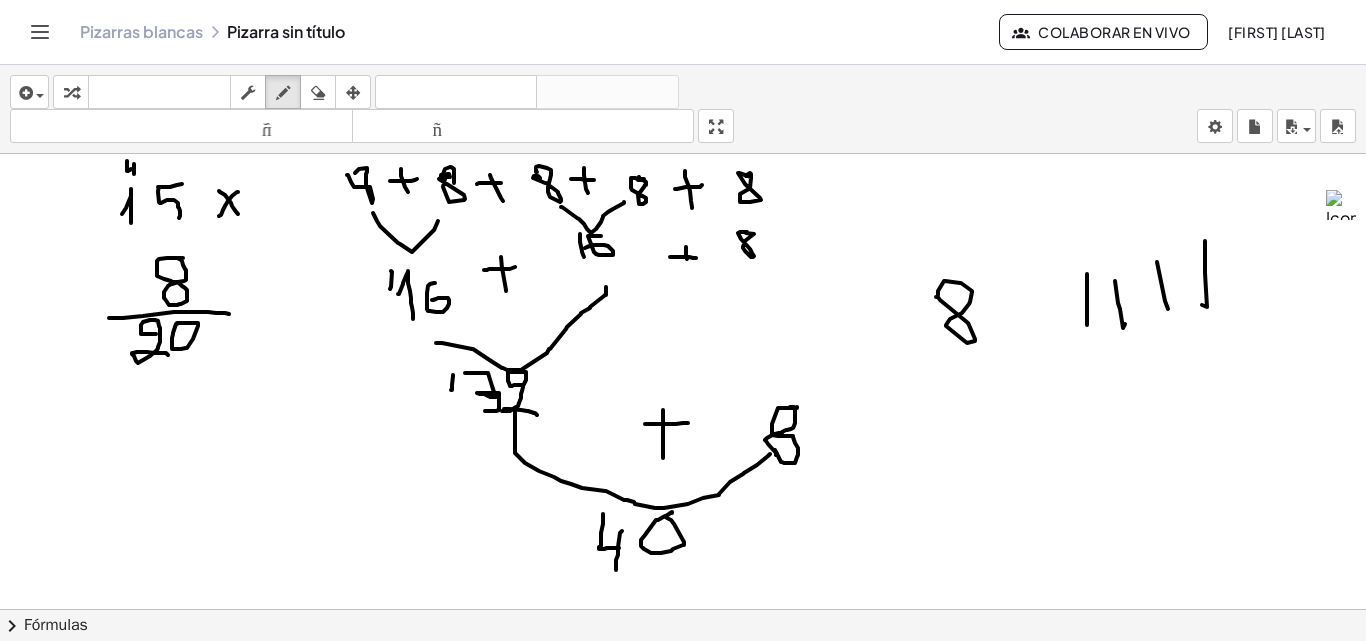 drag, startPoint x: 156, startPoint y: 334, endPoint x: 168, endPoint y: 355, distance: 24.186773 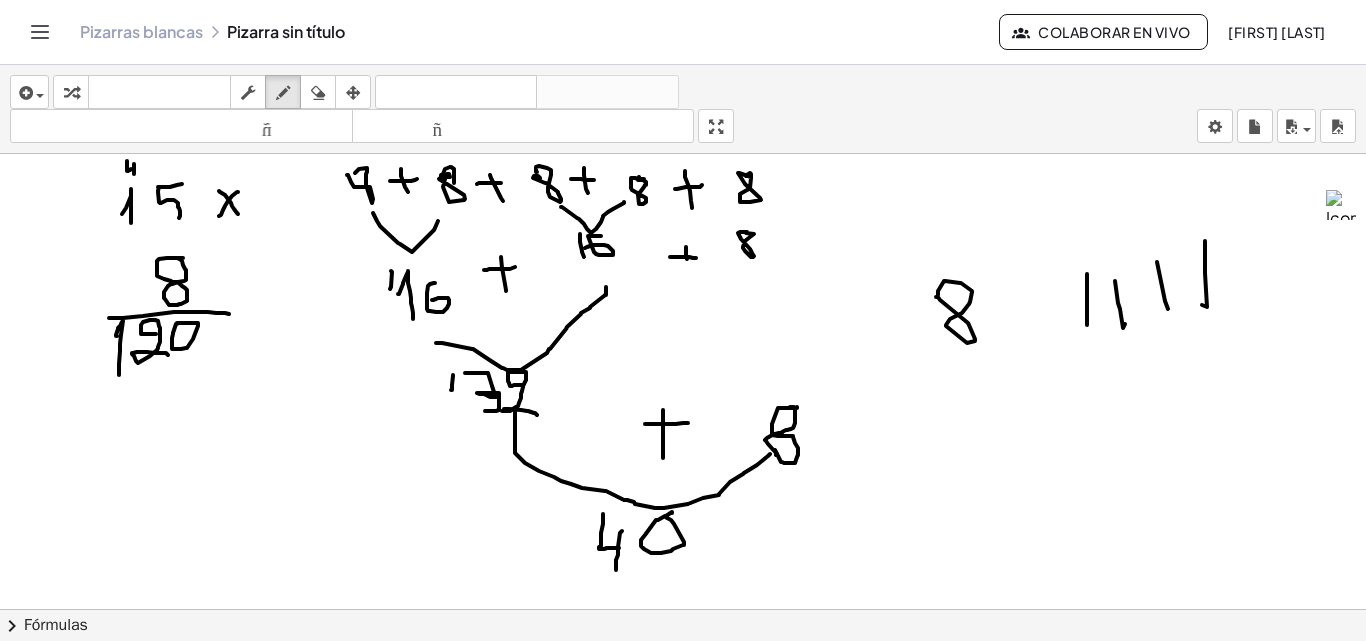 drag, startPoint x: 117, startPoint y: 336, endPoint x: 119, endPoint y: 375, distance: 39.051247 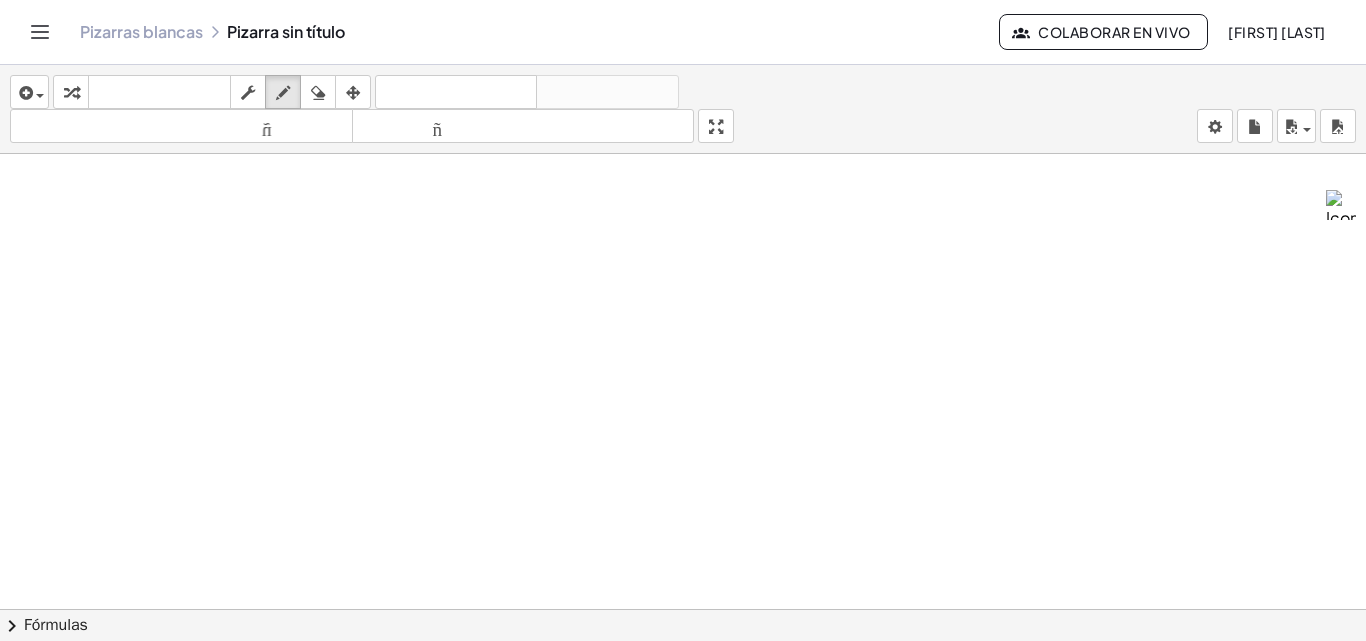 scroll, scrollTop: 500, scrollLeft: 0, axis: vertical 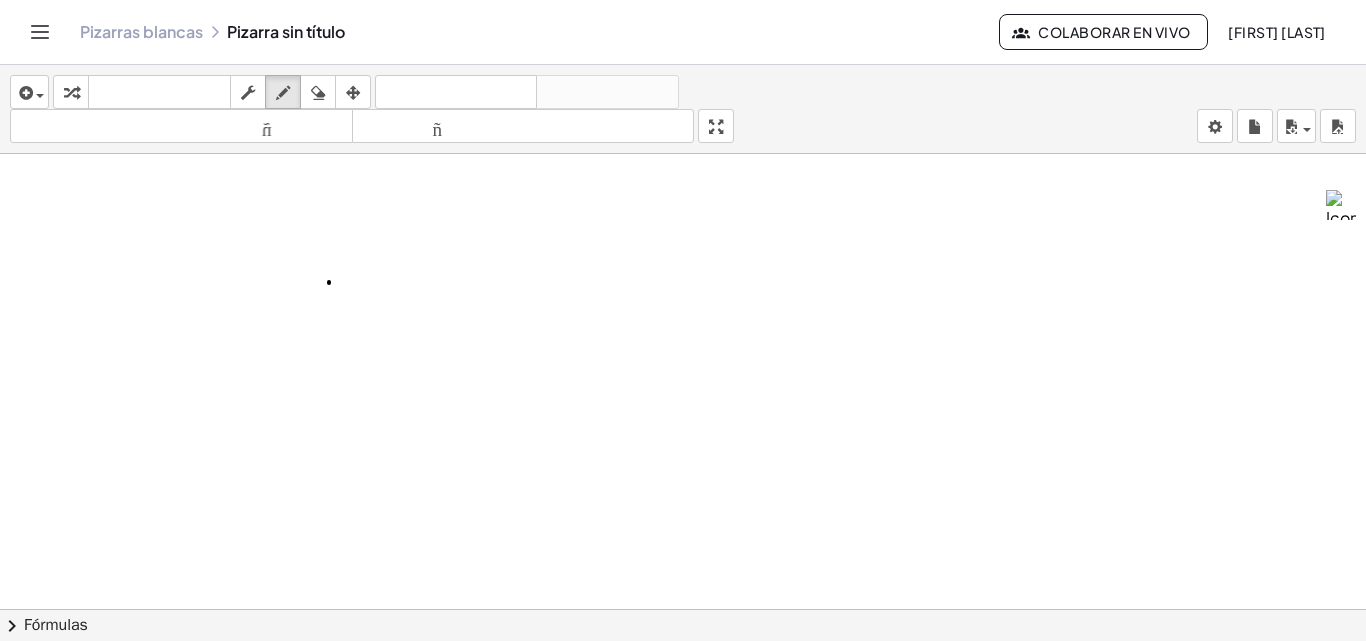 drag, startPoint x: 329, startPoint y: 283, endPoint x: 365, endPoint y: 233, distance: 61.611687 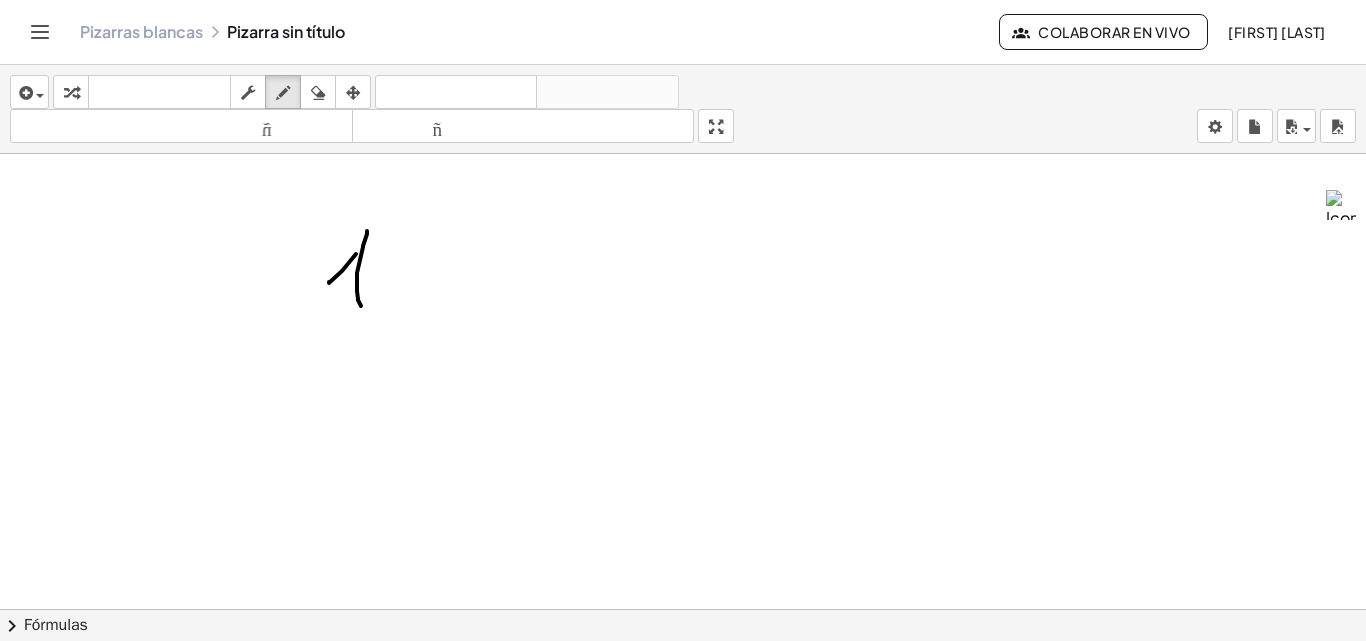 drag, startPoint x: 367, startPoint y: 231, endPoint x: 361, endPoint y: 306, distance: 75.23962 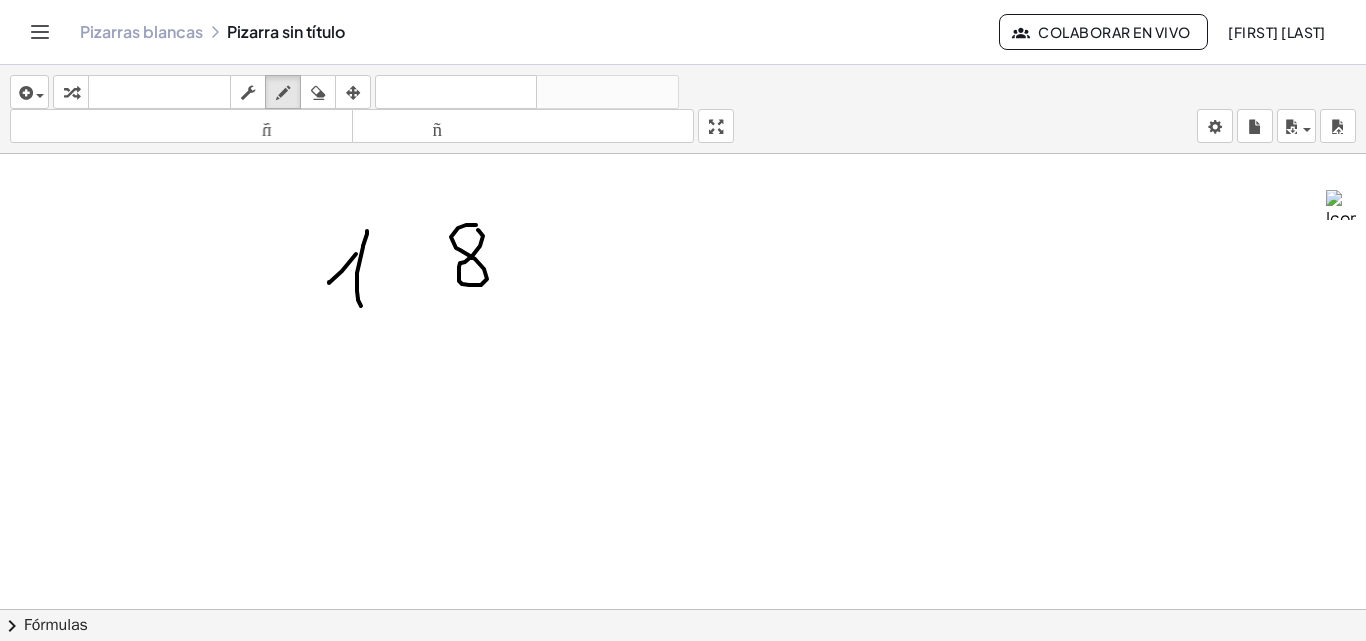 click at bounding box center [683, 188] 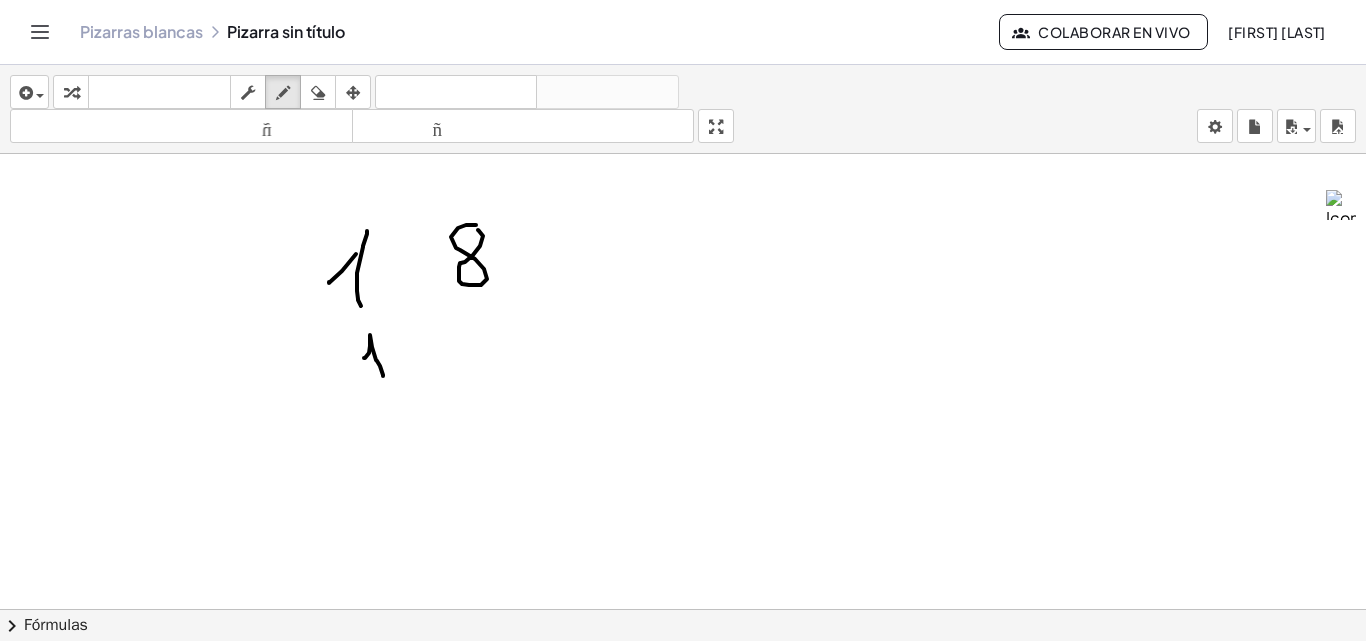 drag, startPoint x: 364, startPoint y: 358, endPoint x: 401, endPoint y: 365, distance: 37.65634 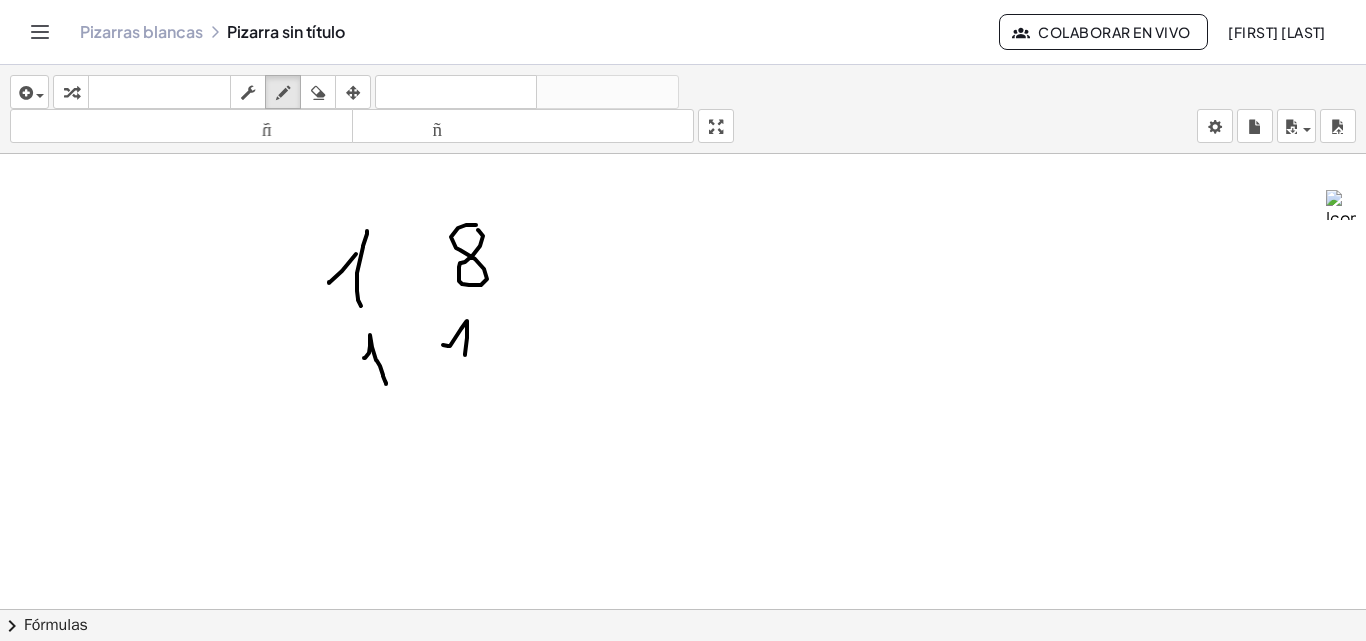 drag, startPoint x: 443, startPoint y: 345, endPoint x: 464, endPoint y: 375, distance: 36.619667 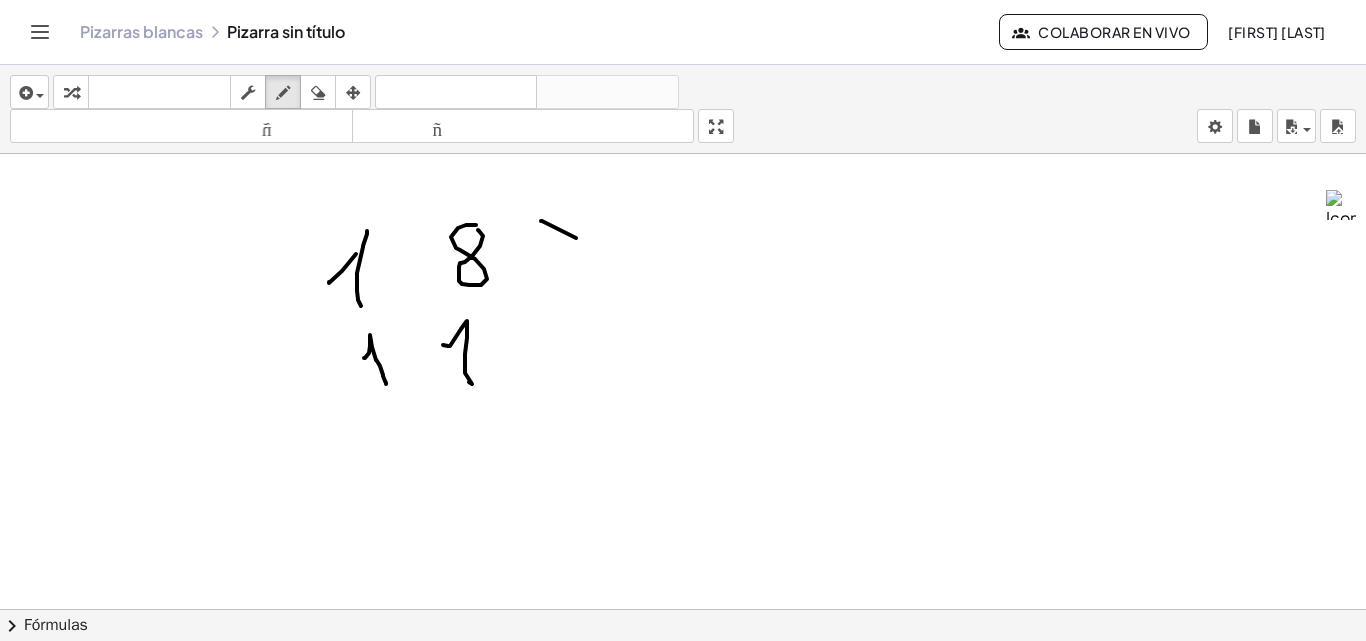 drag, startPoint x: 576, startPoint y: 238, endPoint x: 581, endPoint y: 217, distance: 21.587032 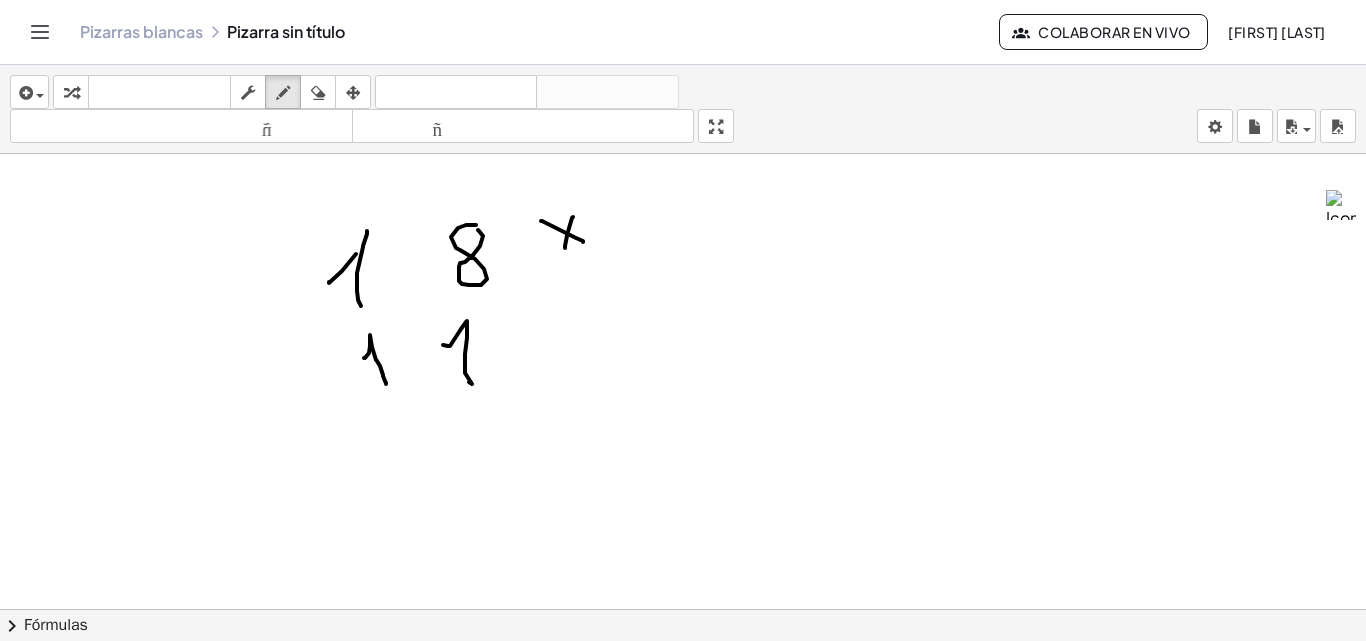 drag, startPoint x: 567, startPoint y: 235, endPoint x: 548, endPoint y: 280, distance: 48.8467 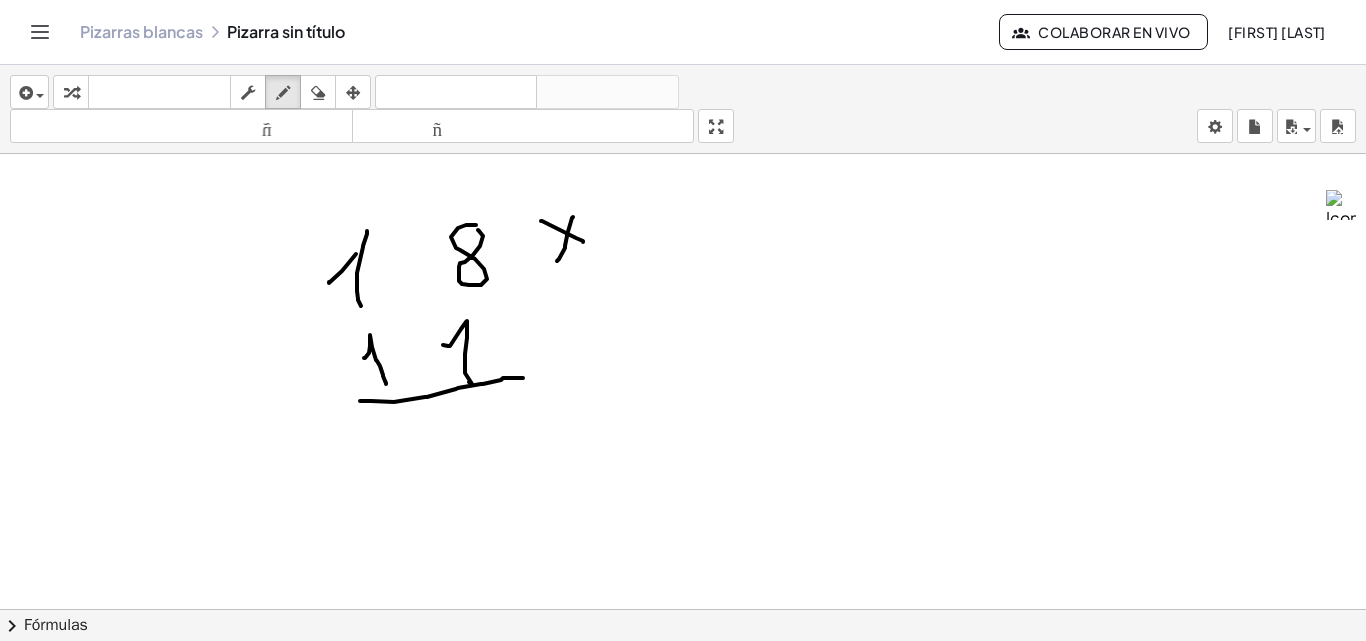 drag, startPoint x: 360, startPoint y: 401, endPoint x: 531, endPoint y: 378, distance: 172.53986 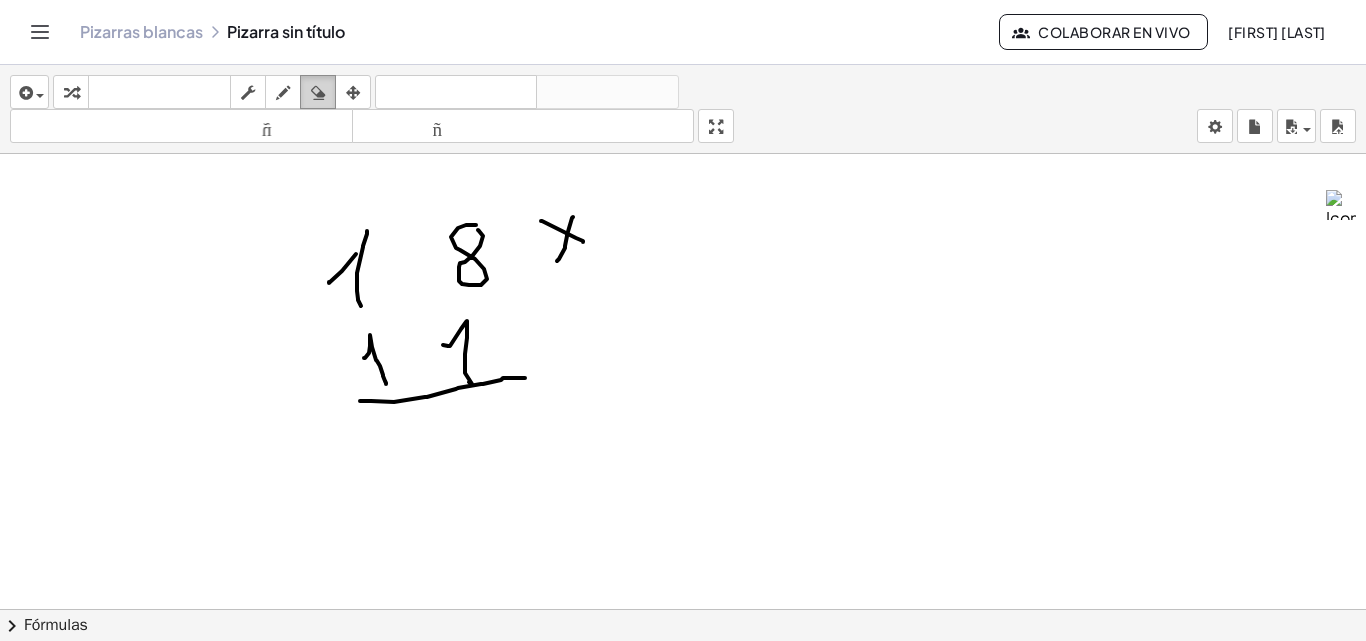 click at bounding box center (318, 93) 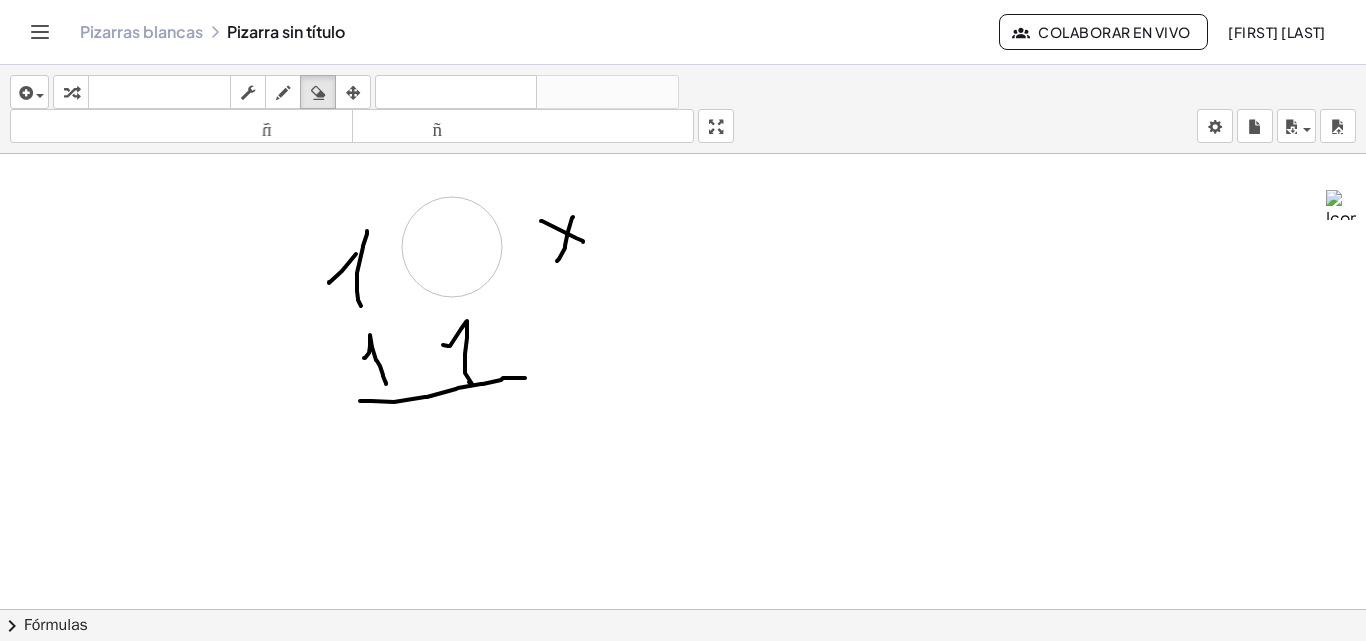 click at bounding box center [683, 188] 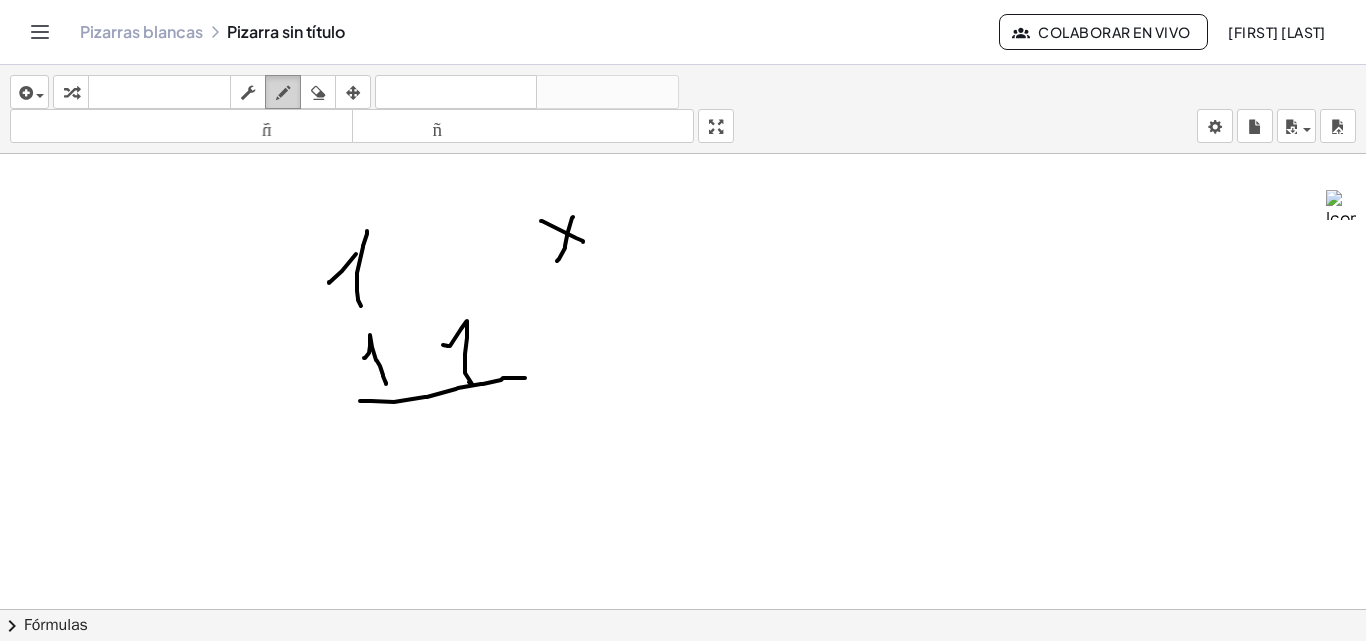 click at bounding box center [283, 93] 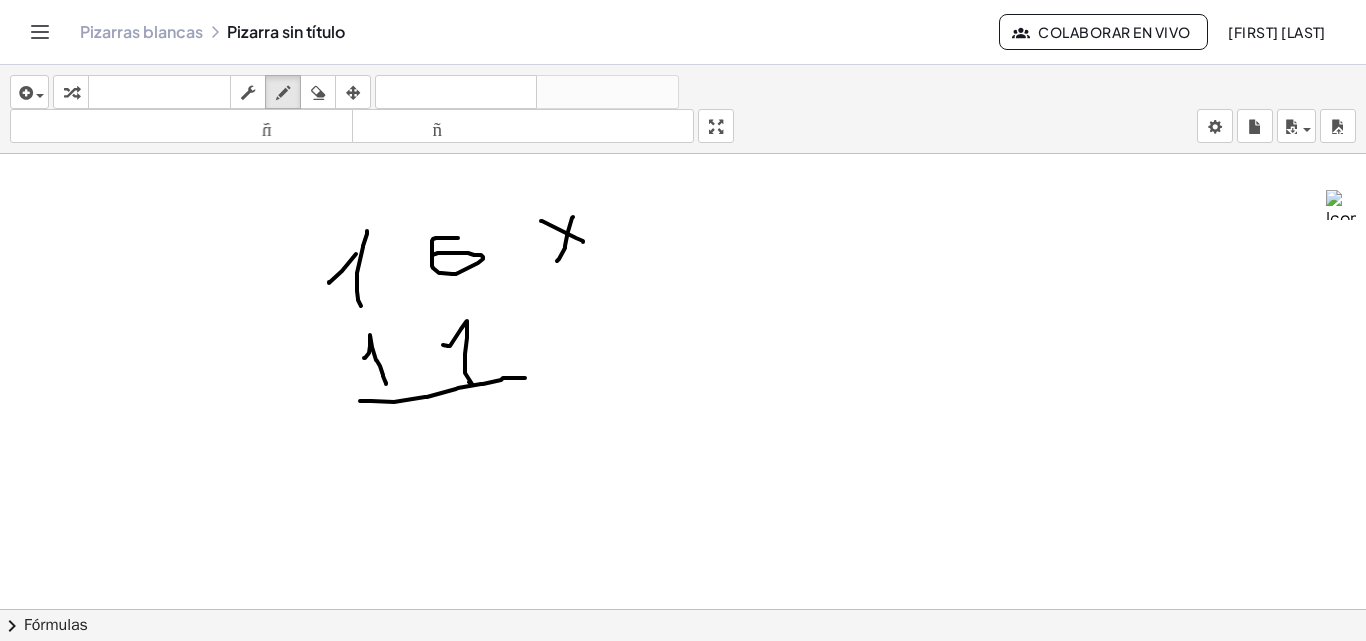 drag, startPoint x: 458, startPoint y: 238, endPoint x: 433, endPoint y: 255, distance: 30.232433 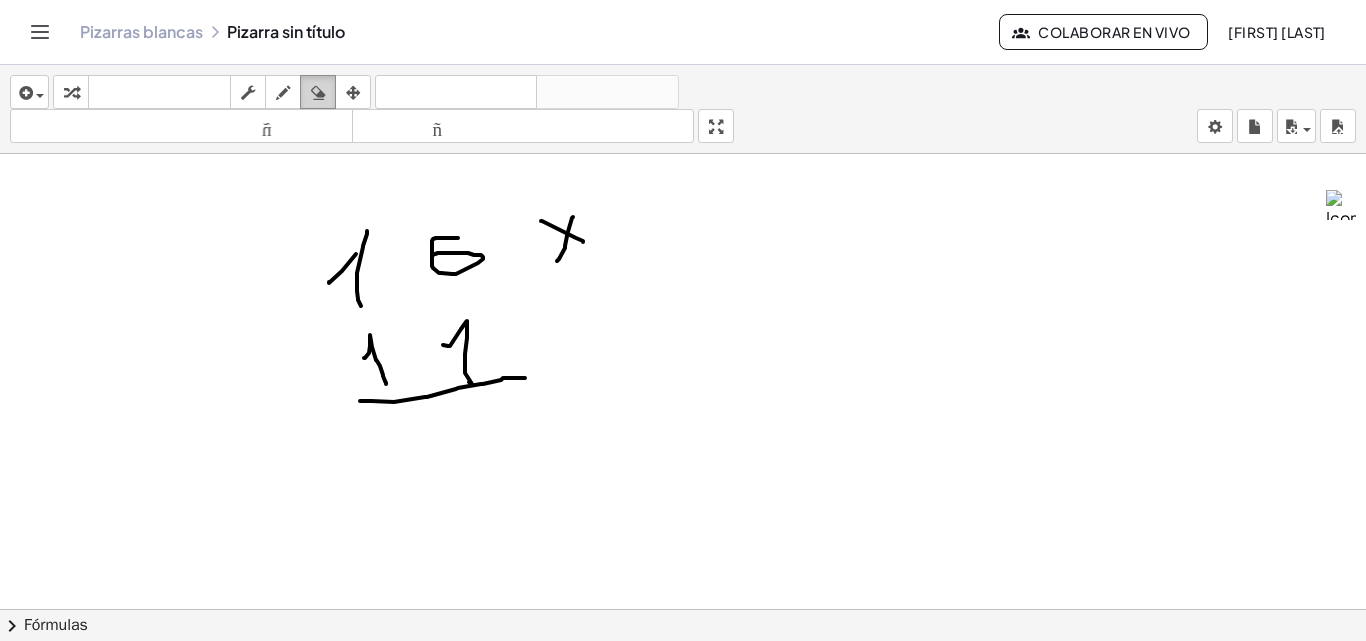 click at bounding box center [318, 93] 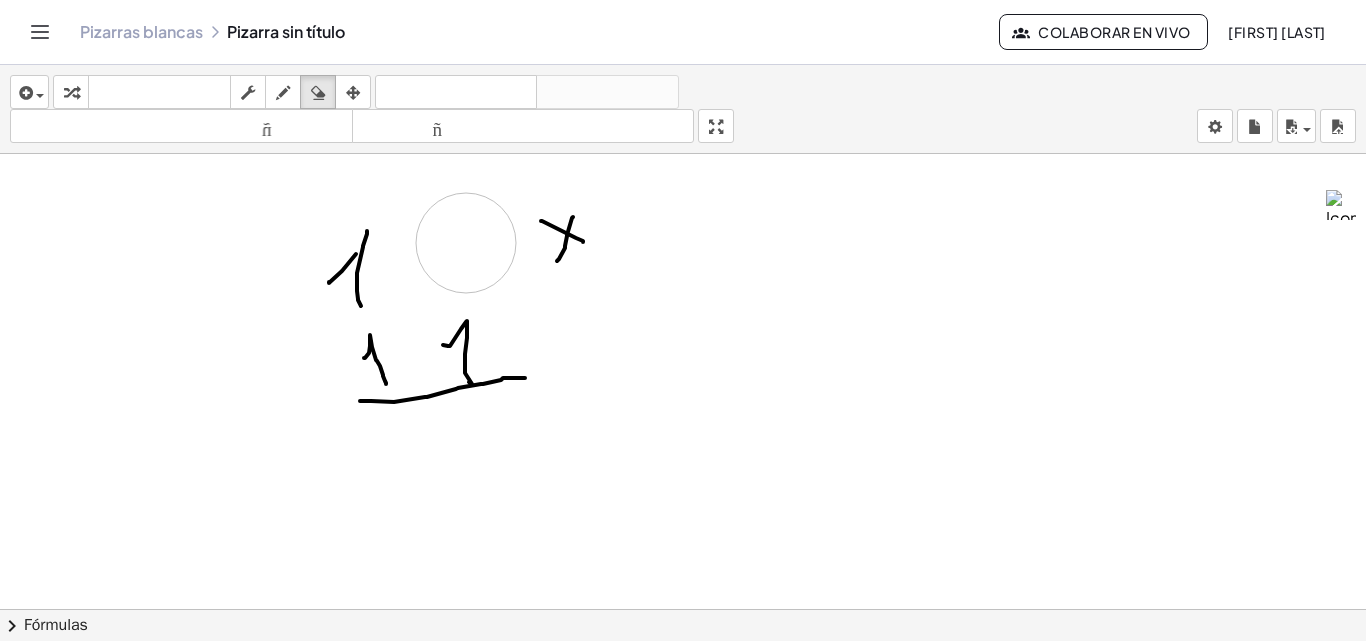 drag, startPoint x: 444, startPoint y: 206, endPoint x: 466, endPoint y: 243, distance: 43.046486 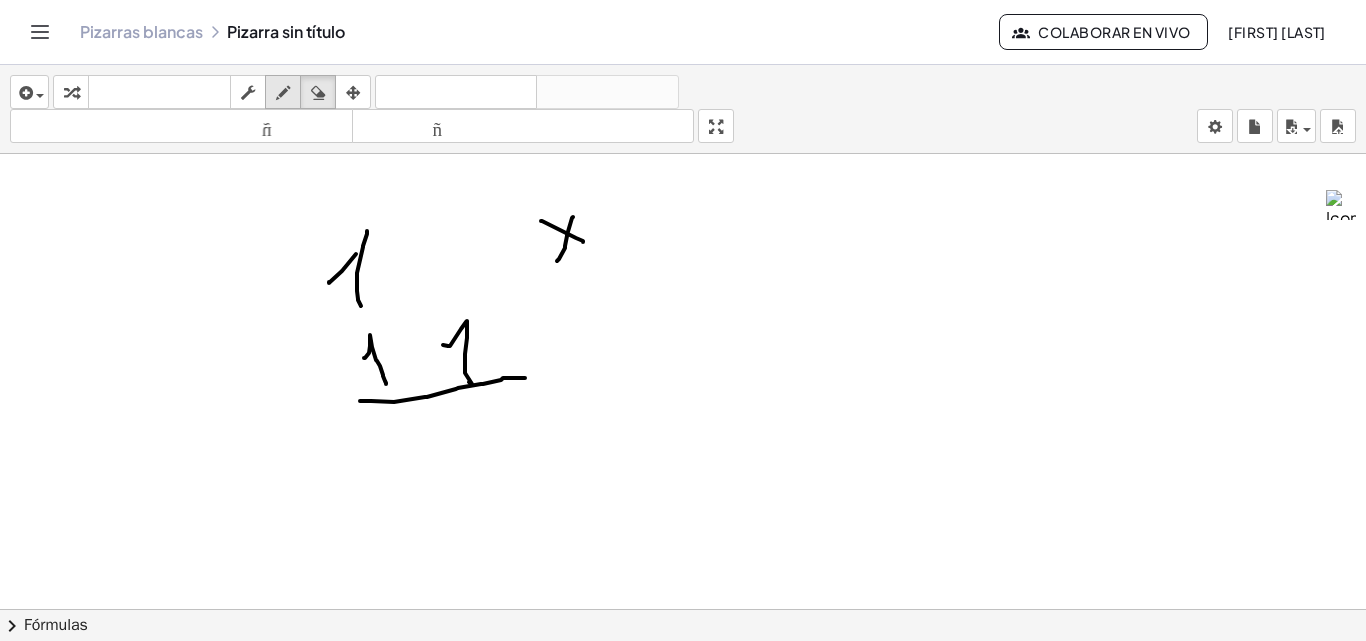 click on "dibujar" at bounding box center [283, 92] 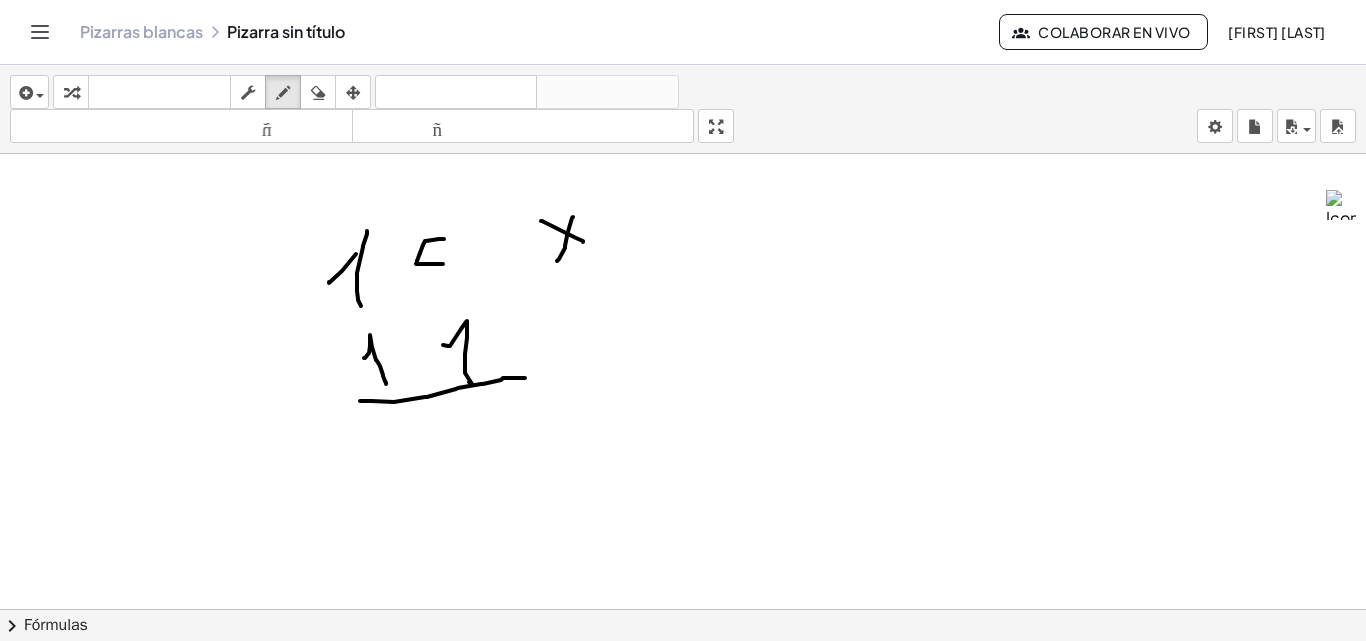 drag, startPoint x: 444, startPoint y: 239, endPoint x: 463, endPoint y: 269, distance: 35.510563 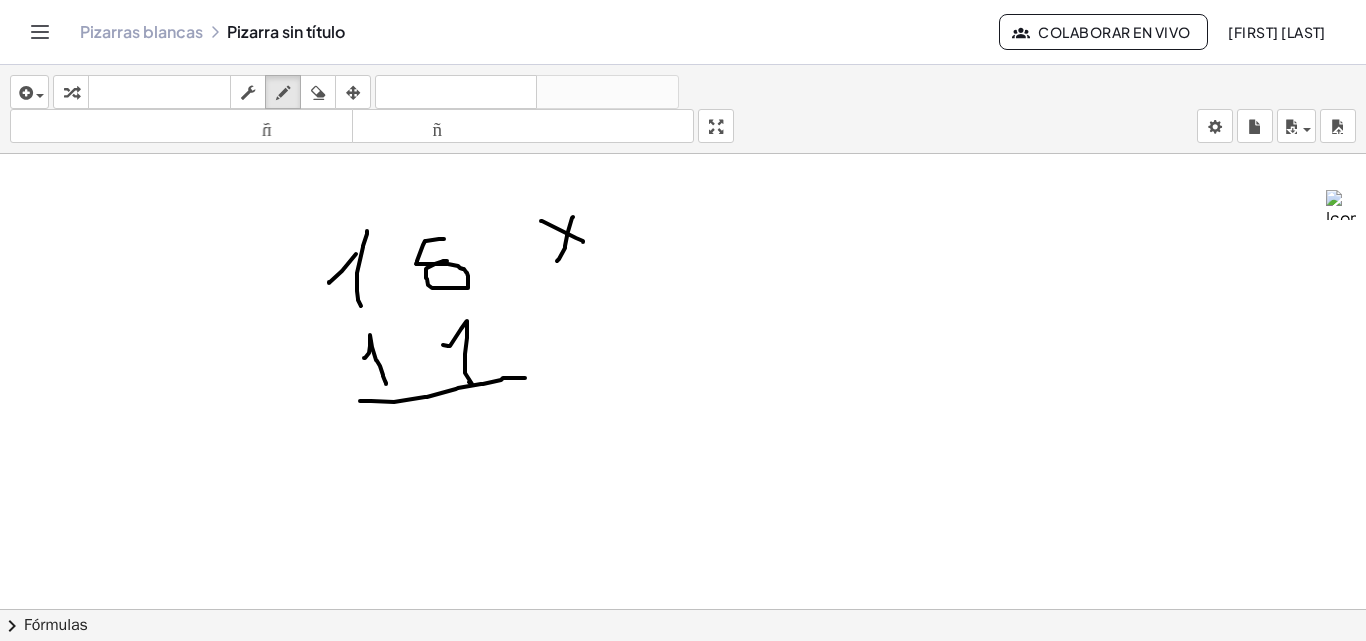drag, startPoint x: 463, startPoint y: 269, endPoint x: 455, endPoint y: 260, distance: 12.0415945 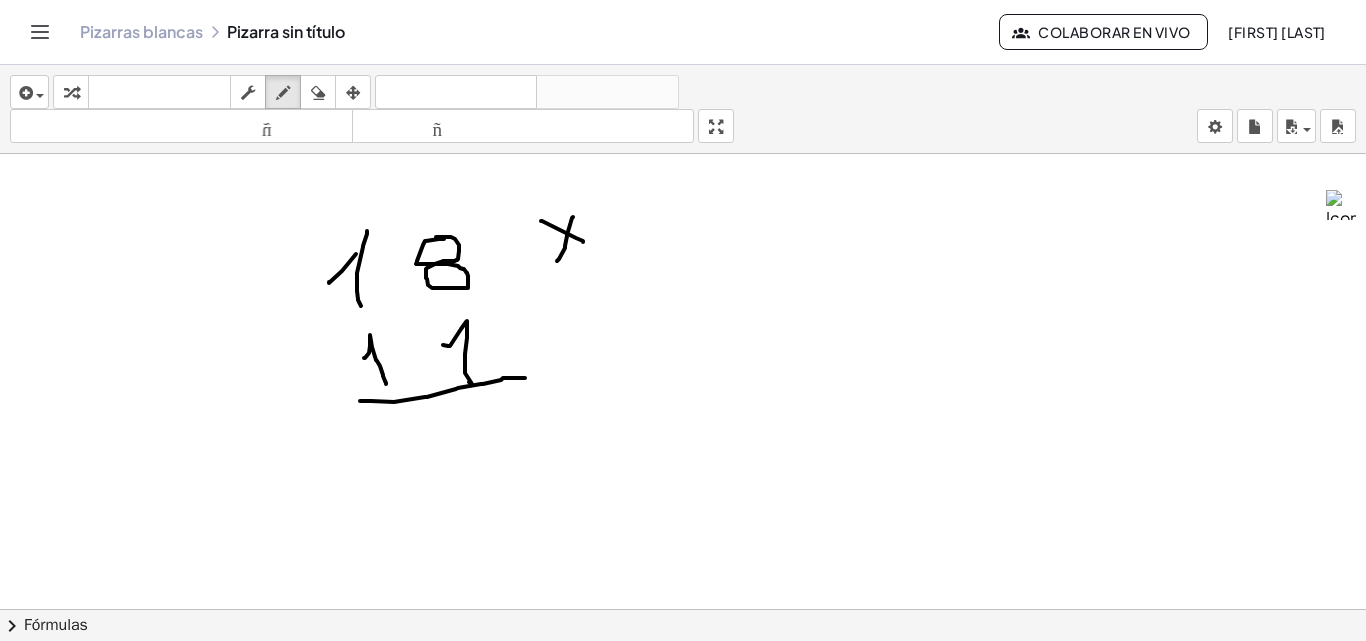 drag, startPoint x: 457, startPoint y: 260, endPoint x: 436, endPoint y: 237, distance: 31.144823 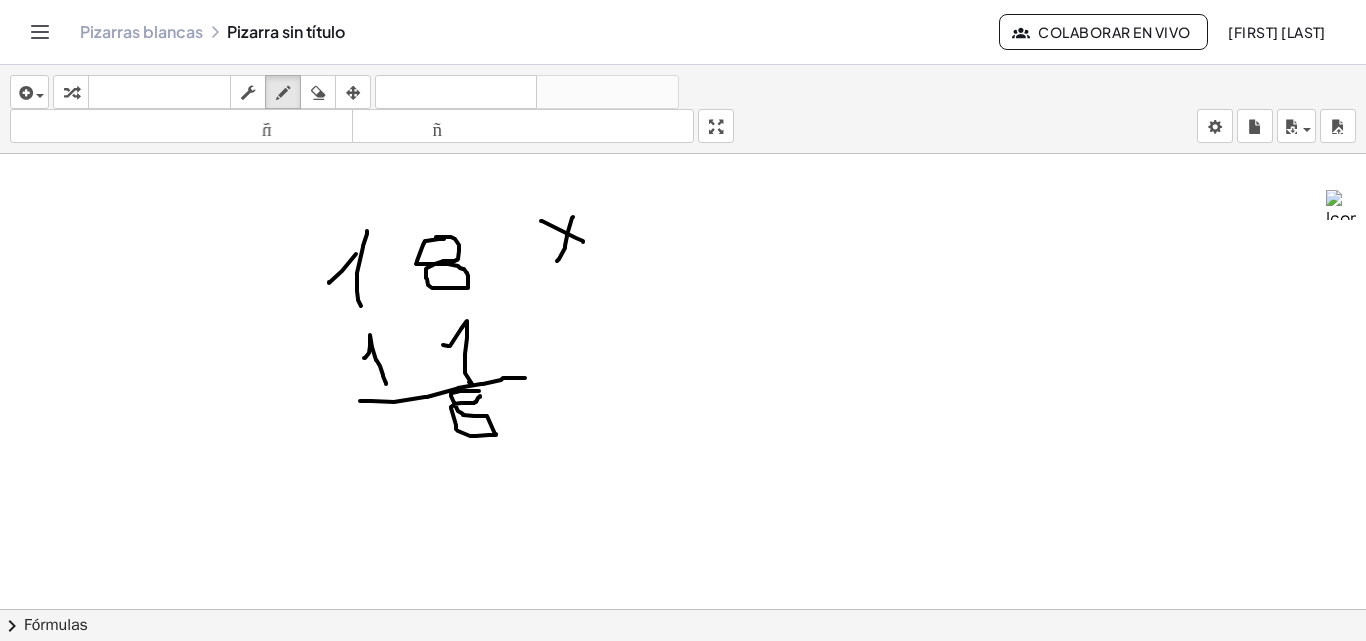 click at bounding box center [683, 188] 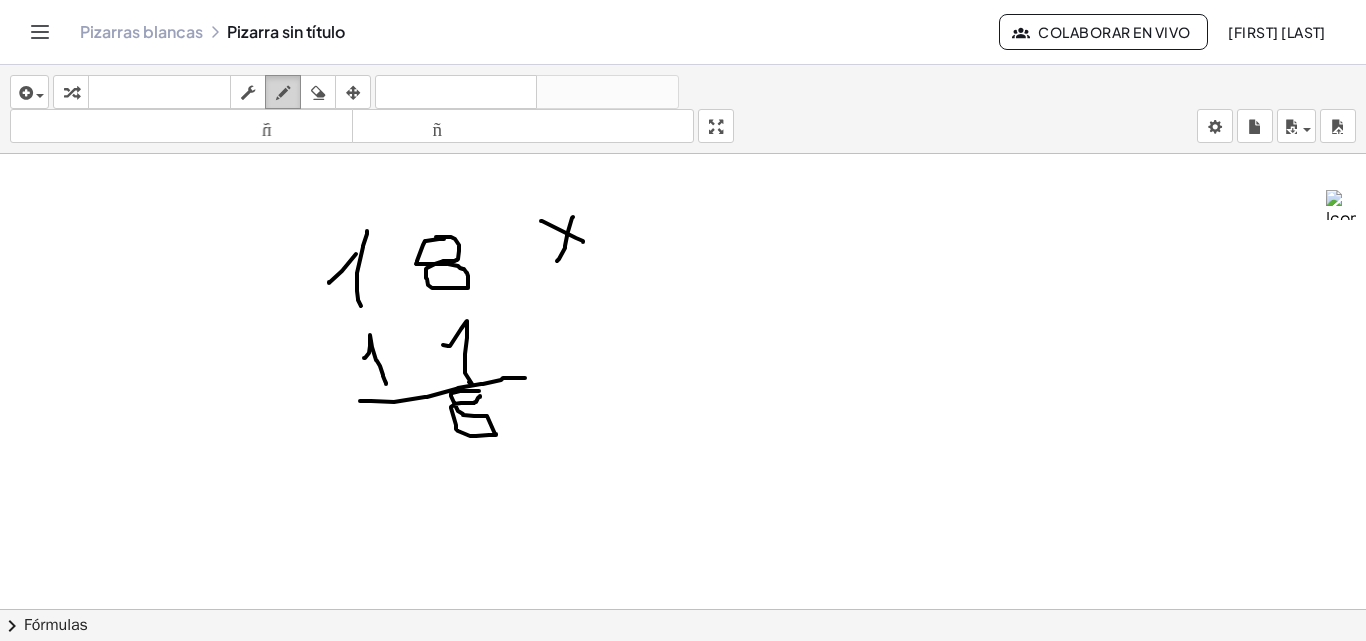 click on "dibujar" at bounding box center [283, 92] 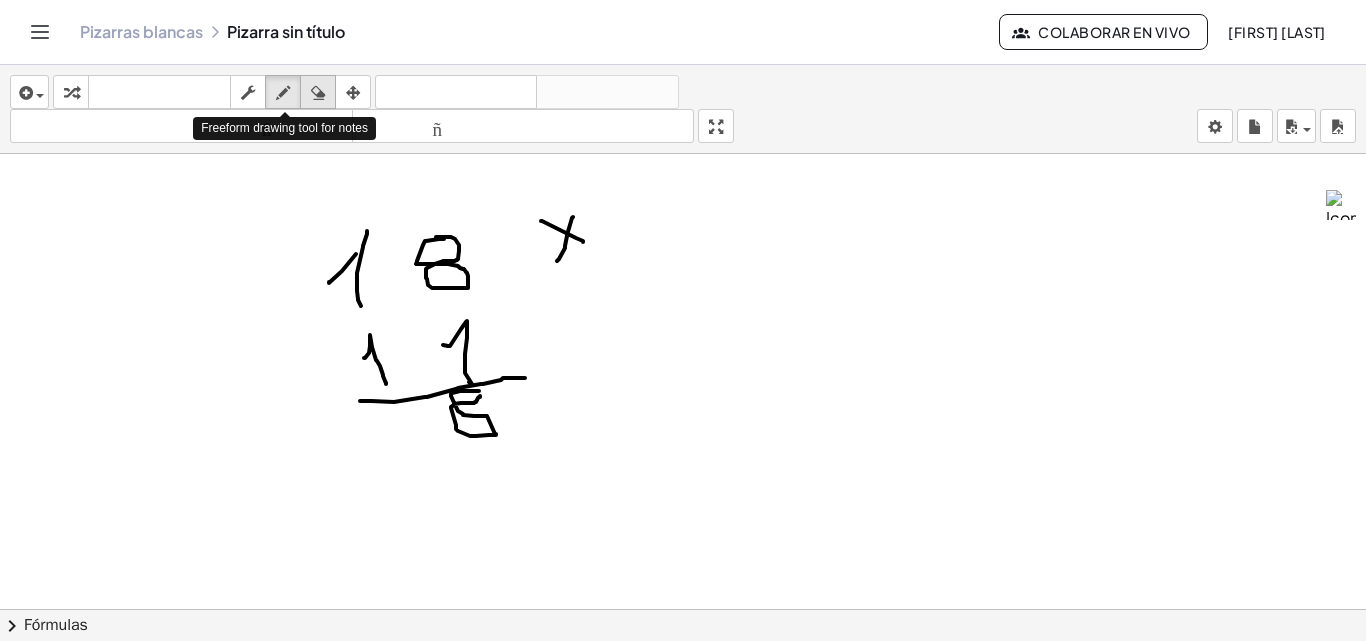 click at bounding box center (318, 93) 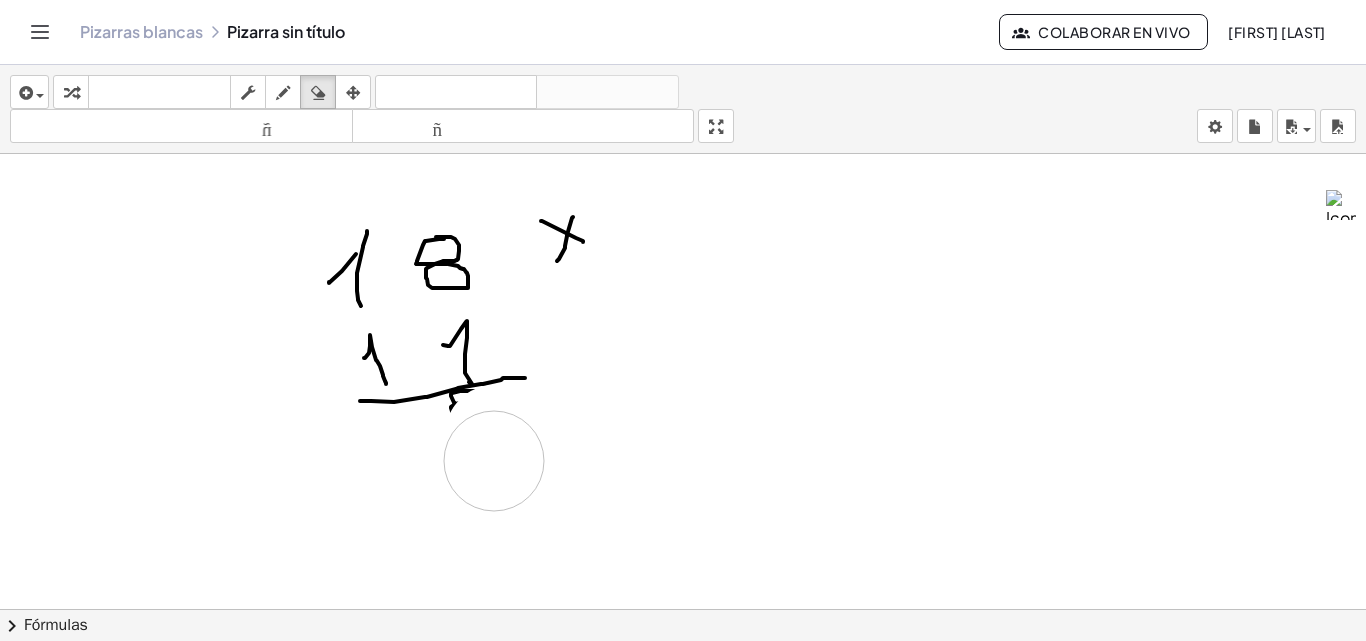 drag, startPoint x: 646, startPoint y: 461, endPoint x: 494, endPoint y: 461, distance: 152 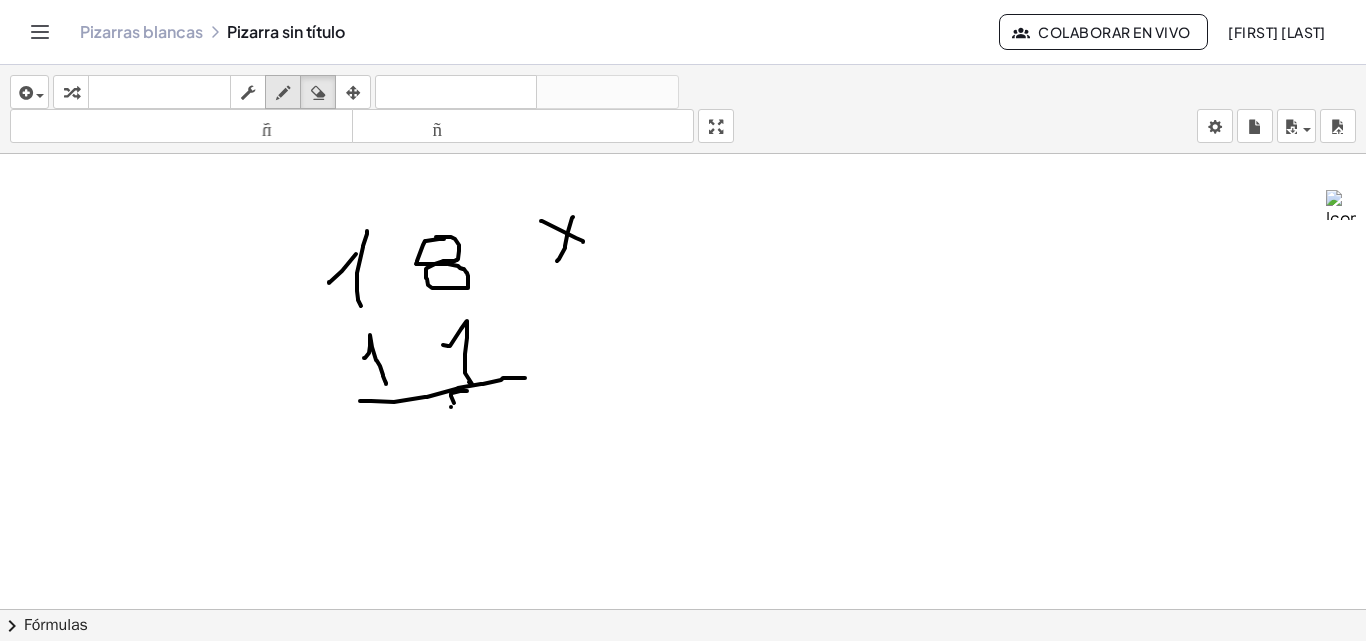 click on "dibujar" at bounding box center [283, 92] 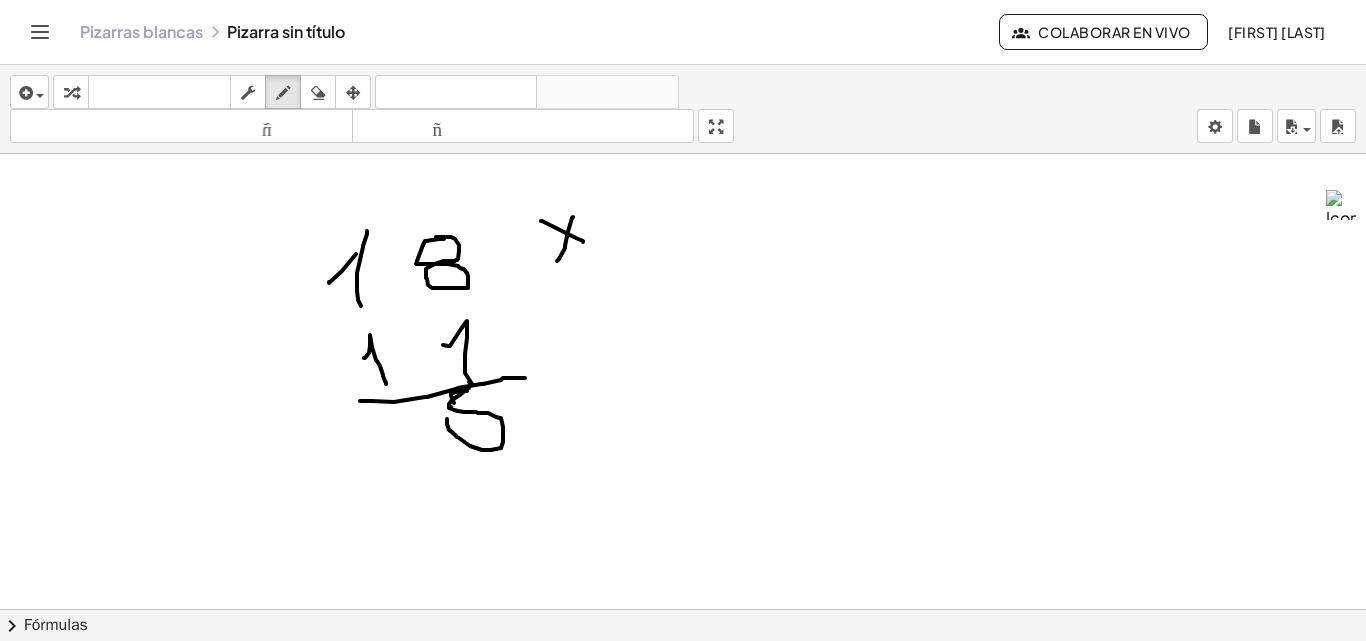 drag, startPoint x: 469, startPoint y: 388, endPoint x: 447, endPoint y: 414, distance: 34.058773 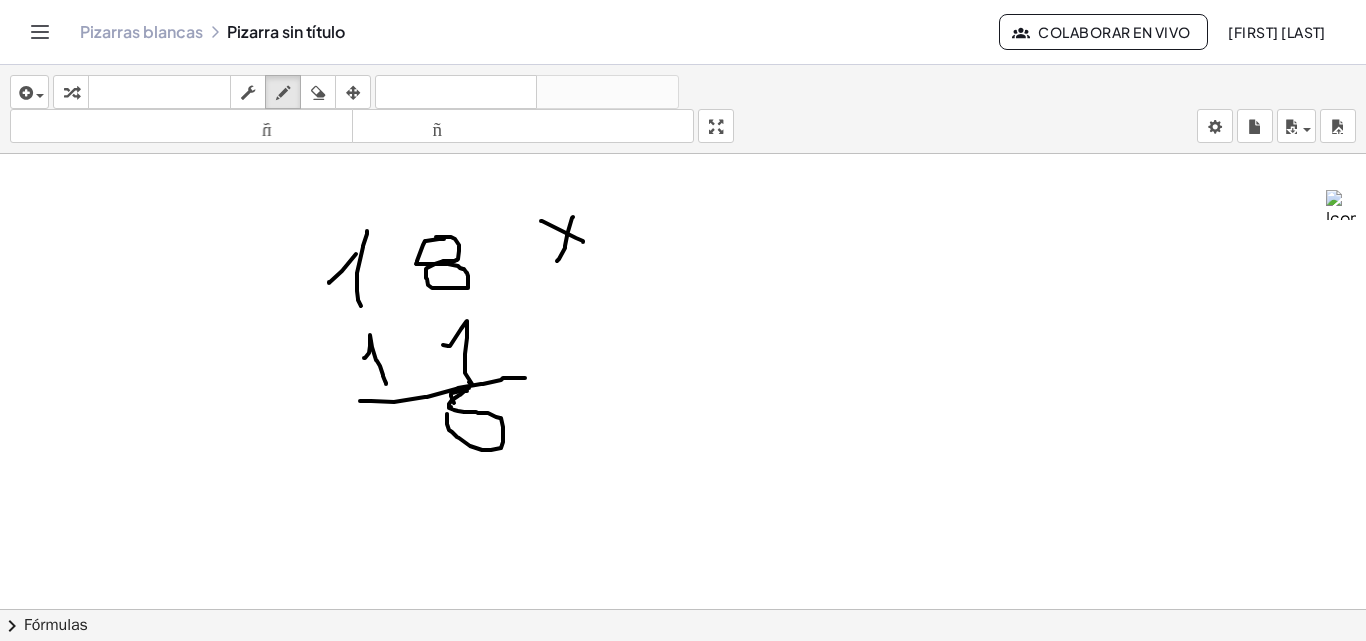 click at bounding box center [683, 188] 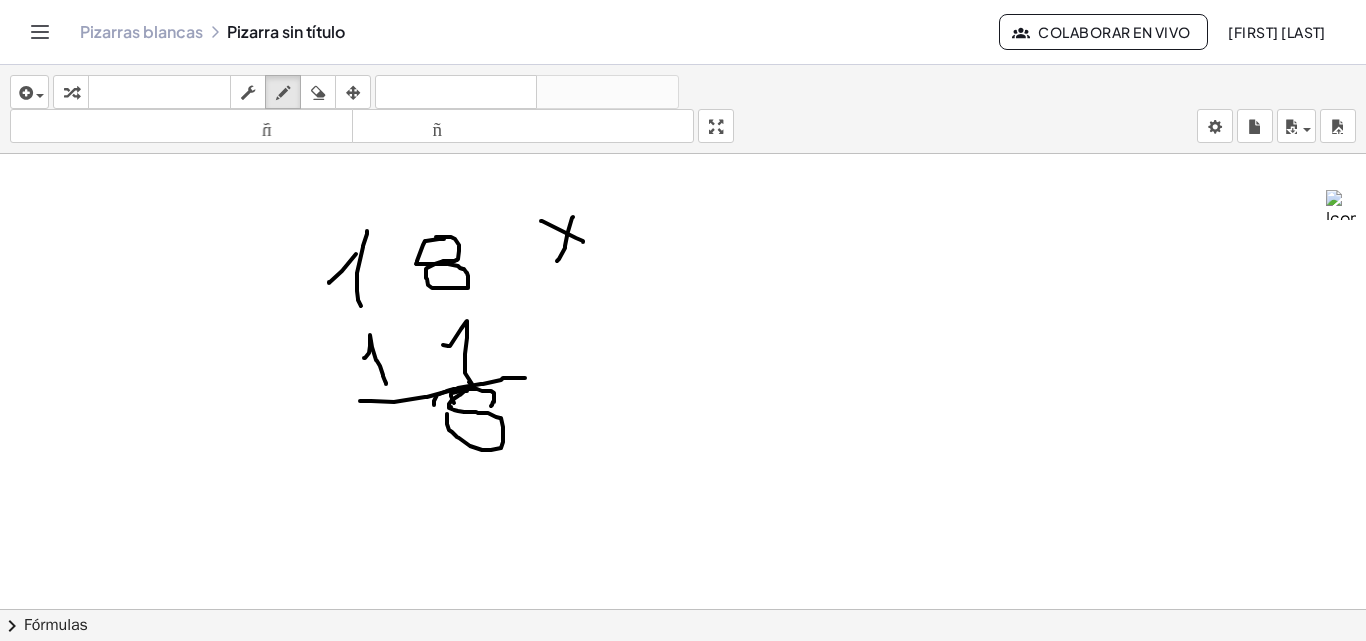 drag, startPoint x: 492, startPoint y: 405, endPoint x: 434, endPoint y: 405, distance: 58 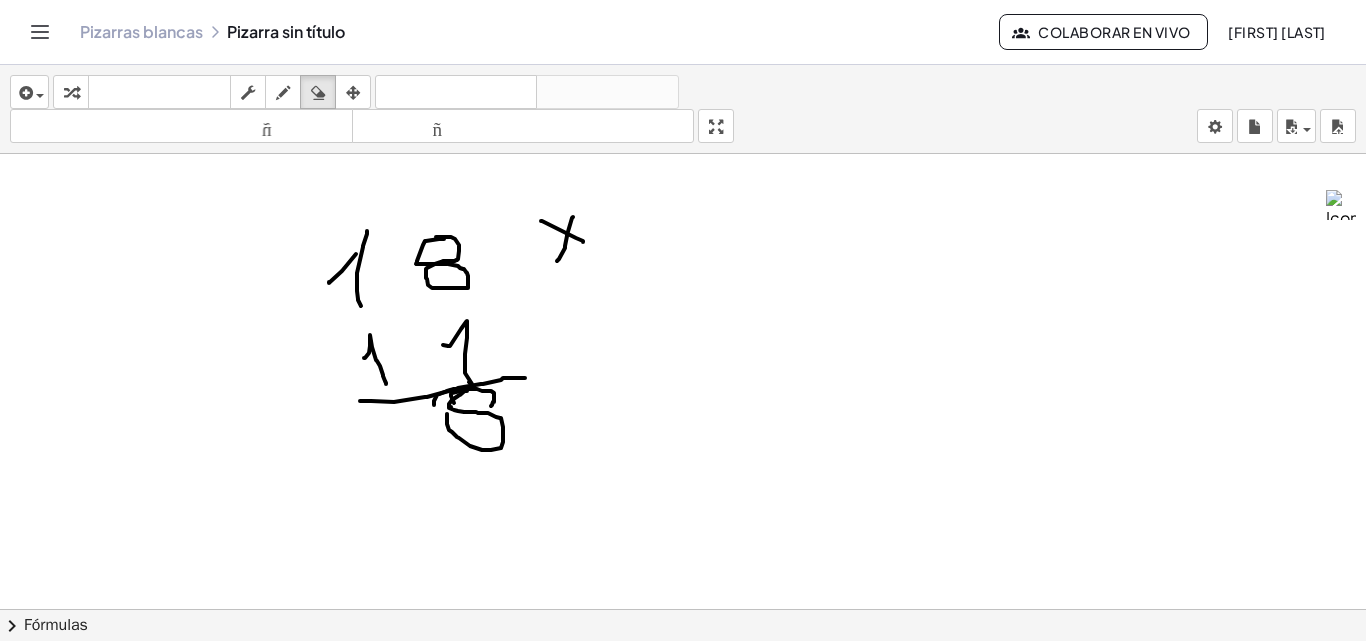 drag, startPoint x: 317, startPoint y: 95, endPoint x: 445, endPoint y: 357, distance: 291.5956 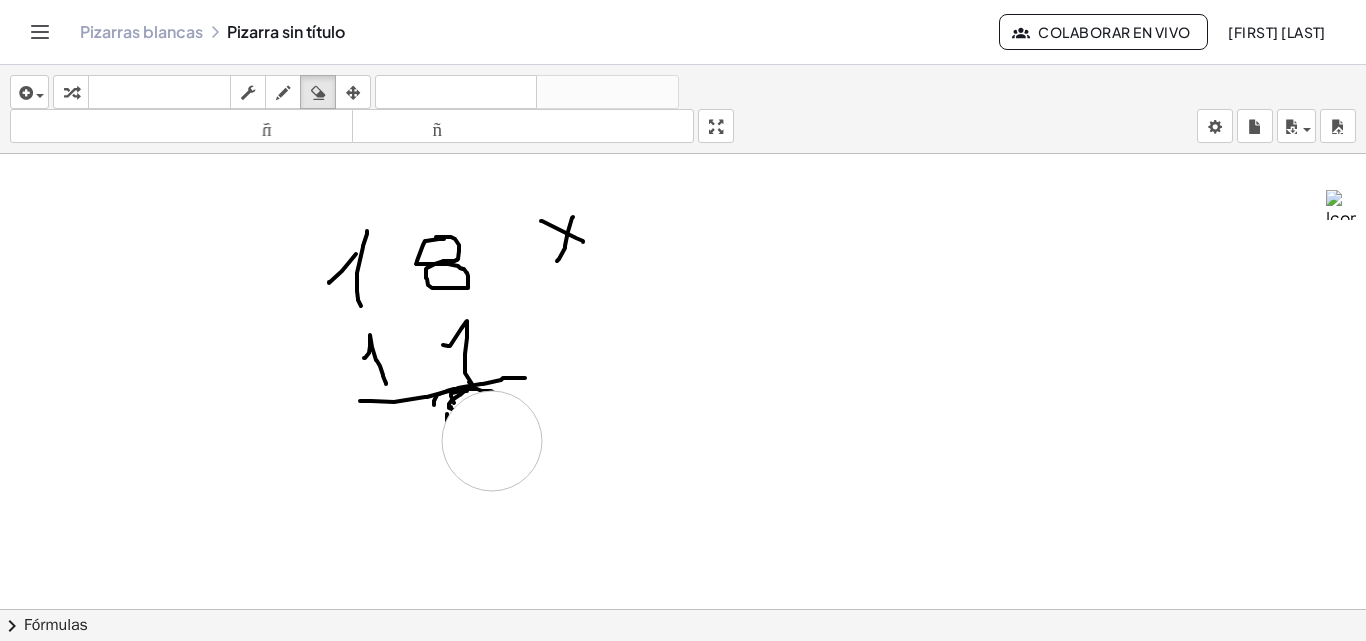 drag, startPoint x: 552, startPoint y: 514, endPoint x: 480, endPoint y: 460, distance: 90 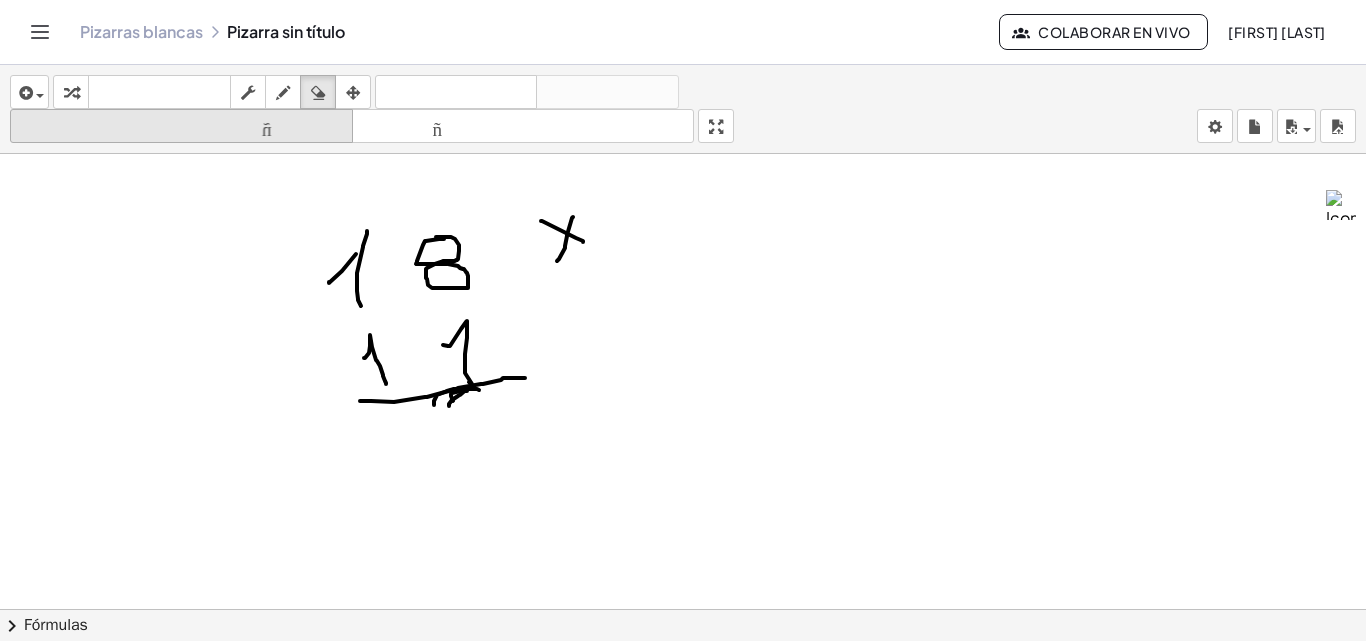drag, startPoint x: 271, startPoint y: 99, endPoint x: 271, endPoint y: 137, distance: 38 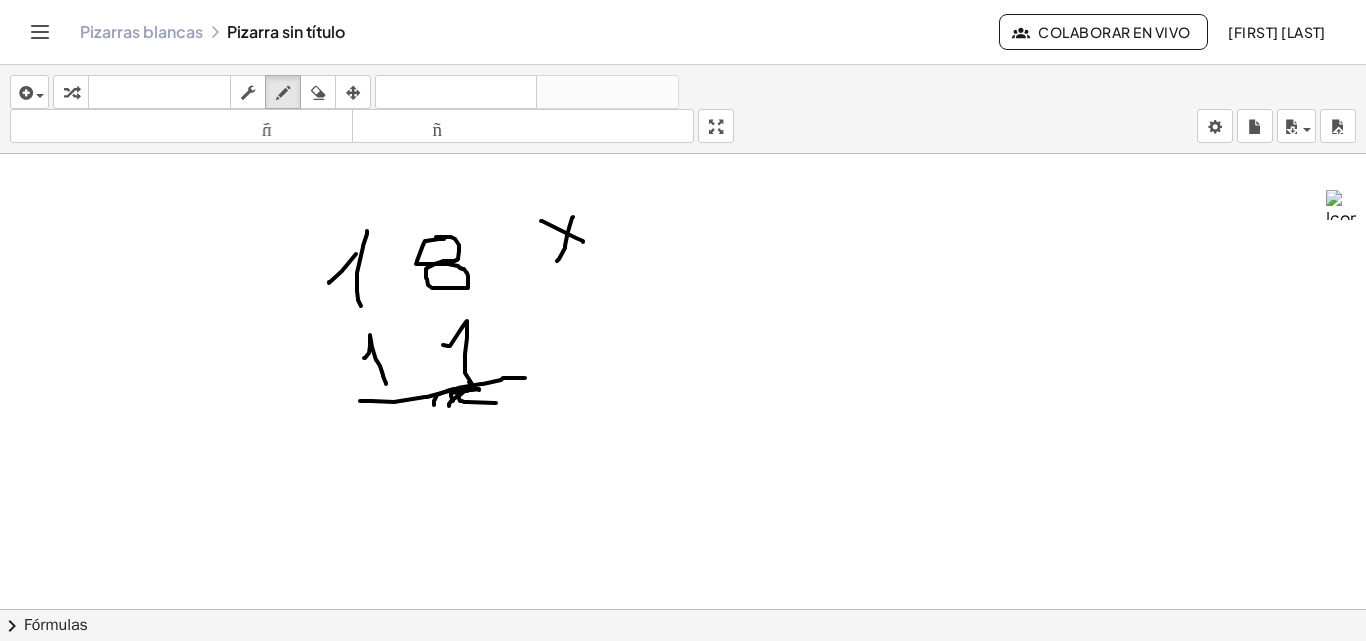 drag, startPoint x: 479, startPoint y: 389, endPoint x: 496, endPoint y: 403, distance: 22.022715 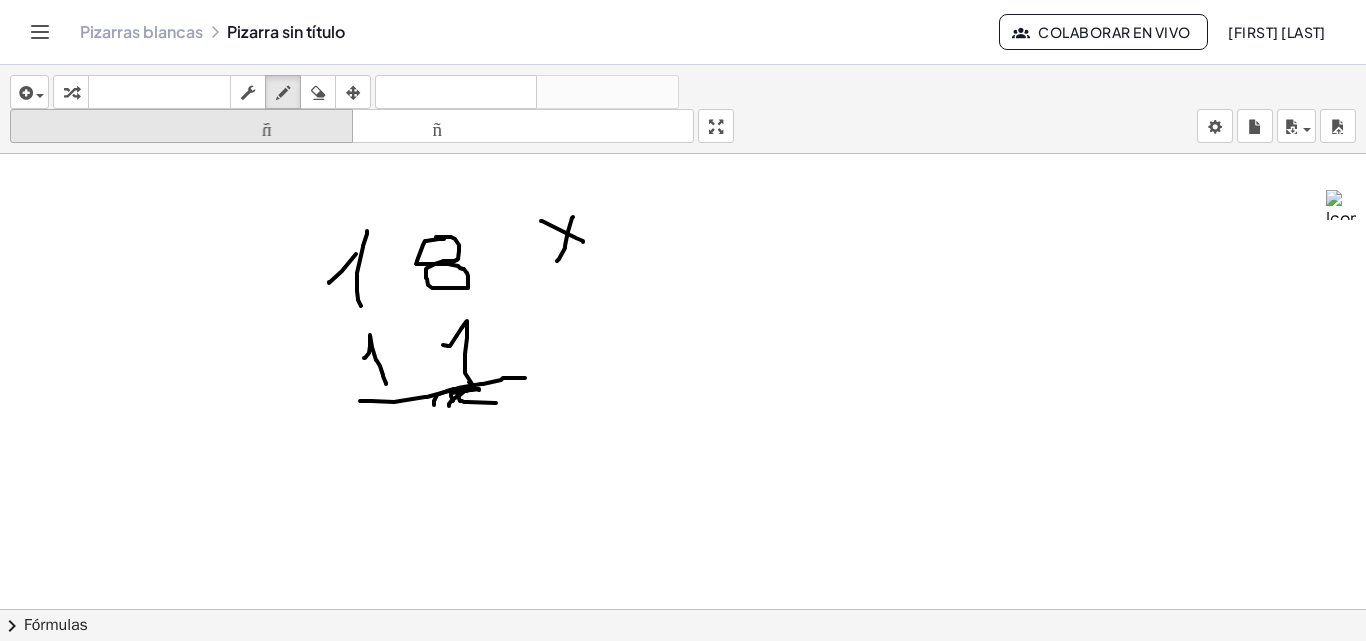 drag, startPoint x: 313, startPoint y: 100, endPoint x: 324, endPoint y: 110, distance: 14.866069 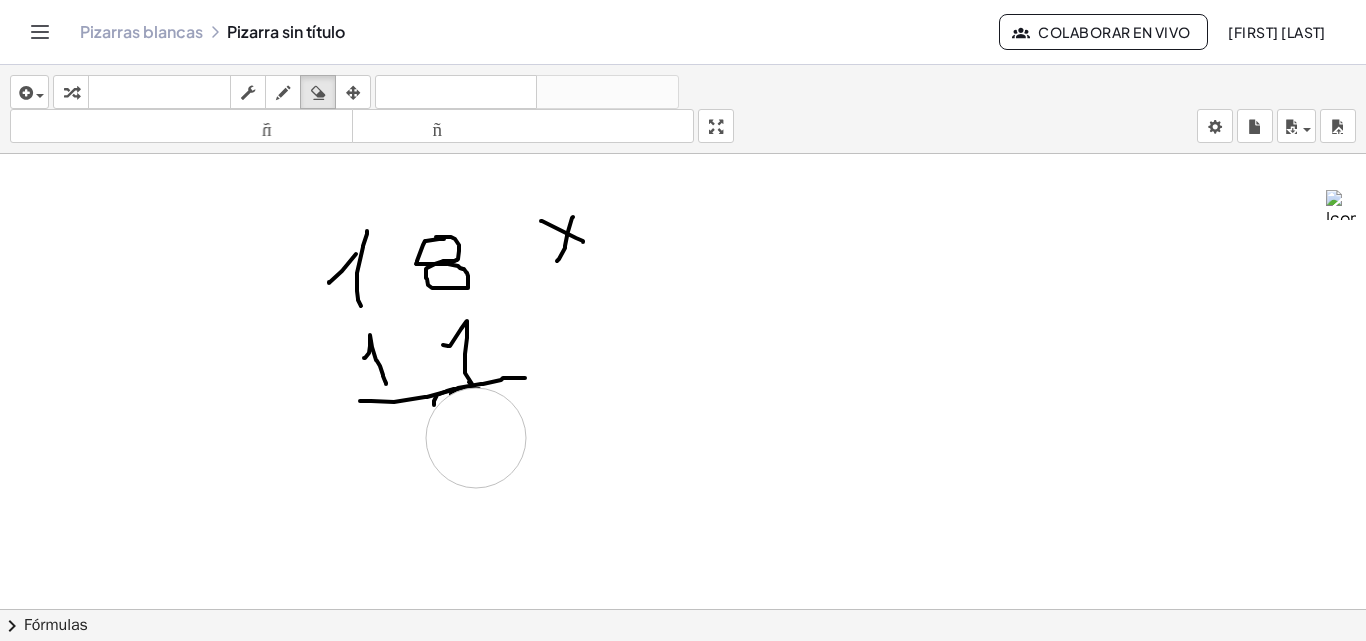 drag, startPoint x: 552, startPoint y: 499, endPoint x: 476, endPoint y: 438, distance: 97.45255 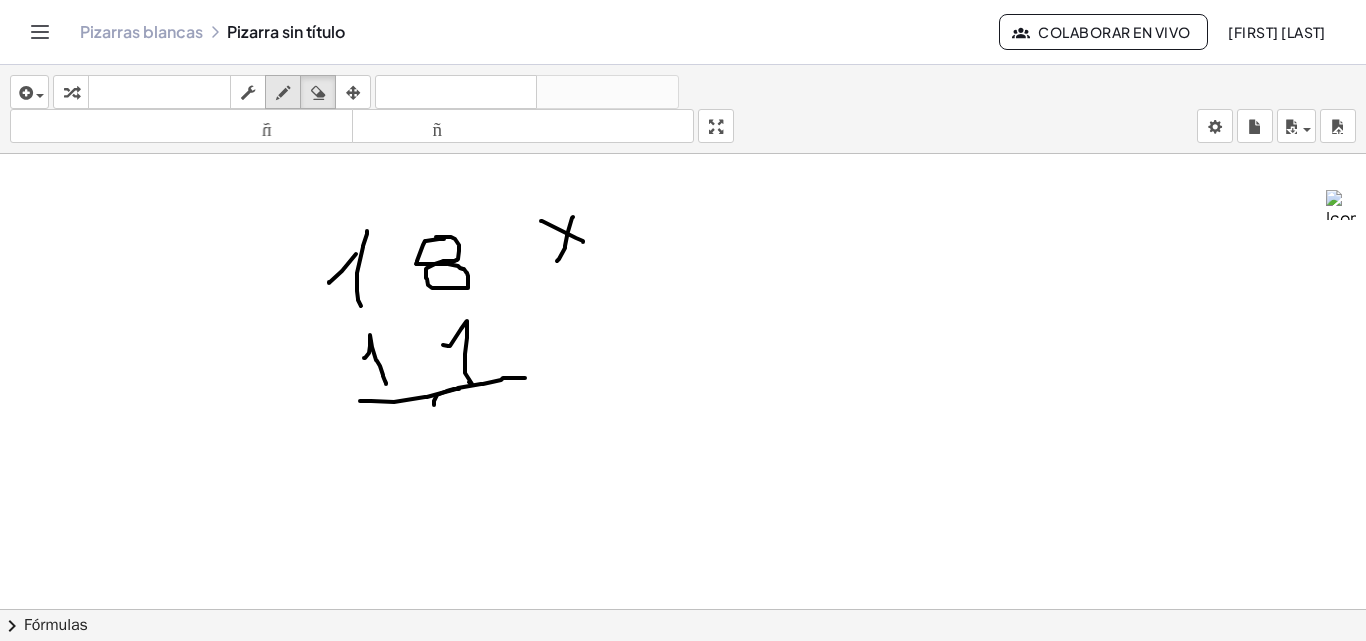 click at bounding box center [283, 92] 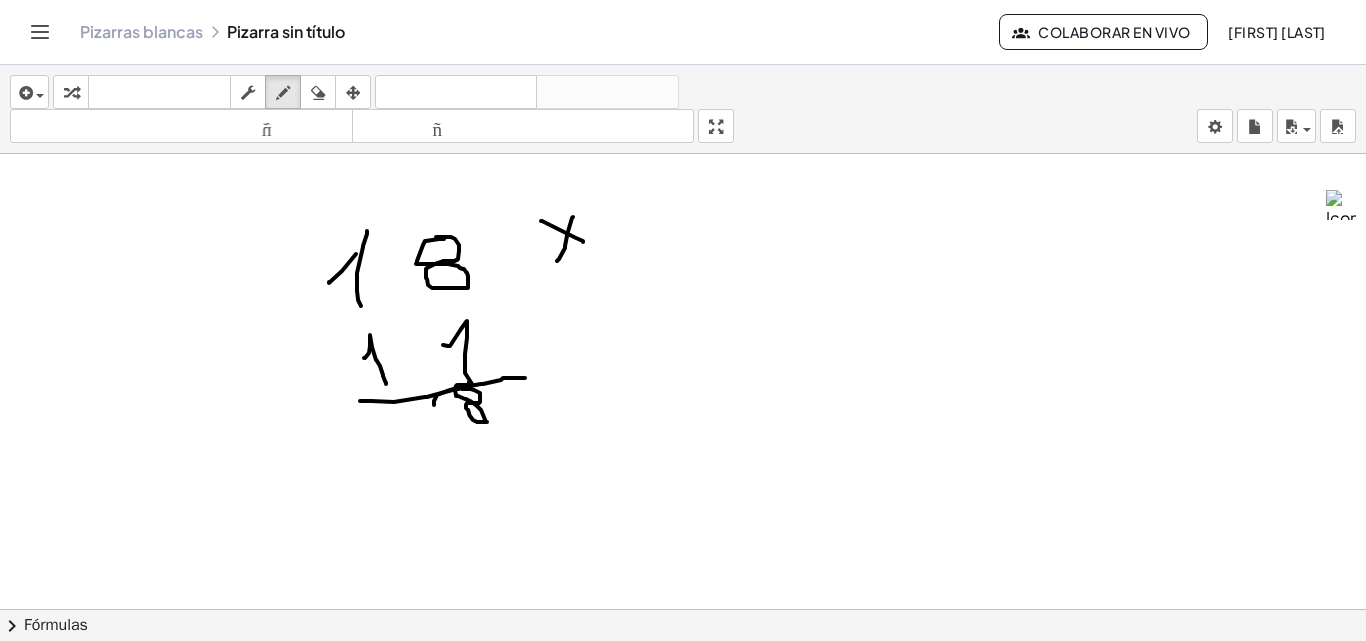 click at bounding box center (683, 188) 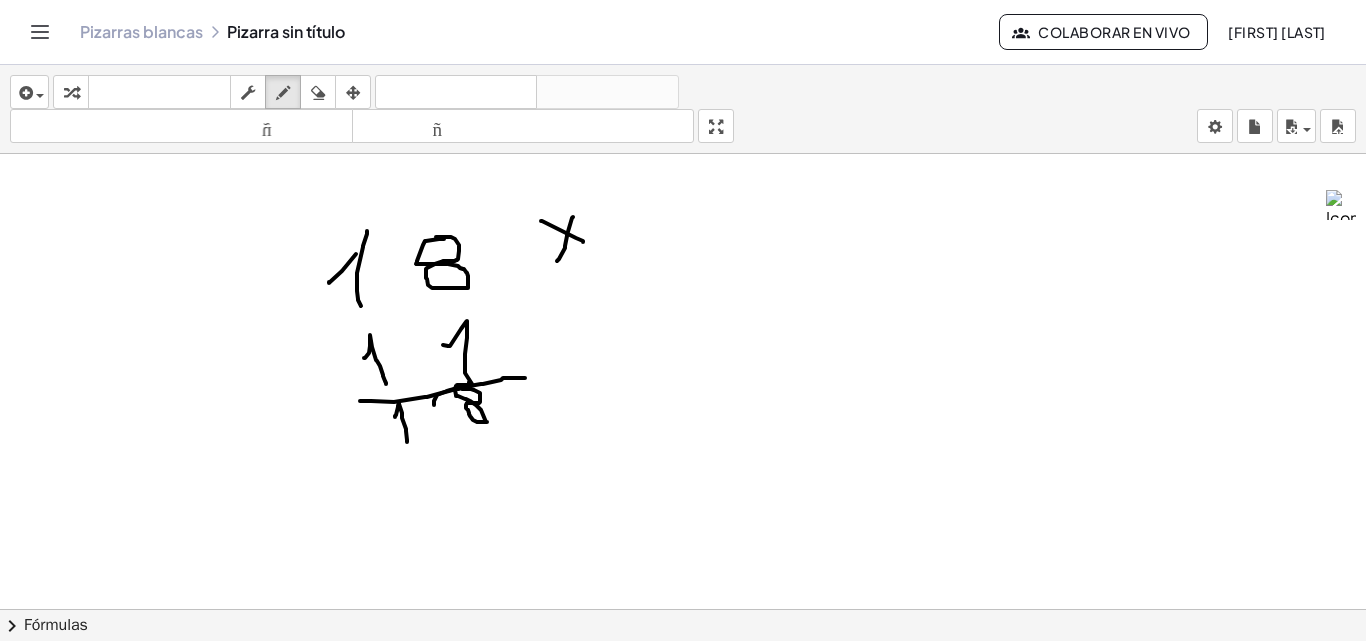 drag, startPoint x: 395, startPoint y: 417, endPoint x: 407, endPoint y: 442, distance: 27.730848 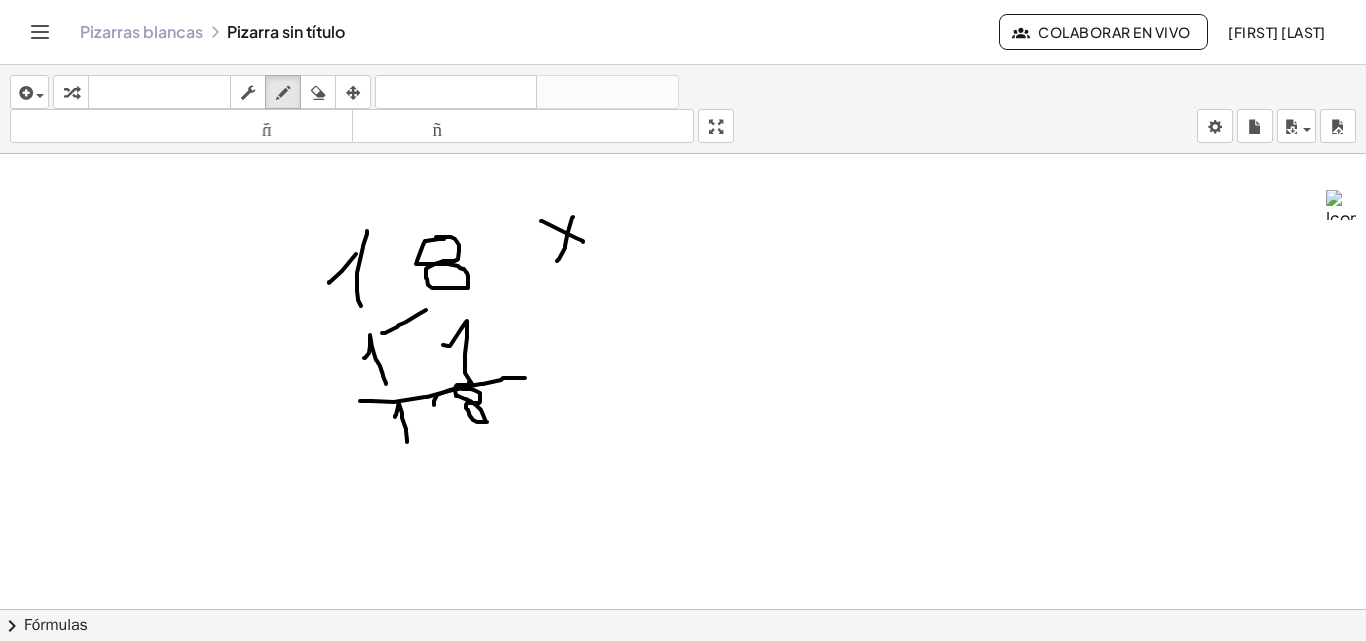 drag, startPoint x: 382, startPoint y: 333, endPoint x: 426, endPoint y: 310, distance: 49.648766 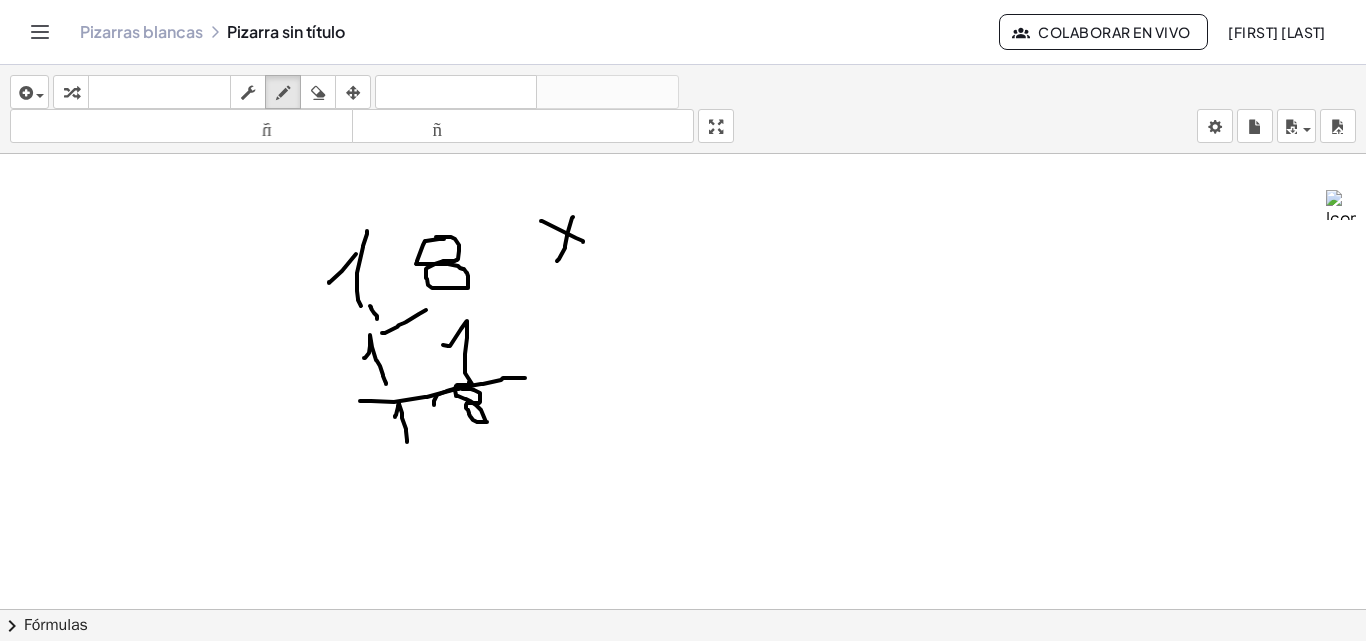 drag, startPoint x: 377, startPoint y: 319, endPoint x: 388, endPoint y: 316, distance: 11.401754 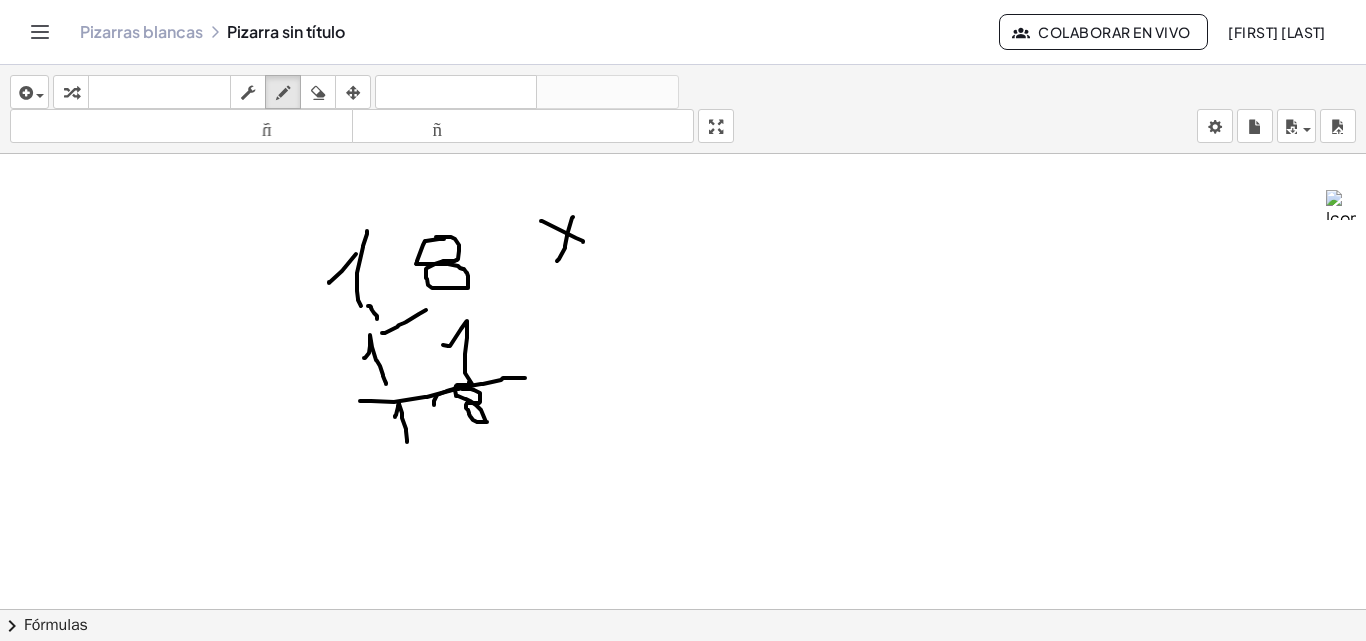click at bounding box center (683, 188) 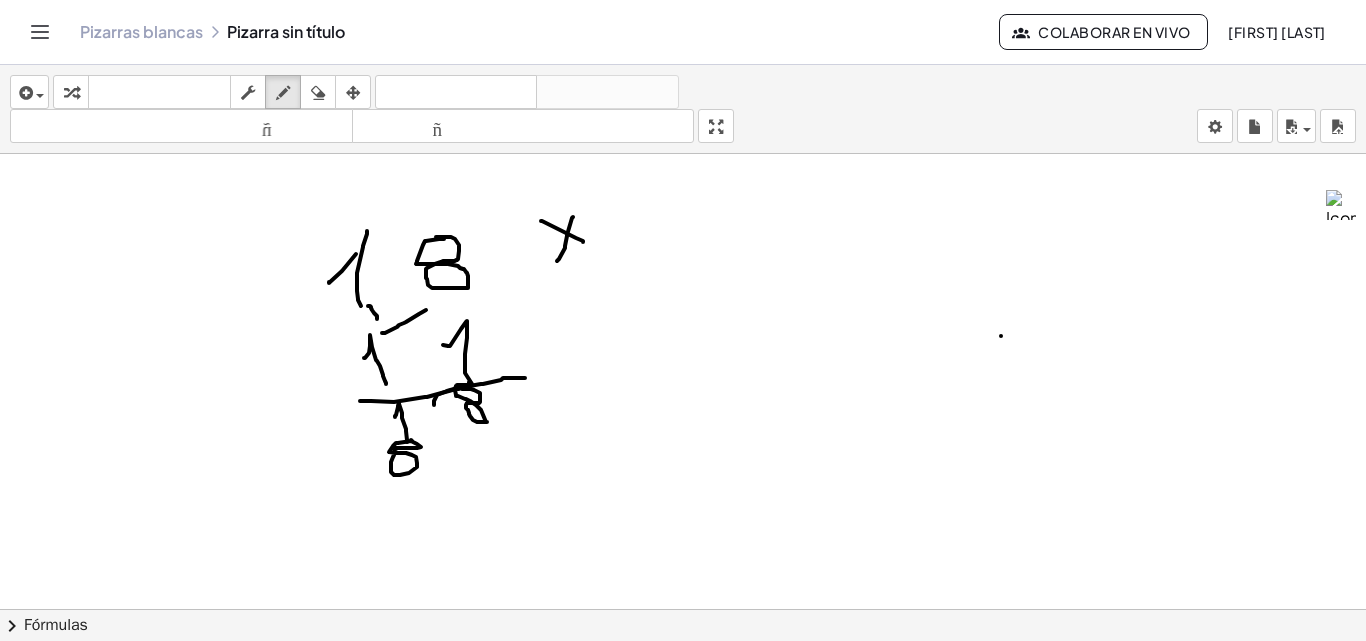 click at bounding box center [683, 188] 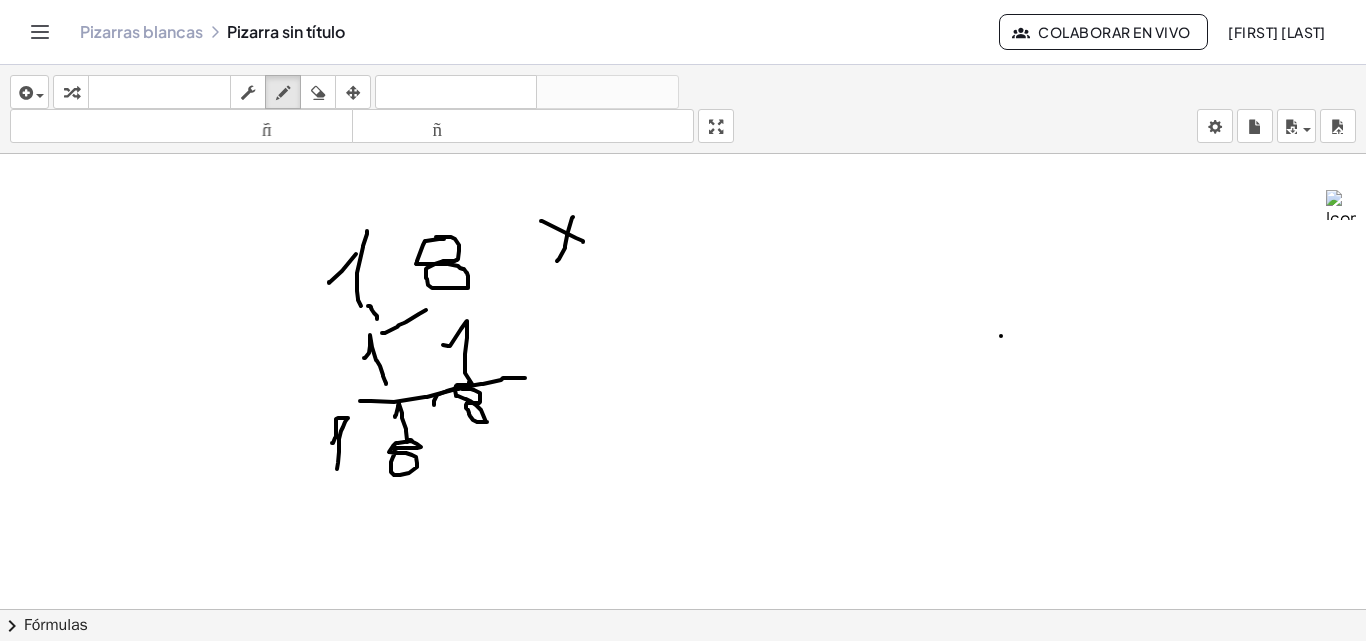 drag, startPoint x: 332, startPoint y: 443, endPoint x: 337, endPoint y: 469, distance: 26.476404 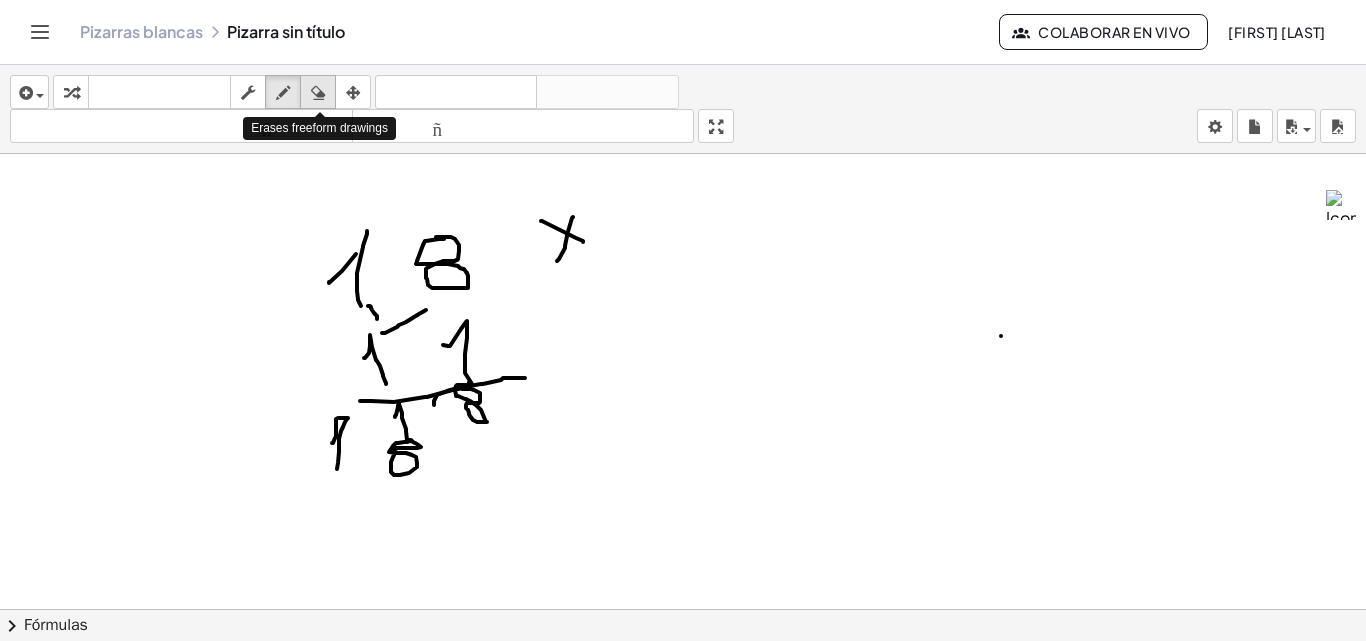 click on "borrar" at bounding box center (318, 92) 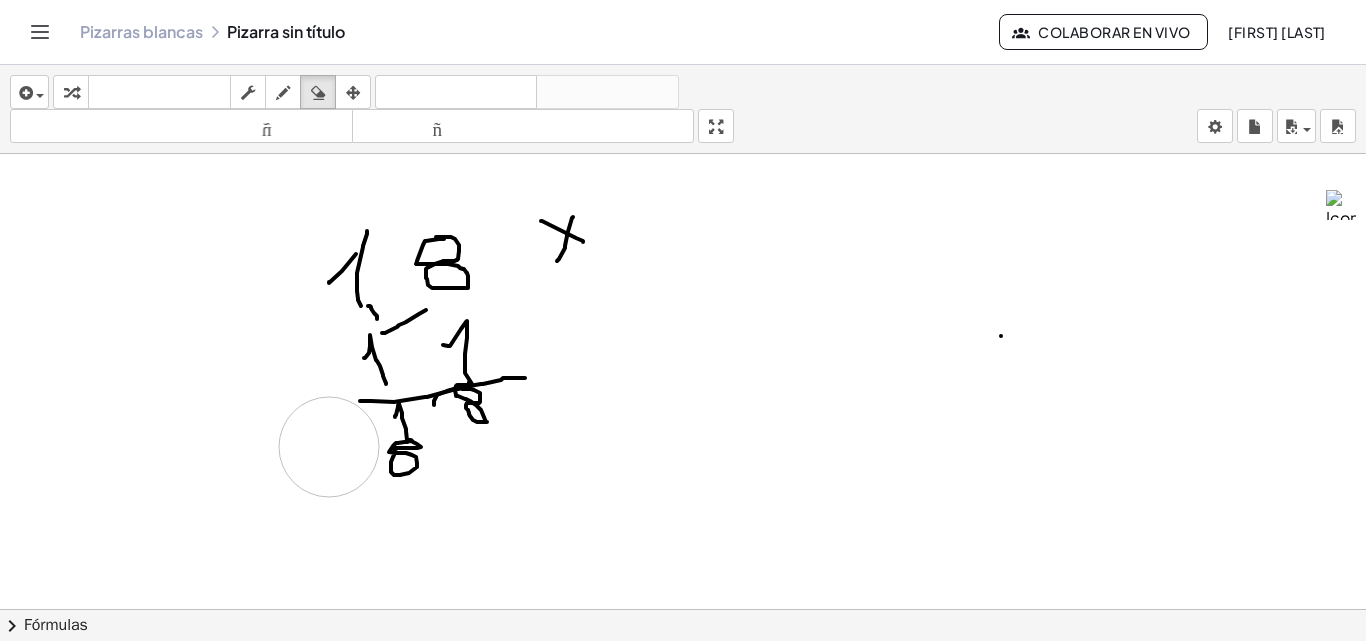 click at bounding box center [683, 188] 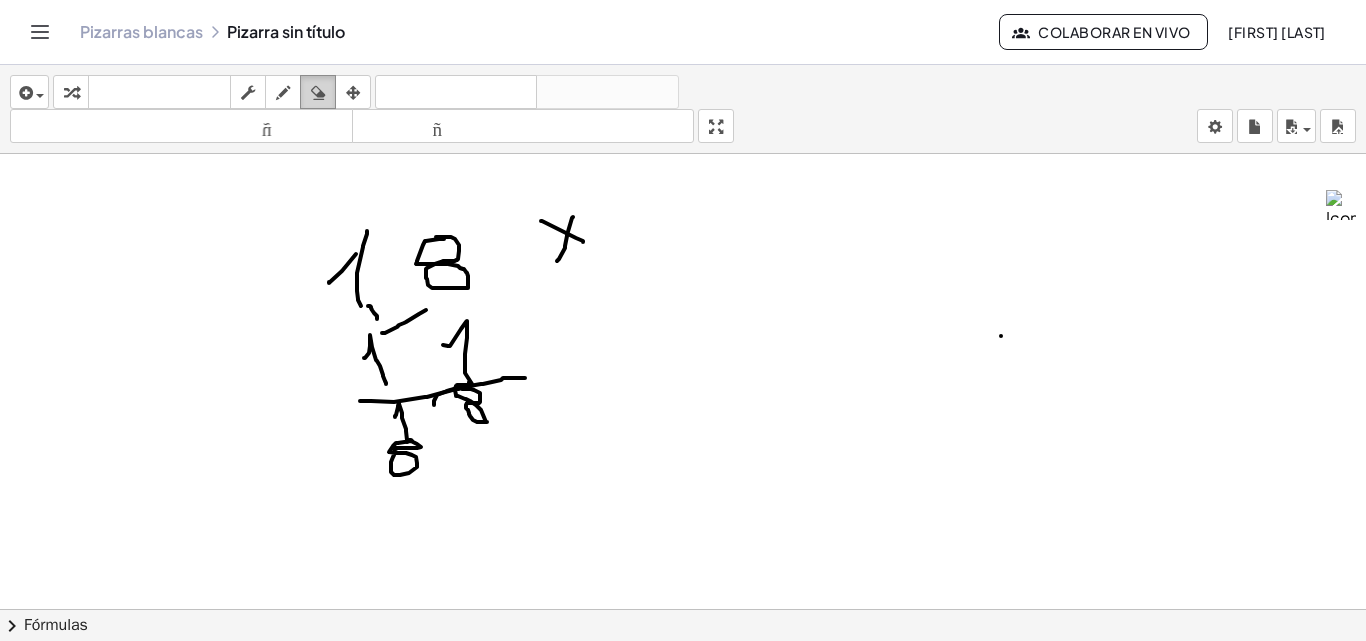 click on "borrar" at bounding box center [318, 92] 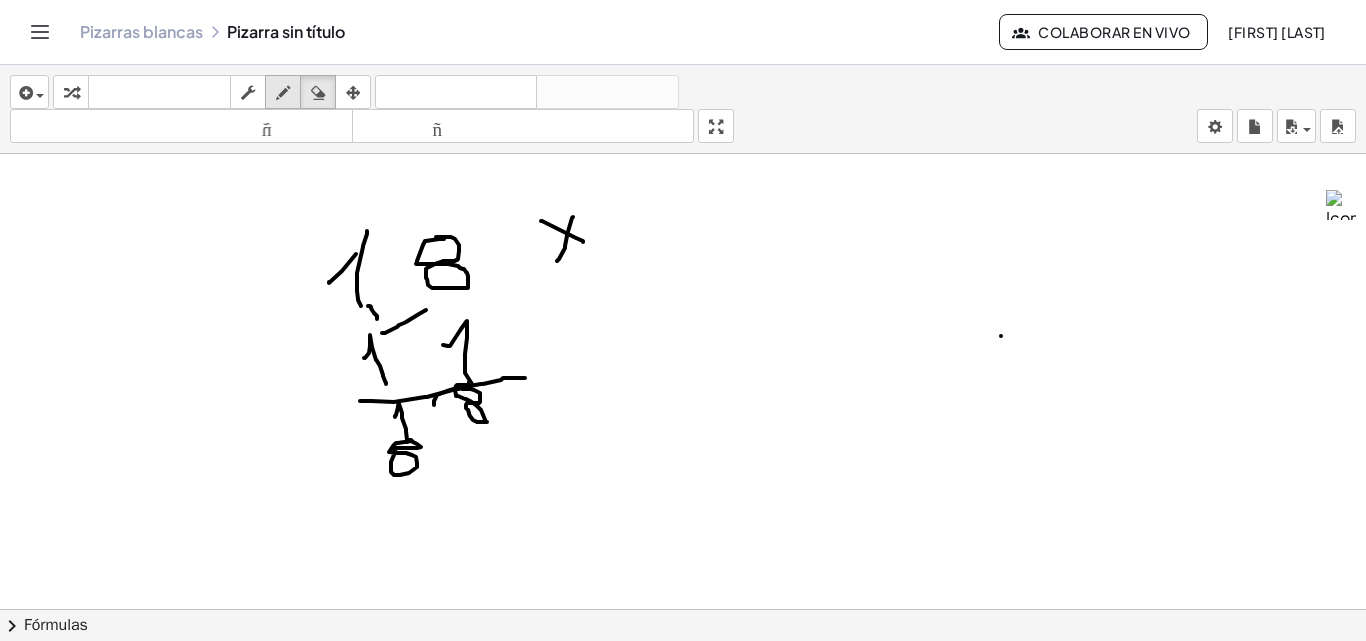 click at bounding box center (283, 93) 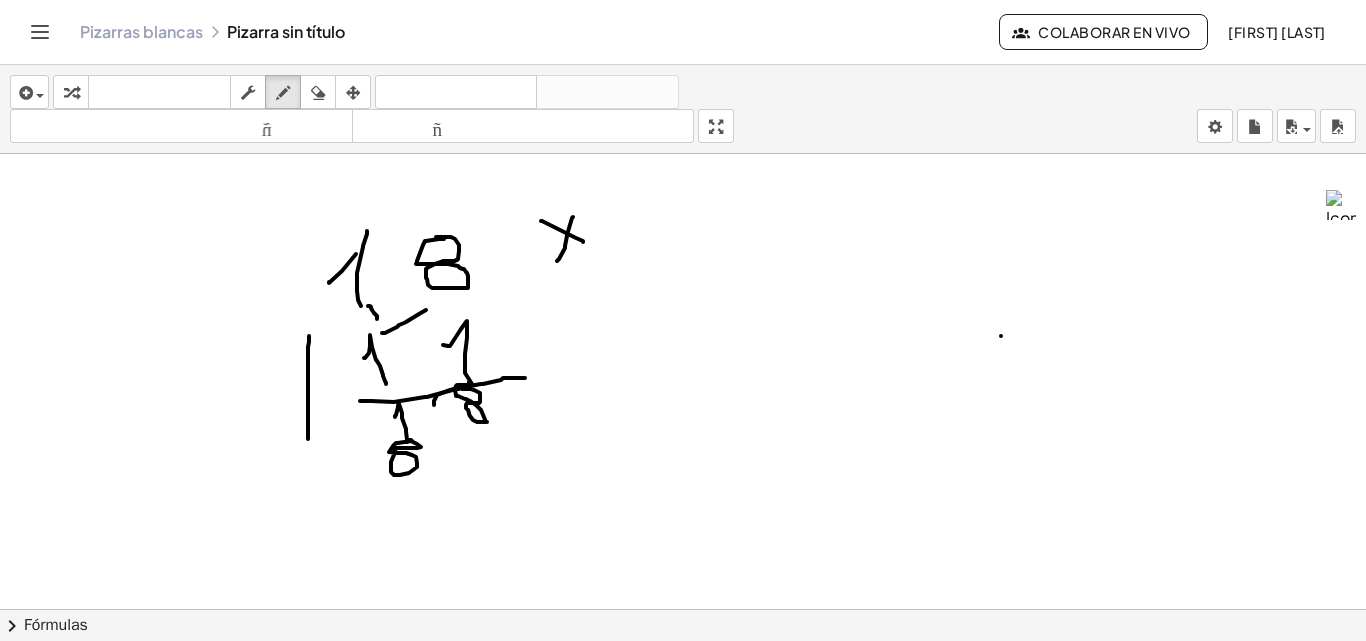 drag, startPoint x: 308, startPoint y: 439, endPoint x: 309, endPoint y: 336, distance: 103.00485 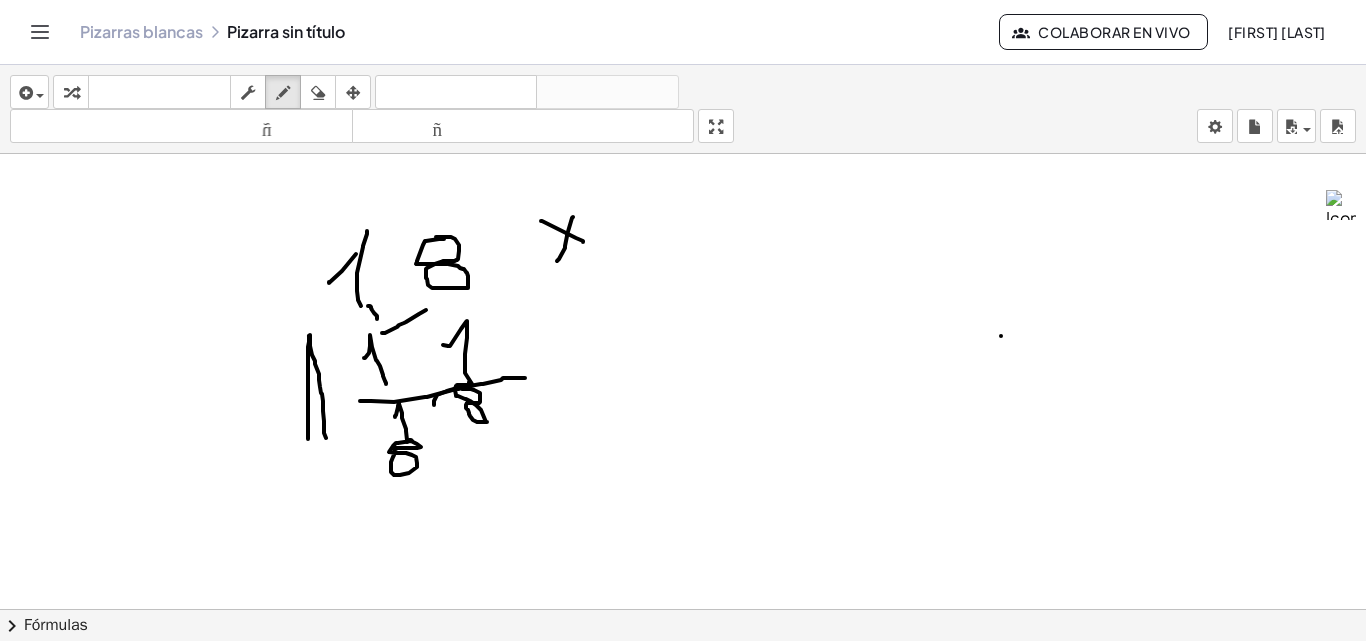 drag, startPoint x: 310, startPoint y: 335, endPoint x: 326, endPoint y: 441, distance: 107.200745 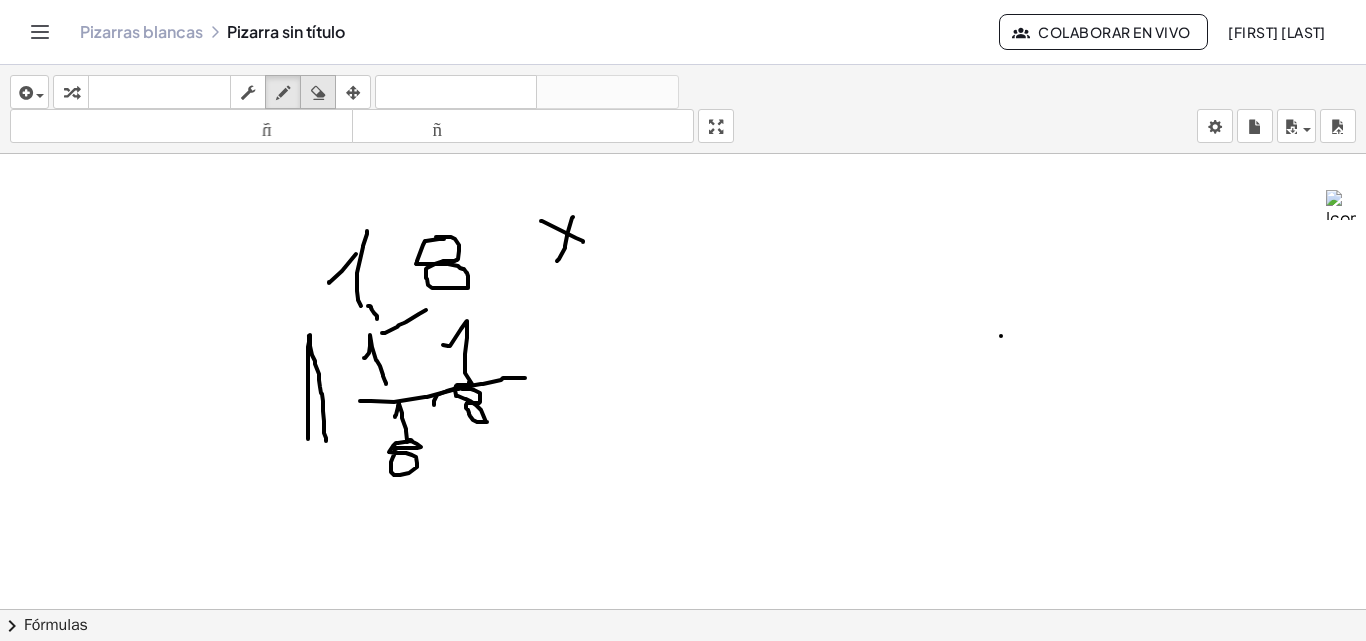 click at bounding box center [318, 93] 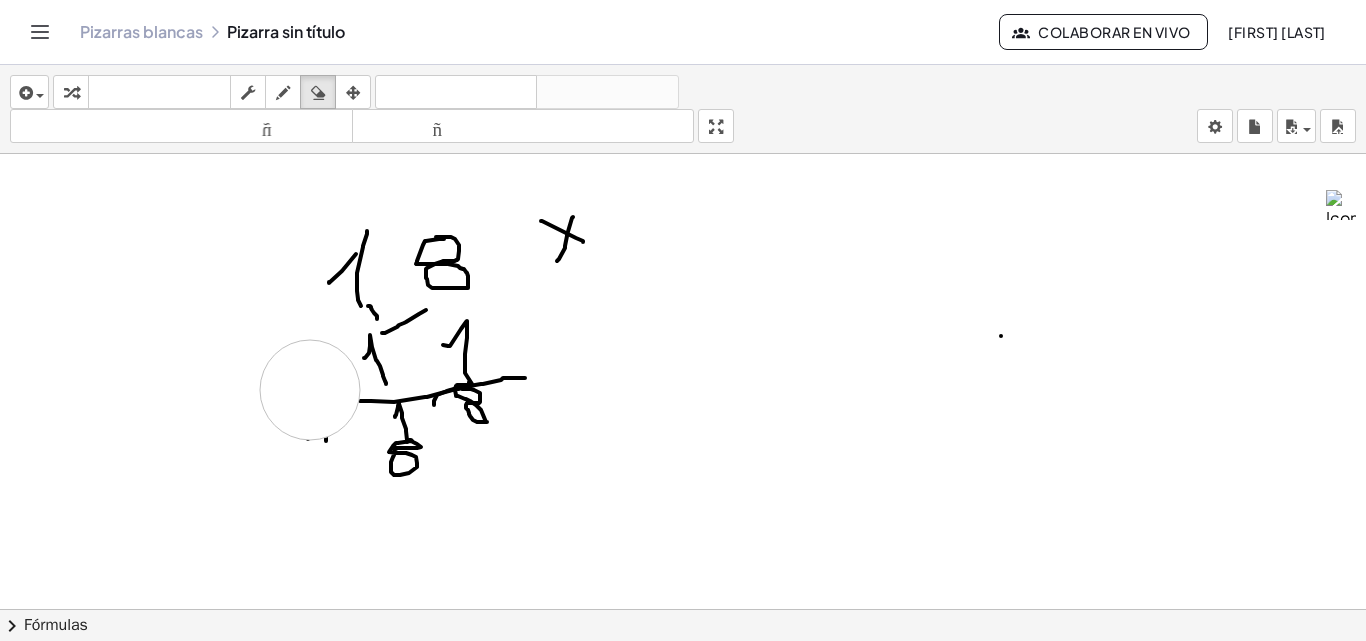drag, startPoint x: 310, startPoint y: 338, endPoint x: 310, endPoint y: 390, distance: 52 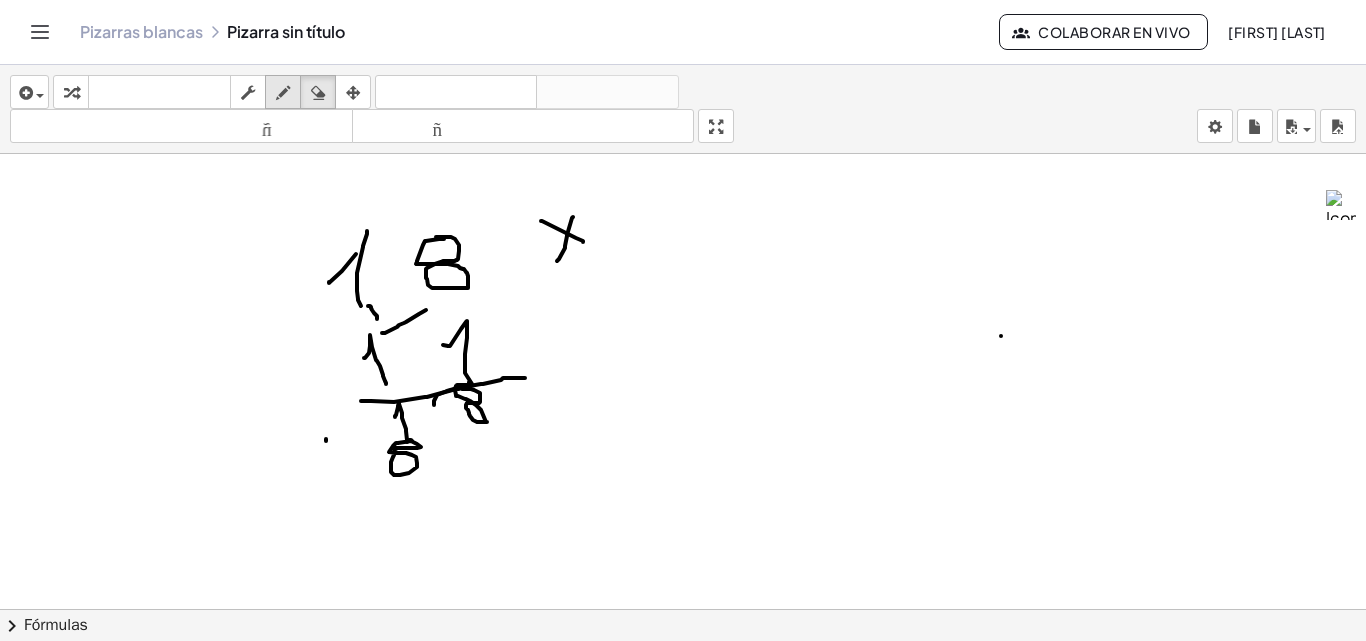 click at bounding box center (283, 92) 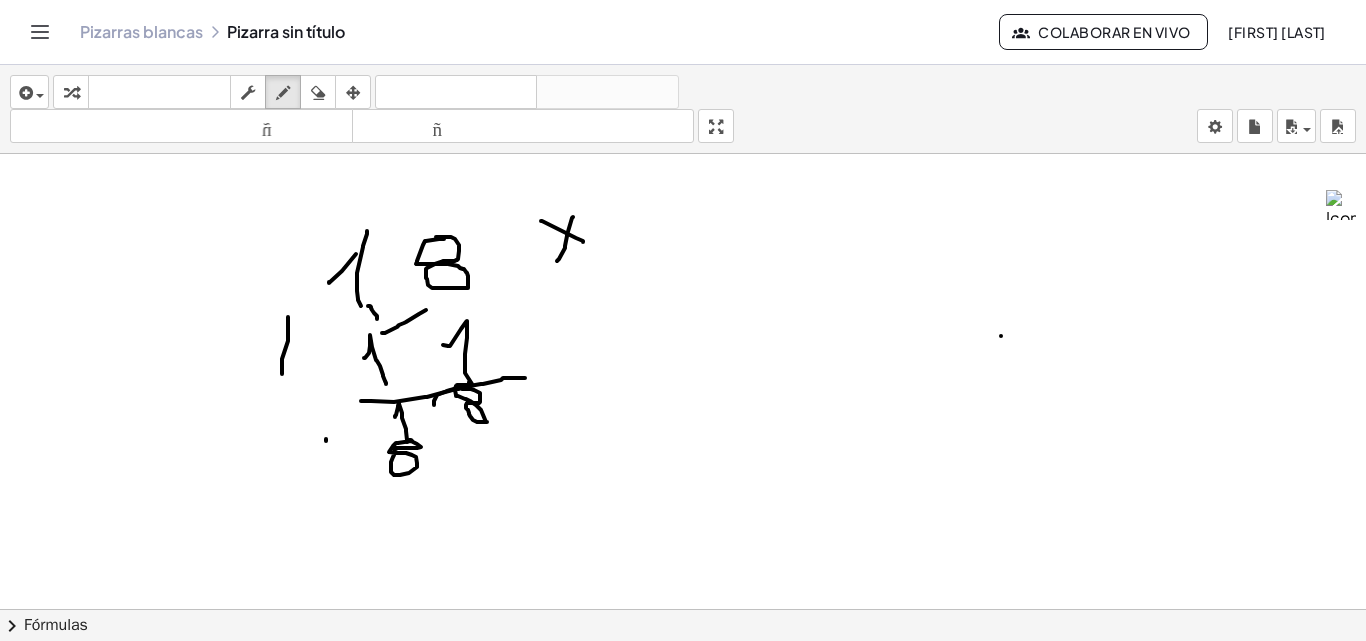 drag, startPoint x: 282, startPoint y: 374, endPoint x: 288, endPoint y: 300, distance: 74.24284 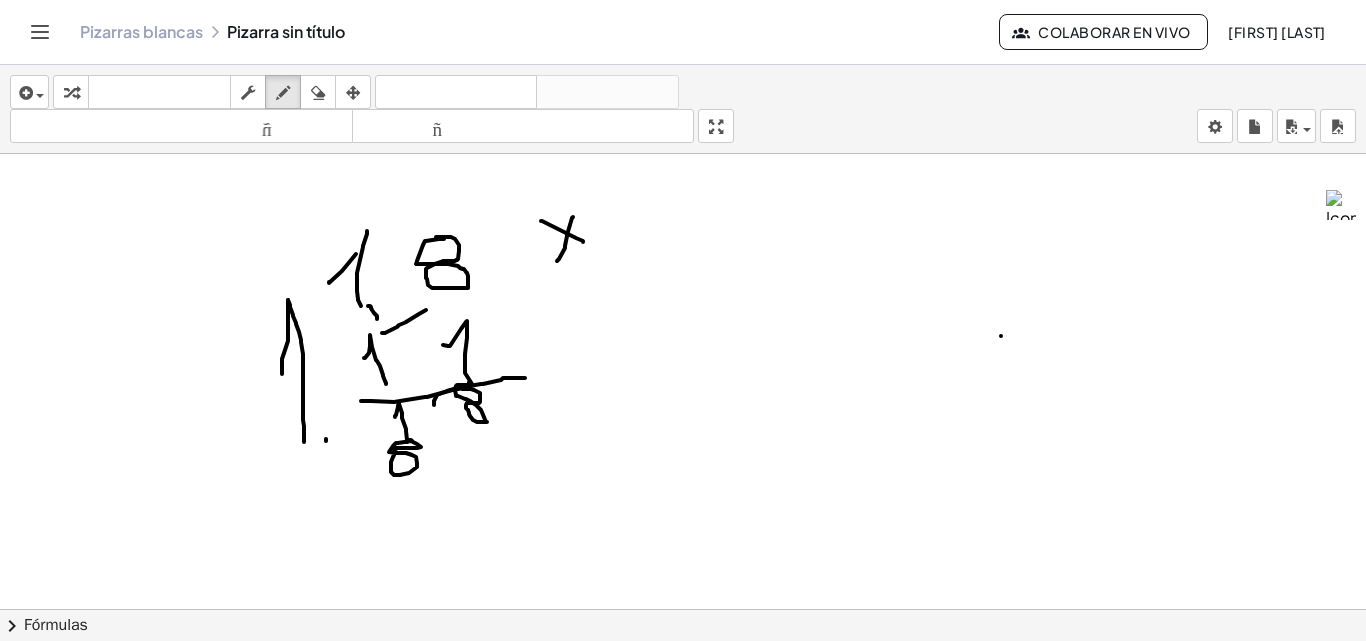 drag, startPoint x: 288, startPoint y: 300, endPoint x: 304, endPoint y: 442, distance: 142.89856 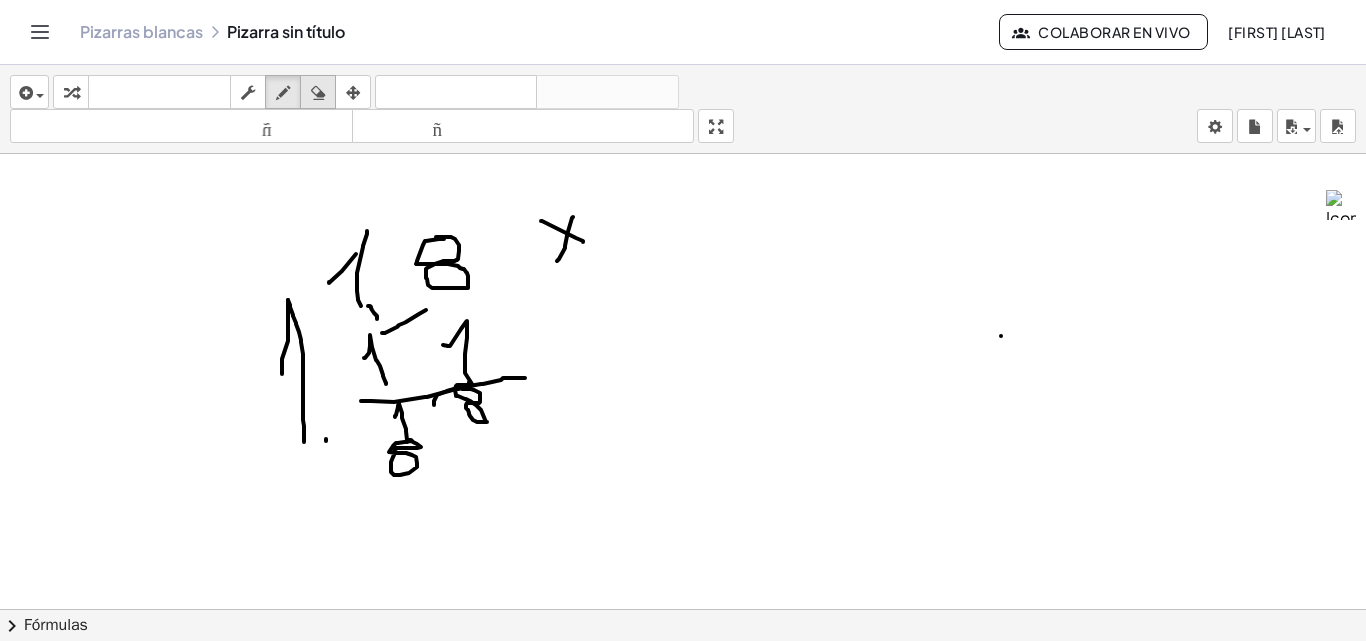 click at bounding box center (318, 93) 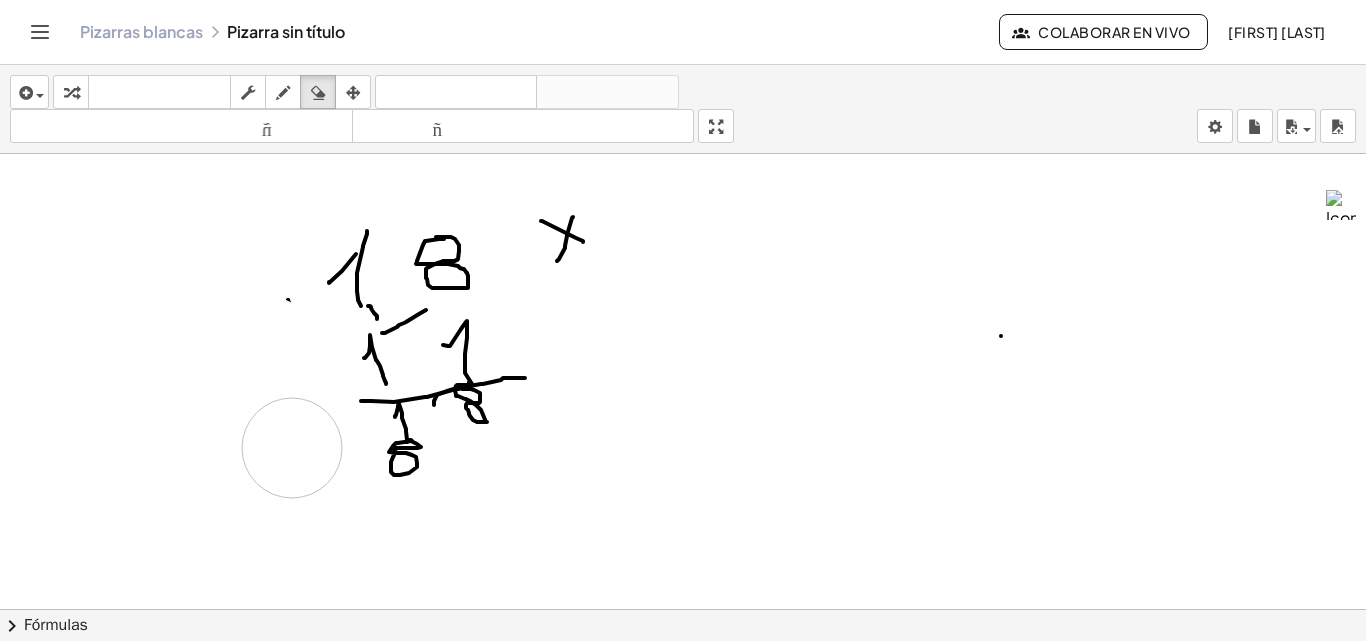 drag, startPoint x: 266, startPoint y: 346, endPoint x: 282, endPoint y: 257, distance: 90.426765 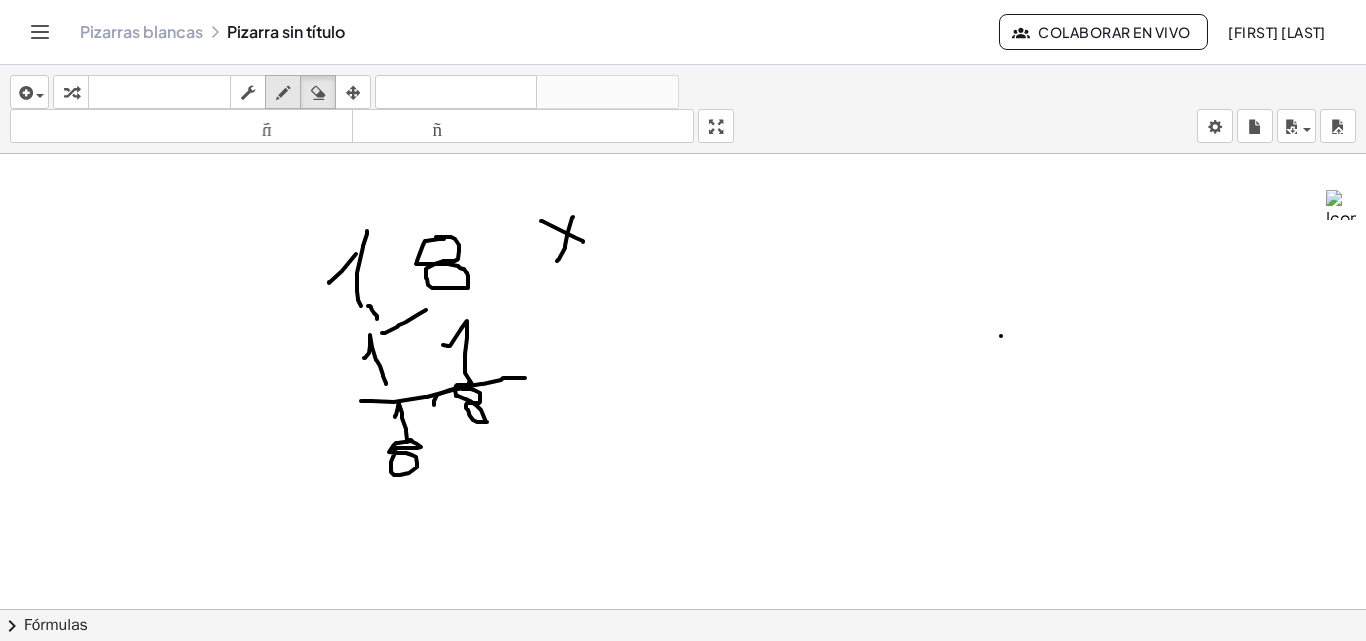 click at bounding box center (283, 93) 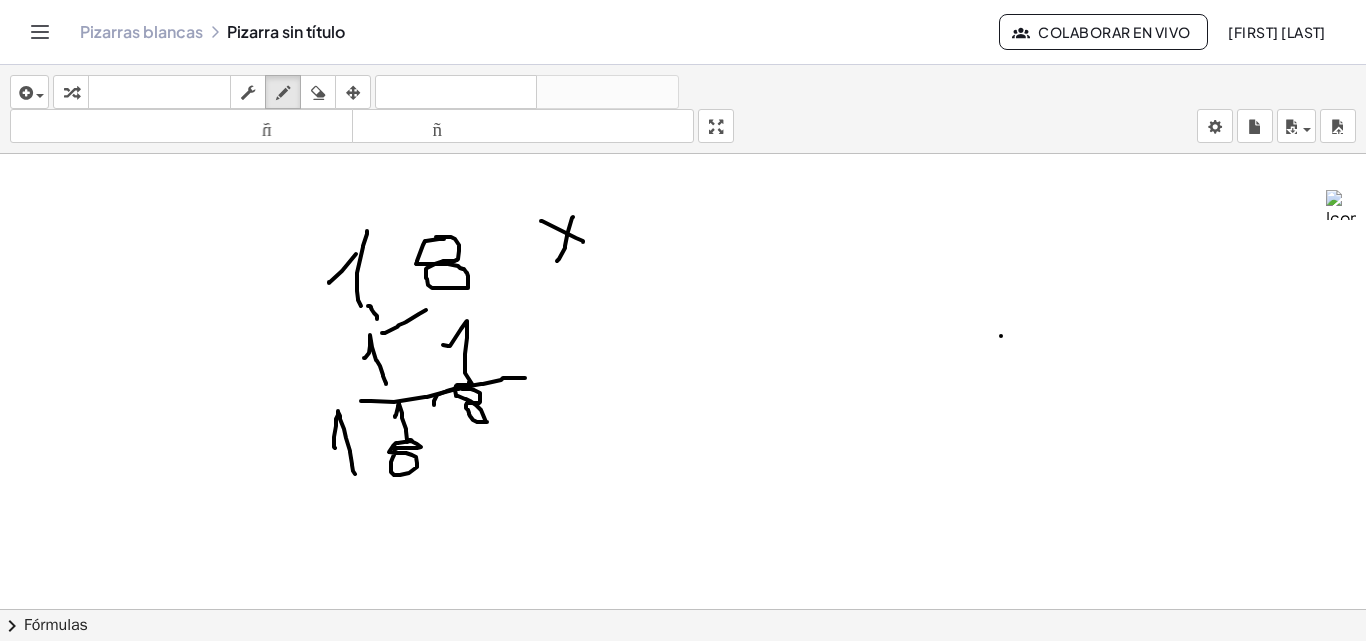 drag, startPoint x: 335, startPoint y: 448, endPoint x: 355, endPoint y: 474, distance: 32.80244 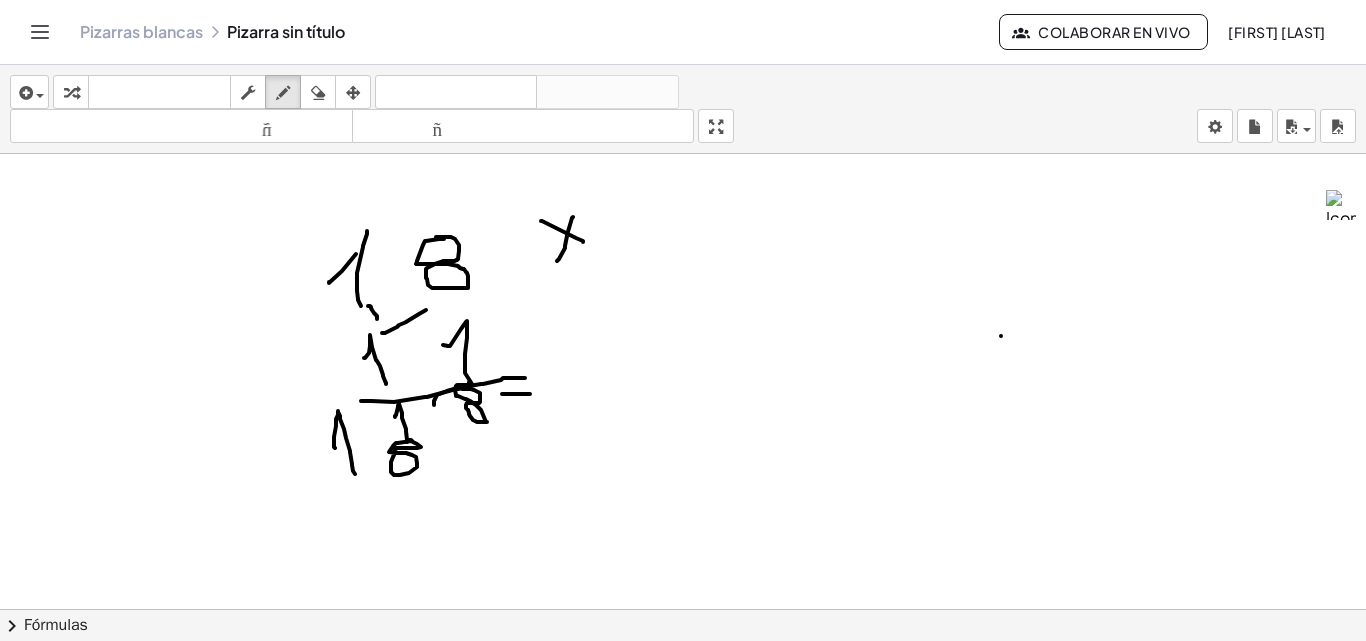 drag, startPoint x: 502, startPoint y: 394, endPoint x: 530, endPoint y: 394, distance: 28 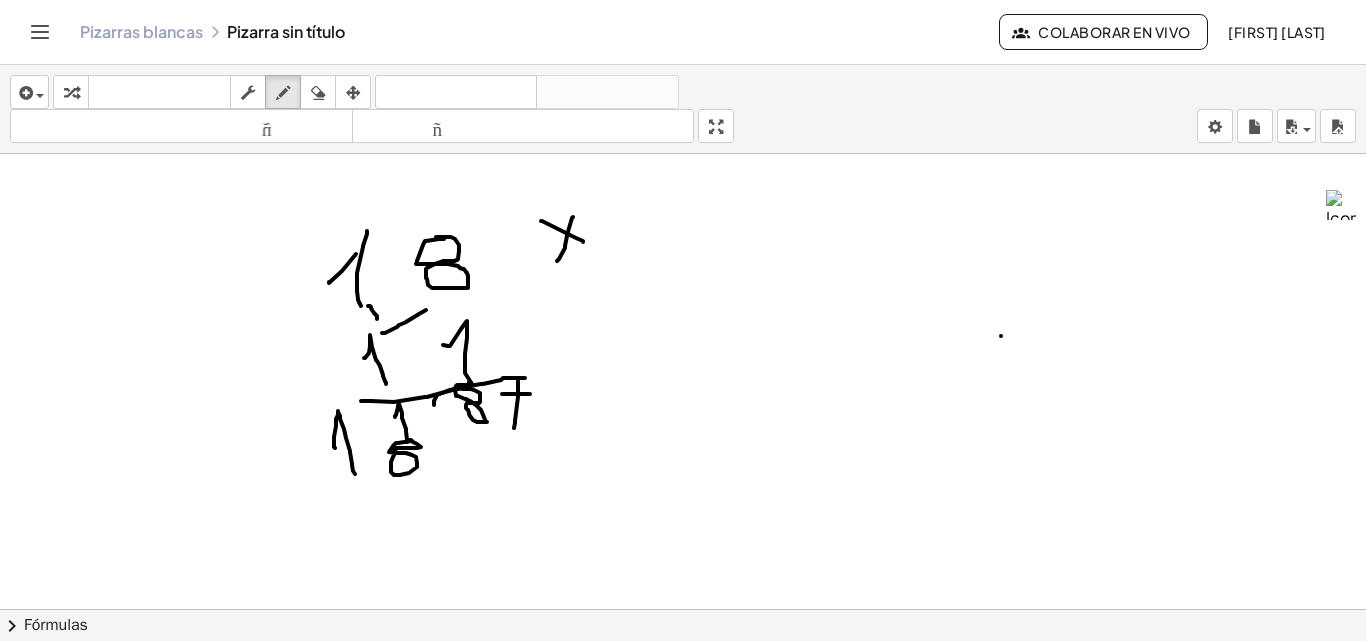 drag, startPoint x: 518, startPoint y: 381, endPoint x: 514, endPoint y: 428, distance: 47.169907 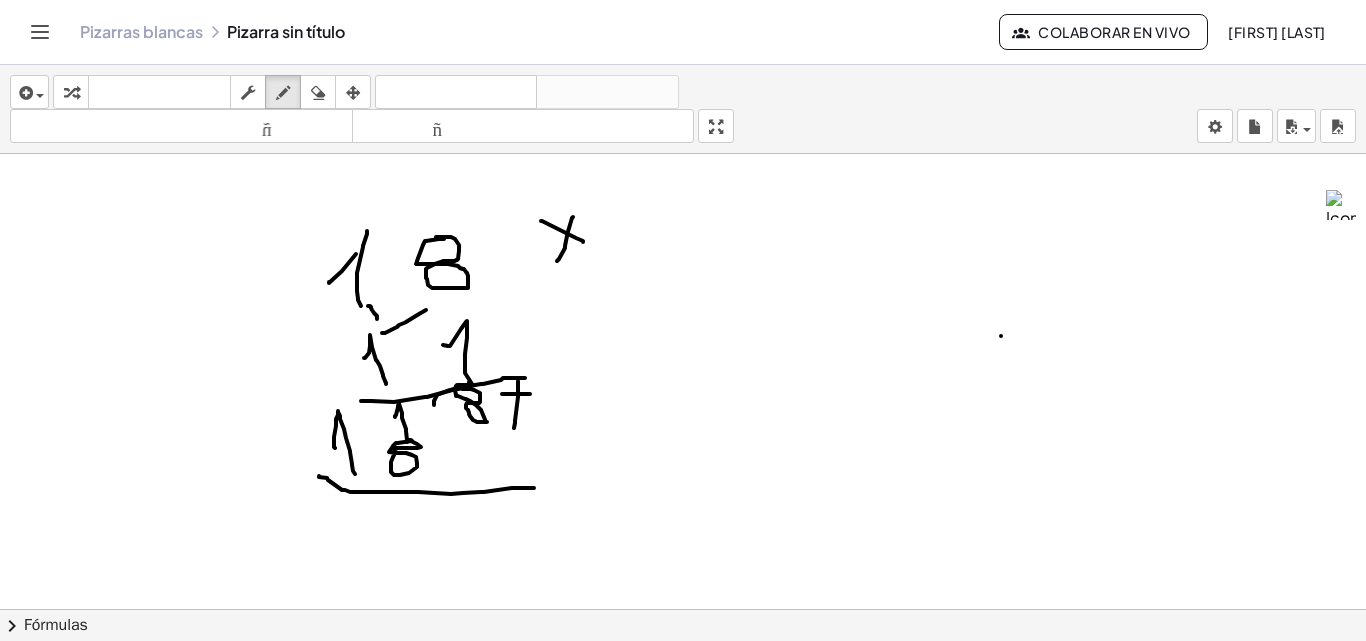 drag, startPoint x: 319, startPoint y: 476, endPoint x: 534, endPoint y: 488, distance: 215.33463 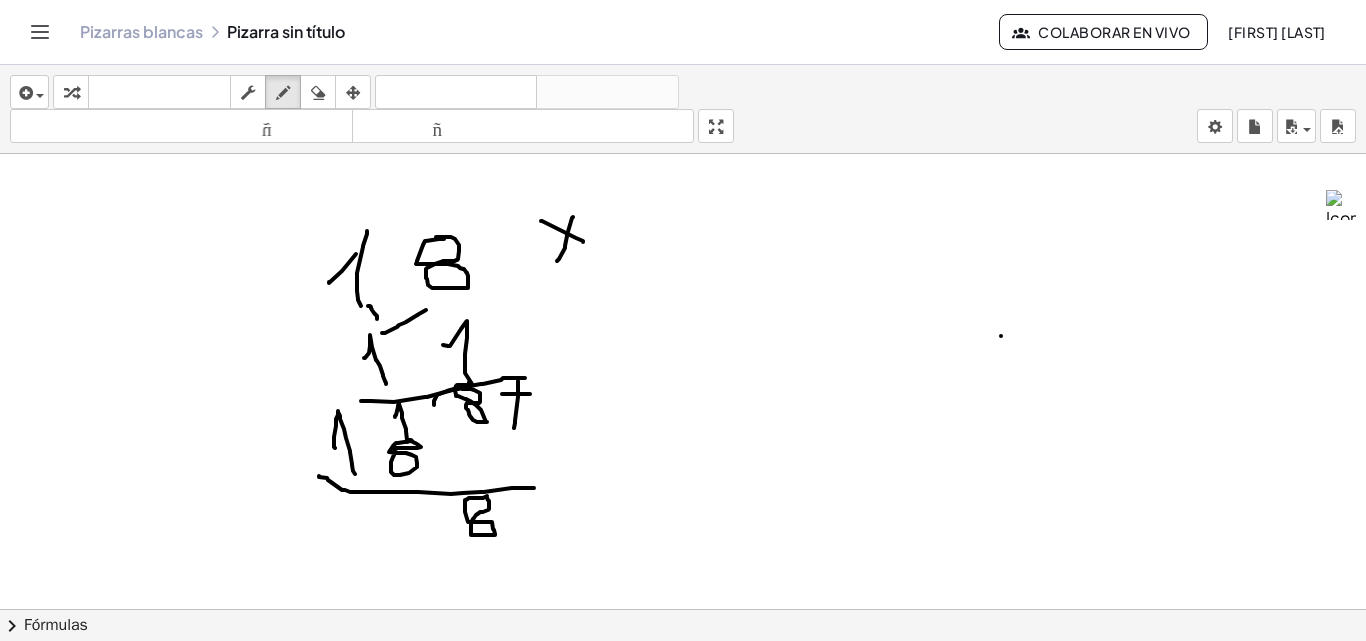 drag, startPoint x: 487, startPoint y: 496, endPoint x: 468, endPoint y: 498, distance: 19.104973 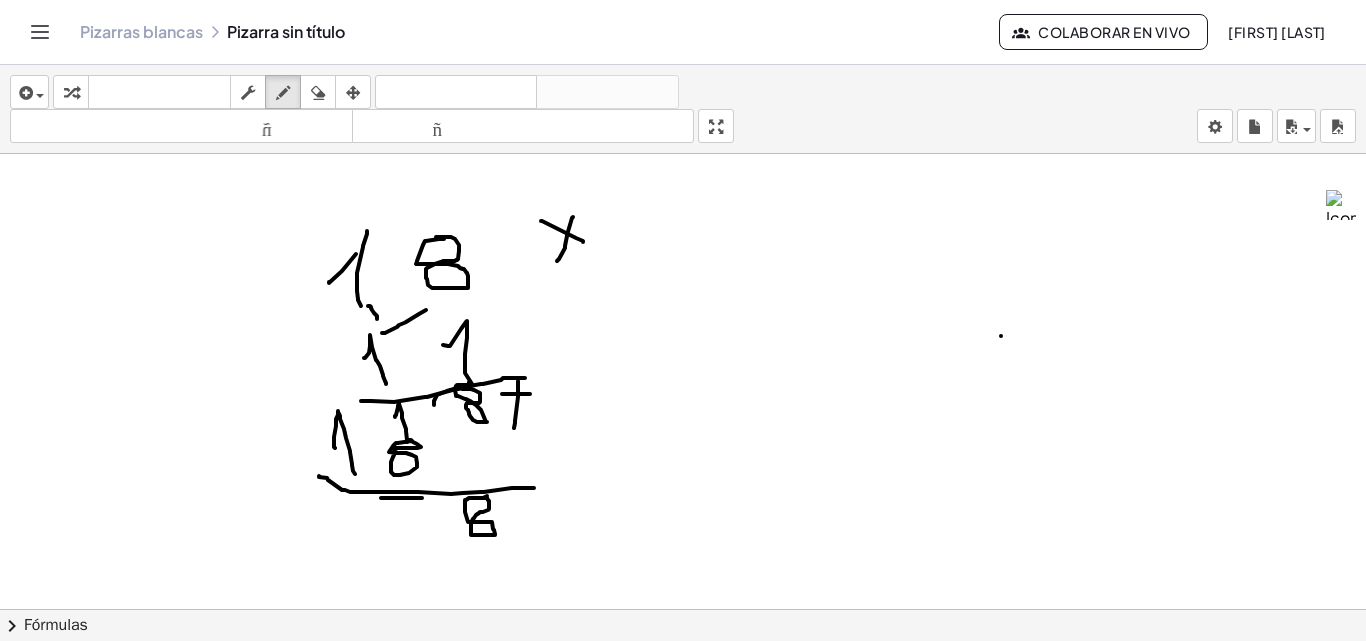 drag, startPoint x: 422, startPoint y: 498, endPoint x: 381, endPoint y: 498, distance: 41 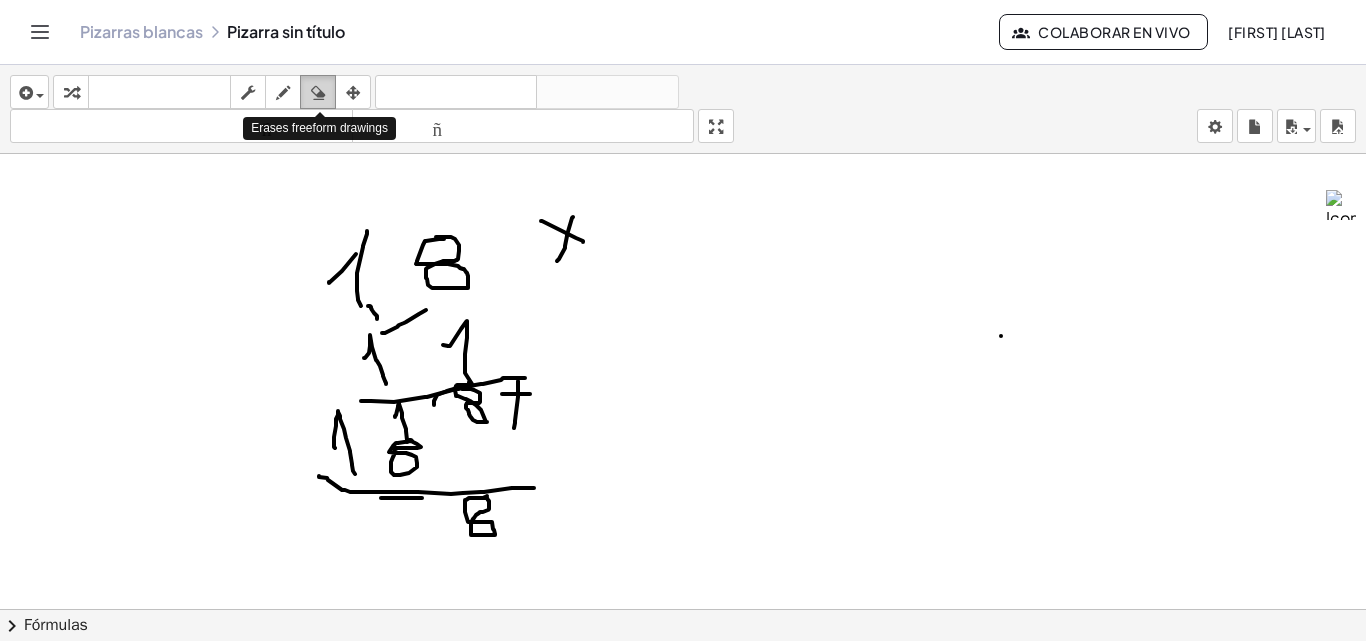 click at bounding box center [318, 93] 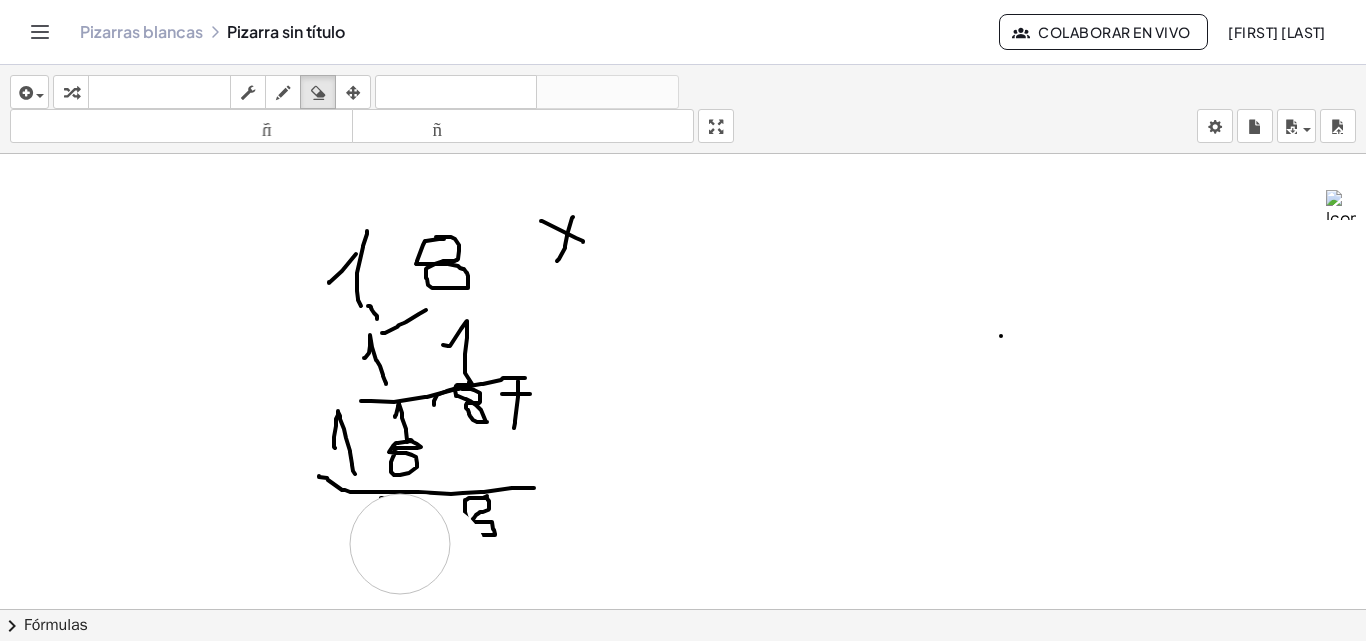 drag, startPoint x: 436, startPoint y: 555, endPoint x: 400, endPoint y: 544, distance: 37.64306 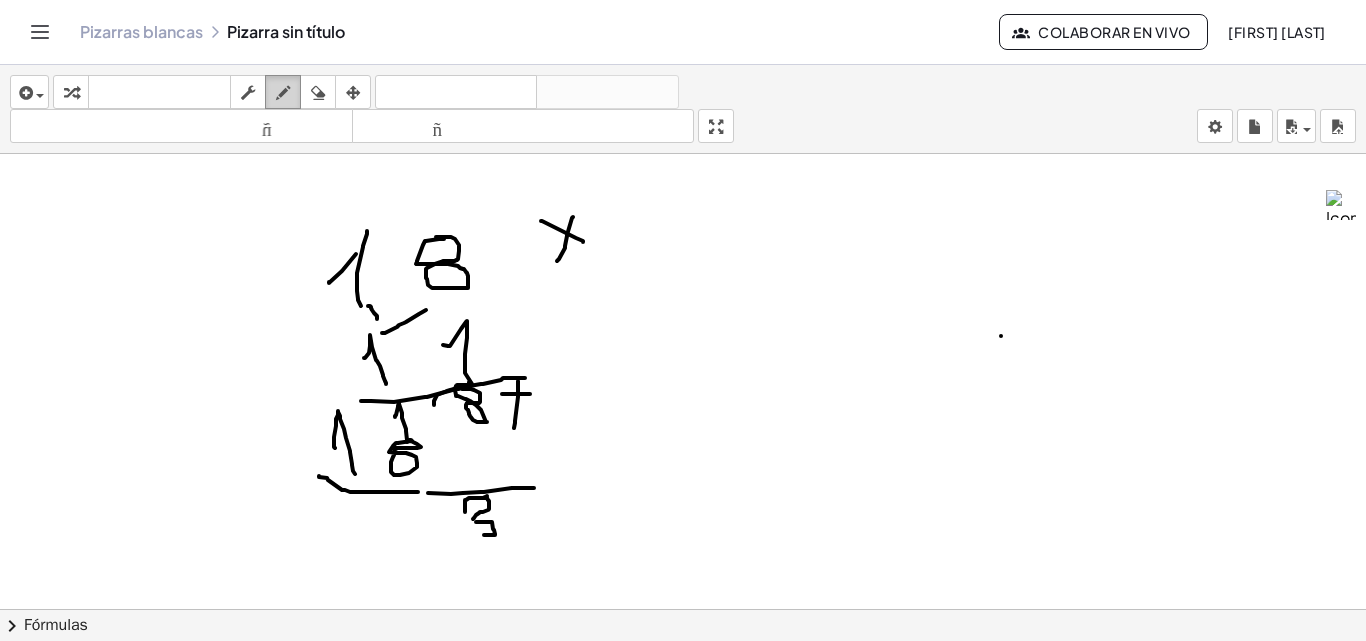 click at bounding box center [283, 92] 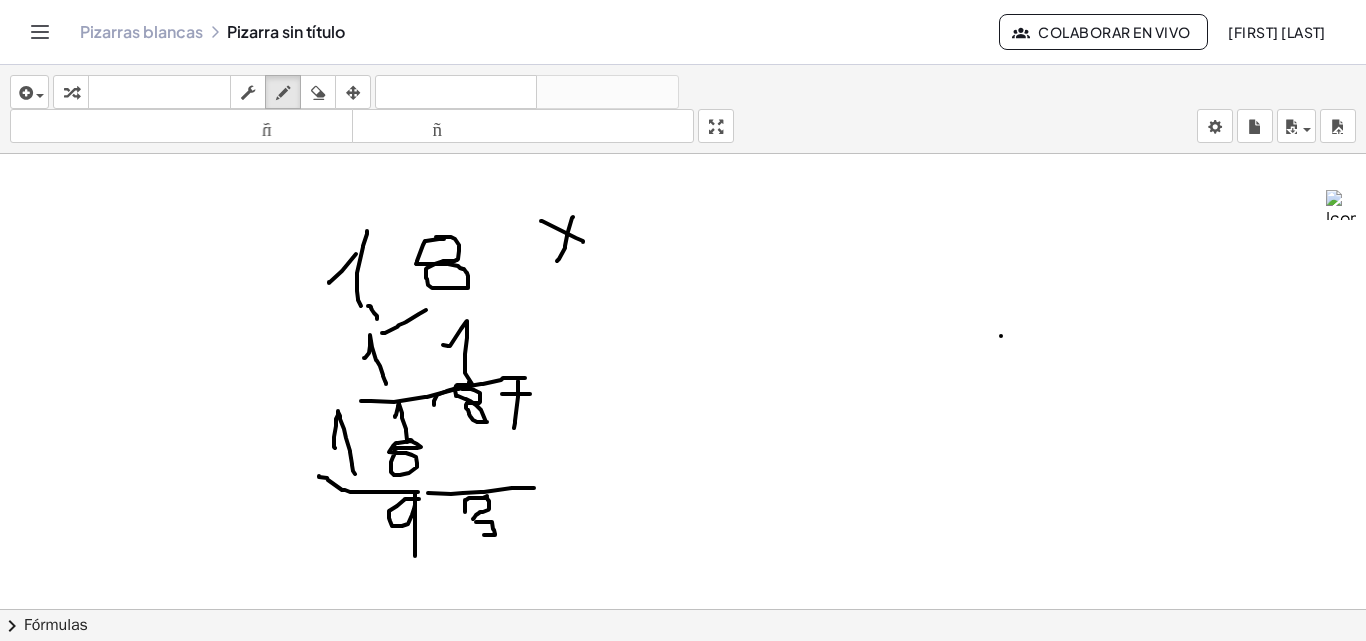 drag, startPoint x: 419, startPoint y: 499, endPoint x: 415, endPoint y: 556, distance: 57.14018 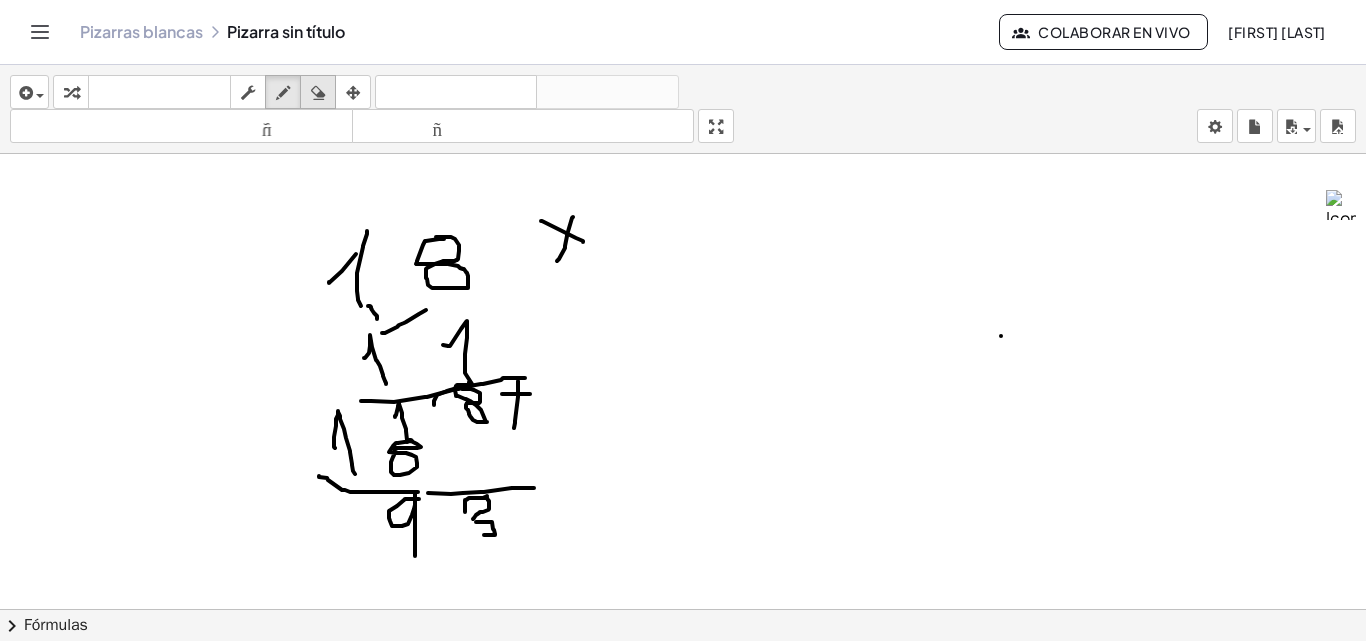 click at bounding box center [318, 93] 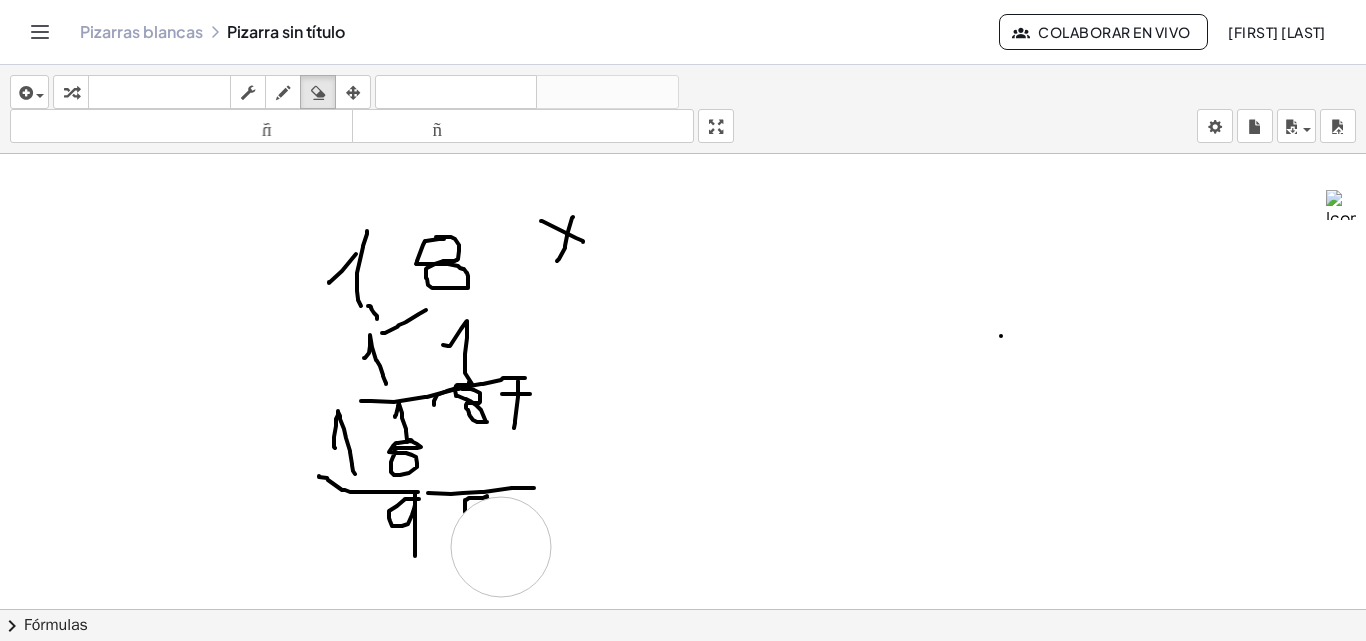 drag, startPoint x: 787, startPoint y: 562, endPoint x: 500, endPoint y: 546, distance: 287.44565 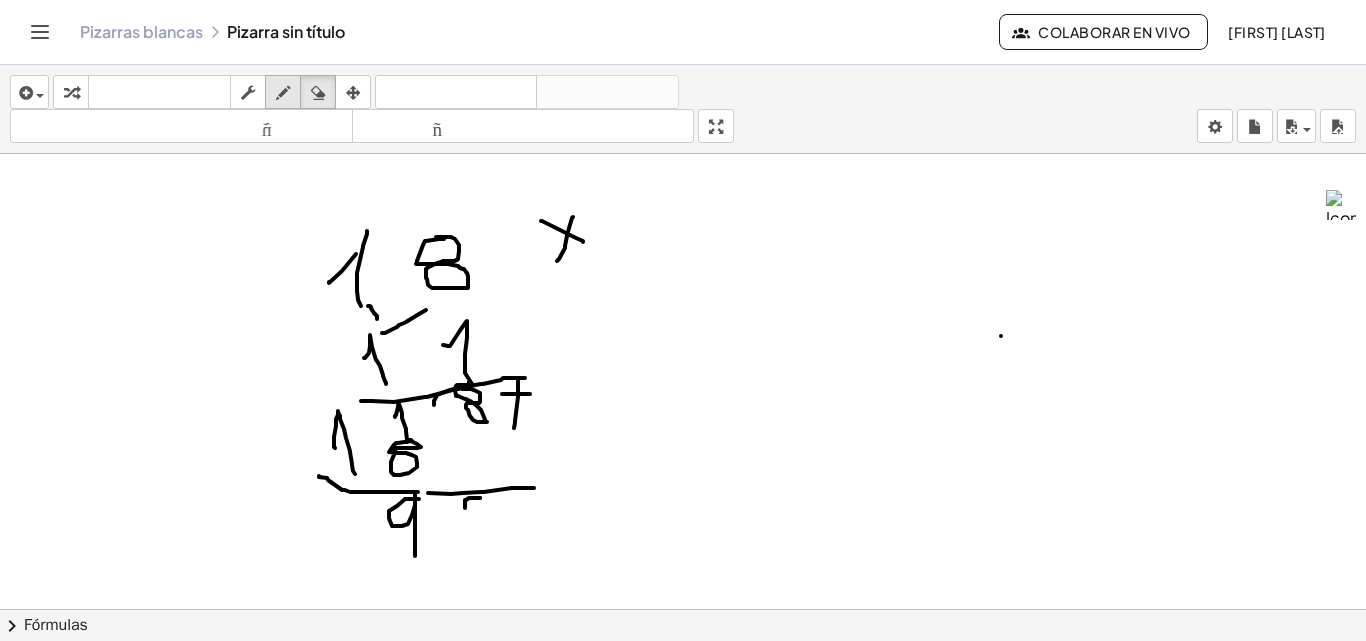 click at bounding box center (283, 92) 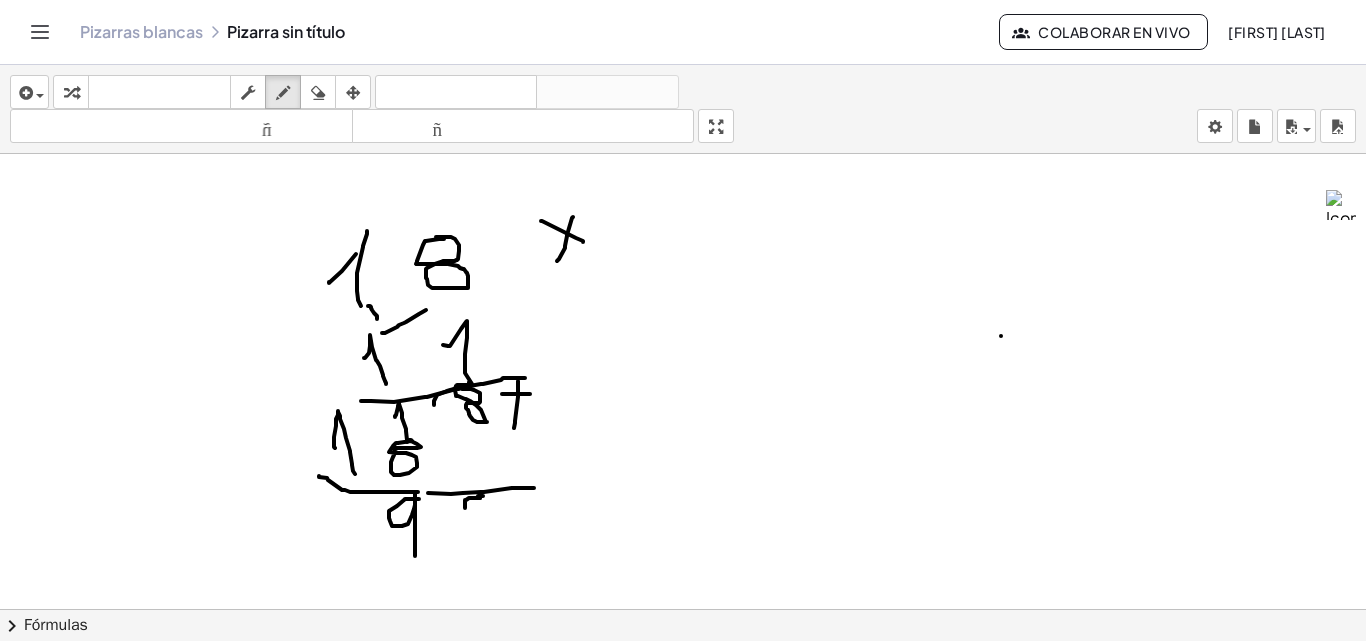 click at bounding box center (683, 188) 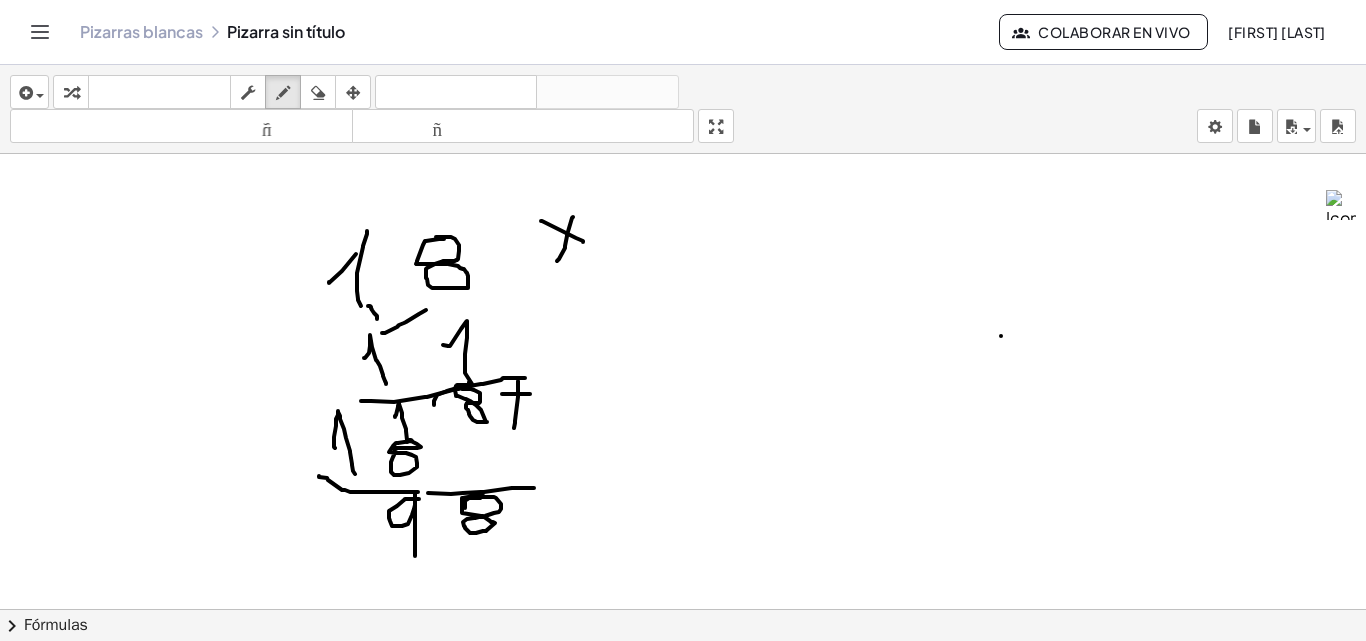 drag, startPoint x: 483, startPoint y: 496, endPoint x: 403, endPoint y: 483, distance: 81.04937 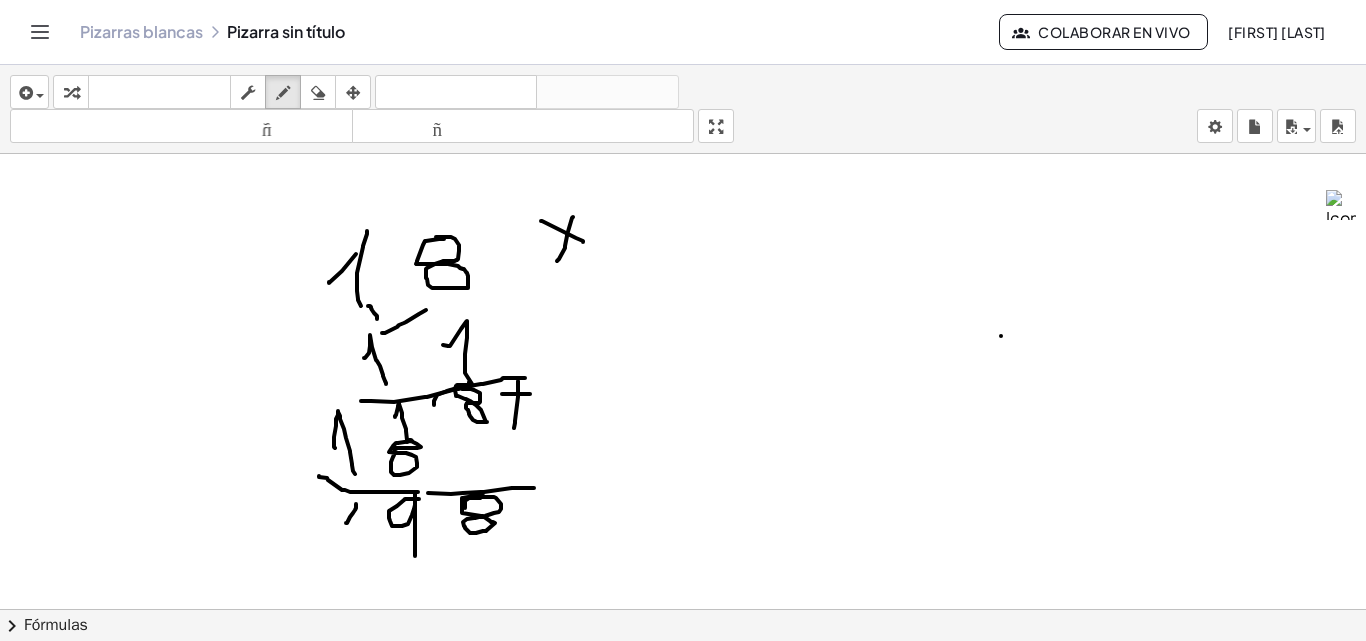 drag, startPoint x: 346, startPoint y: 523, endPoint x: 356, endPoint y: 504, distance: 21.470911 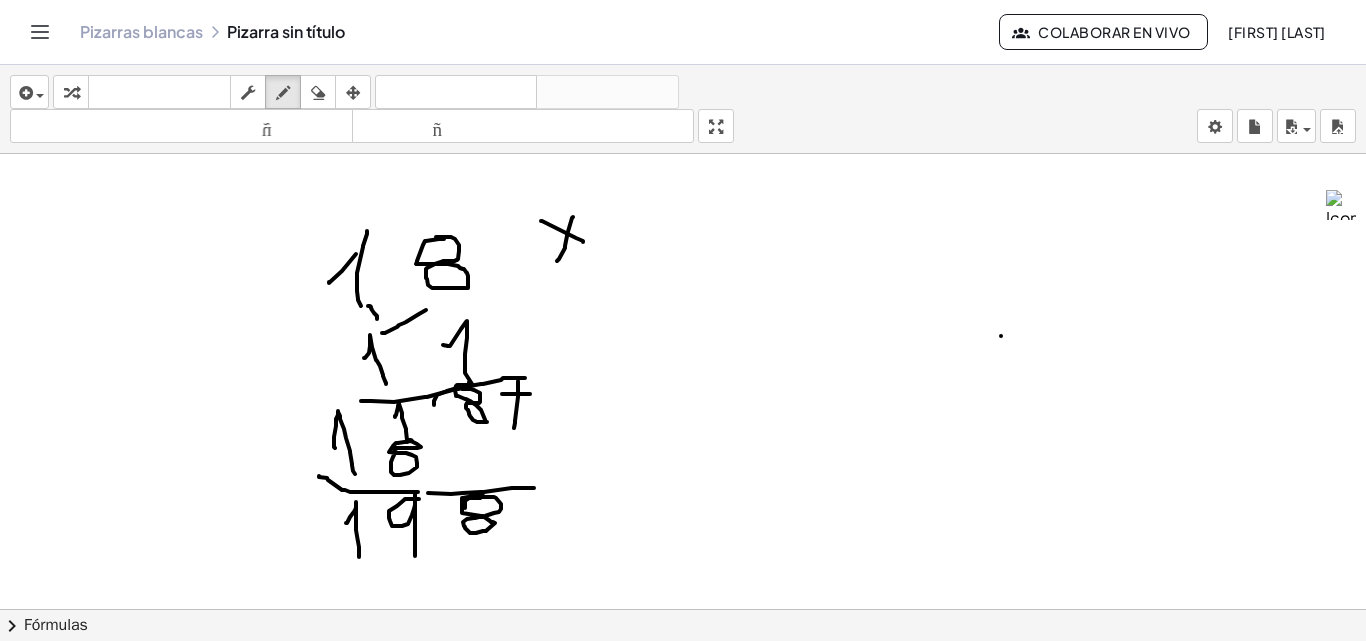 drag, startPoint x: 356, startPoint y: 502, endPoint x: 359, endPoint y: 557, distance: 55.081757 